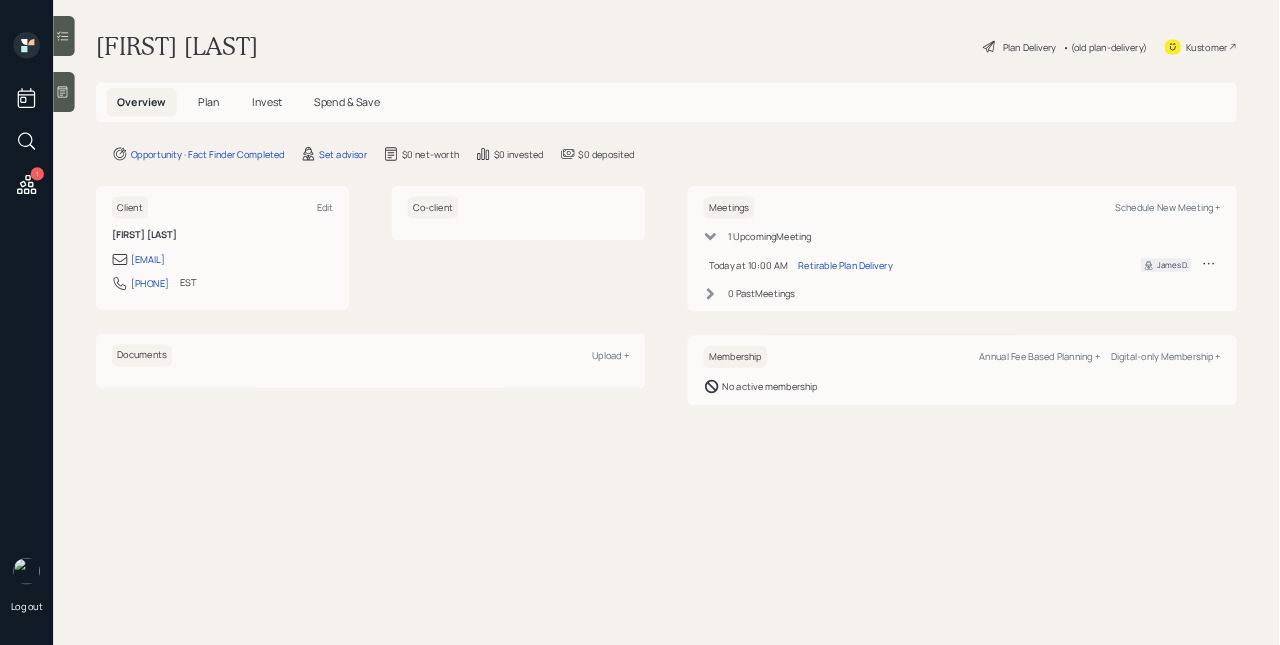 scroll, scrollTop: 0, scrollLeft: 0, axis: both 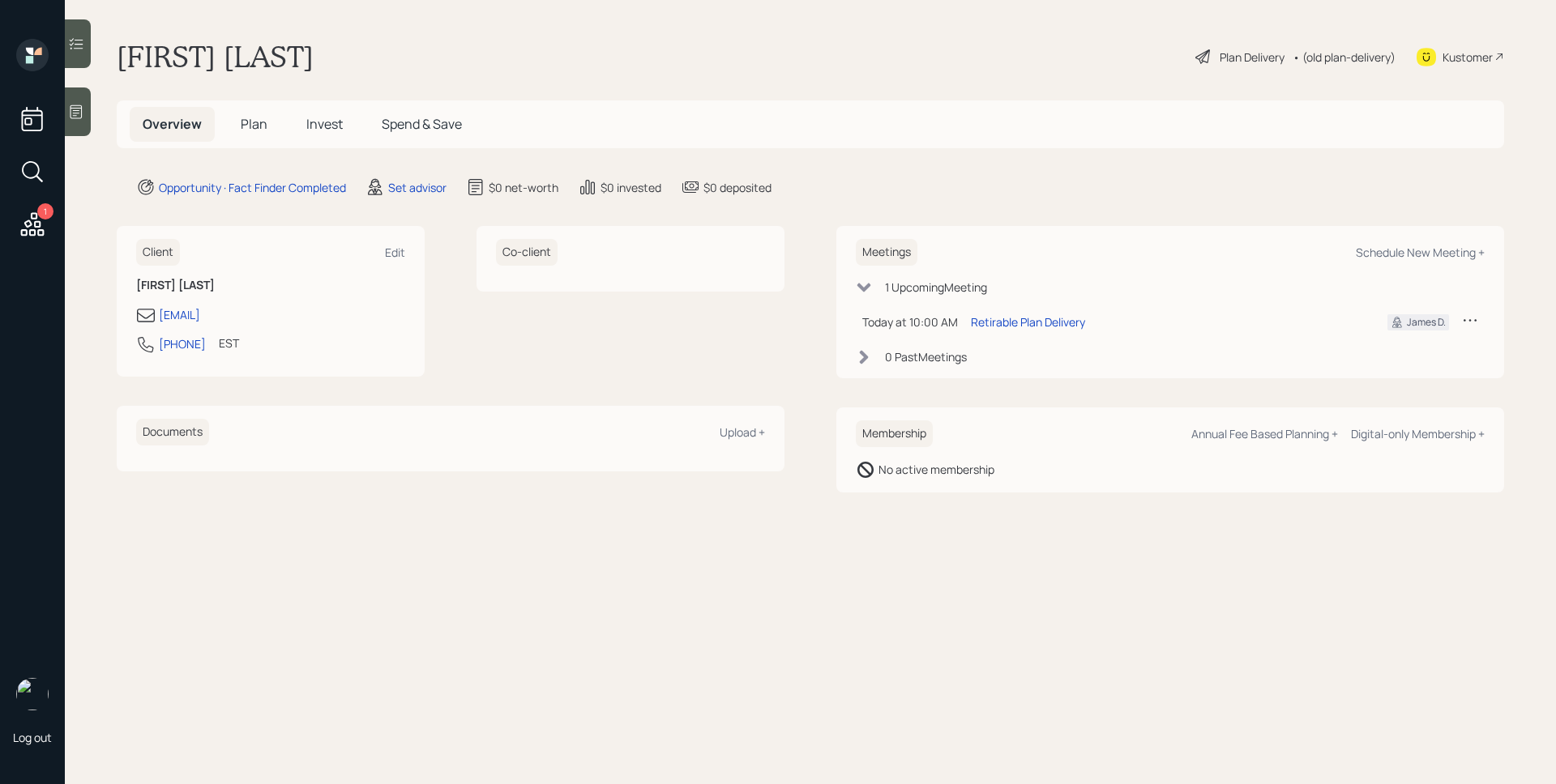 click on "Client Edit [FIRST] [LAST] [EMAIL] [PHONE] EST Currently 10:00 AM Co-client Documents Upload + Meetings Schedule New Meeting + 1   Upcoming  Meeting Today at 10:00 AM Tuesday, August 5, 2025 10:00 AM EDT Retirable Plan Delivery [FIRST] [LAST]. 0   Past  Meeting s Membership Annual Fee Based Planning + Digital-only Membership + No active membership" at bounding box center (810, 392) 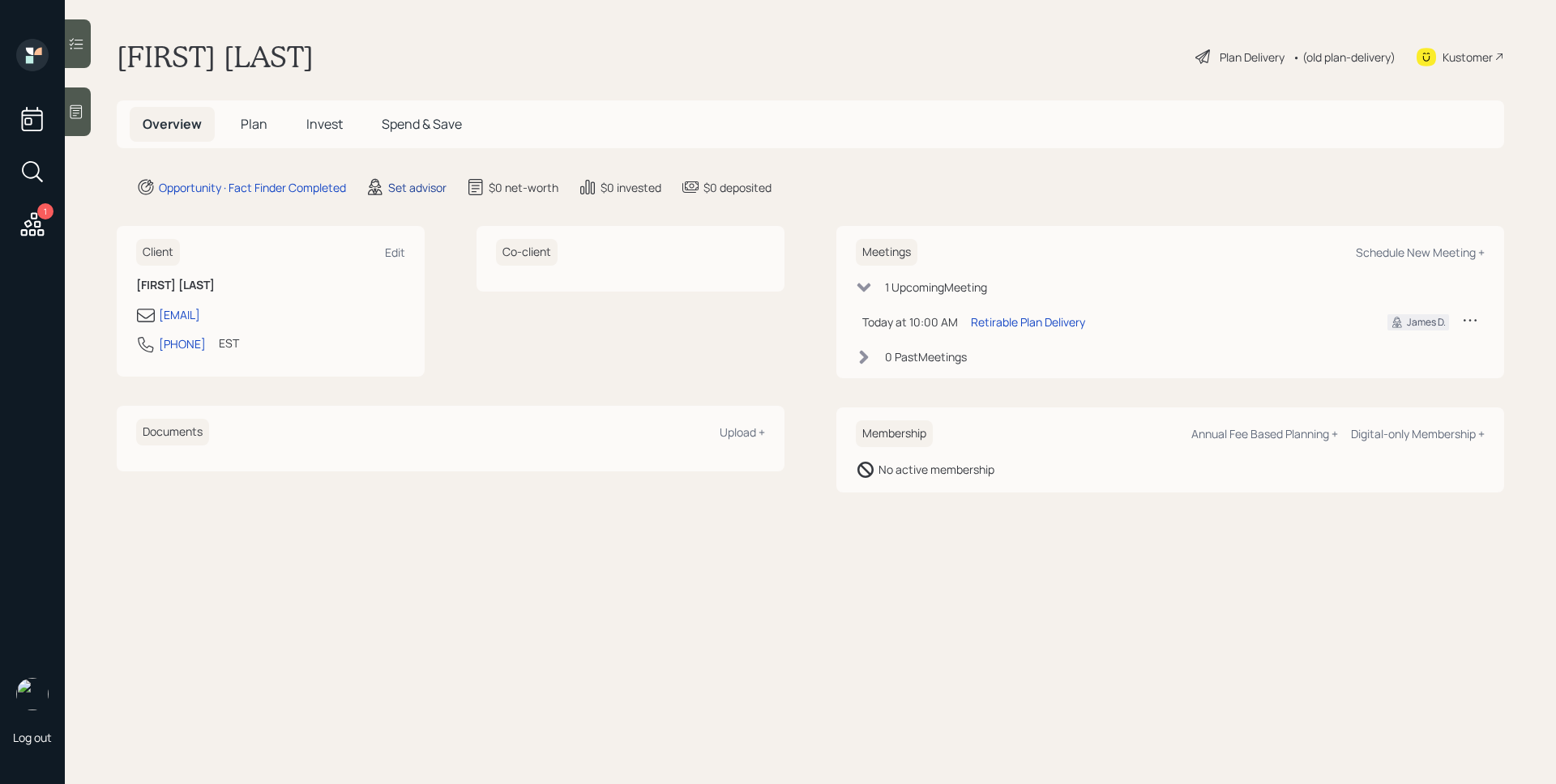 click on "Set advisor" at bounding box center (417, 187) 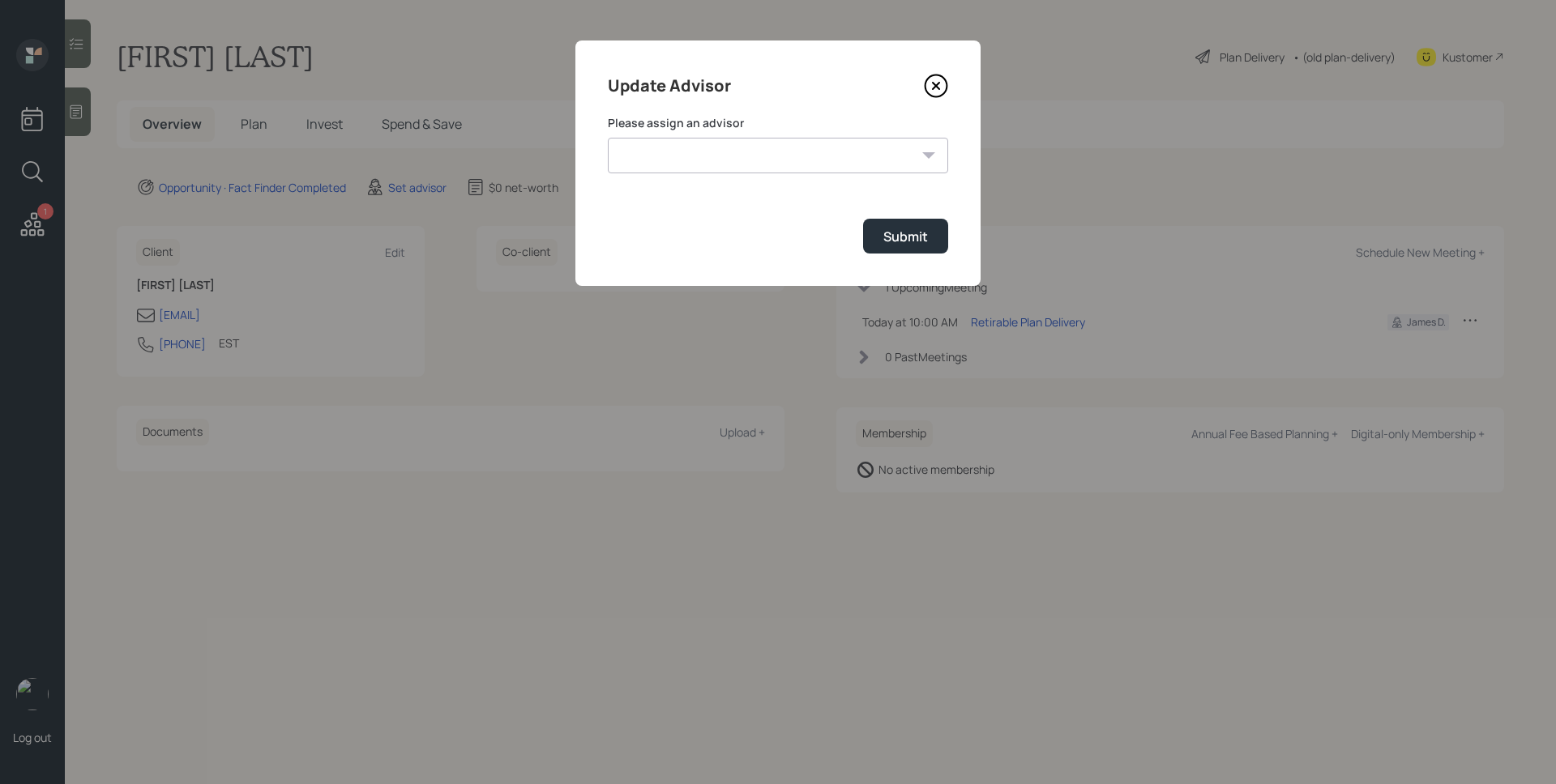 click on "Jonah Coleman Tyler End Michael Russo Treva Nostdahl Eric Schwartz James DiStasi Hunter Neumayer Sami Boghos Harrison Schaefer" at bounding box center (778, 156) 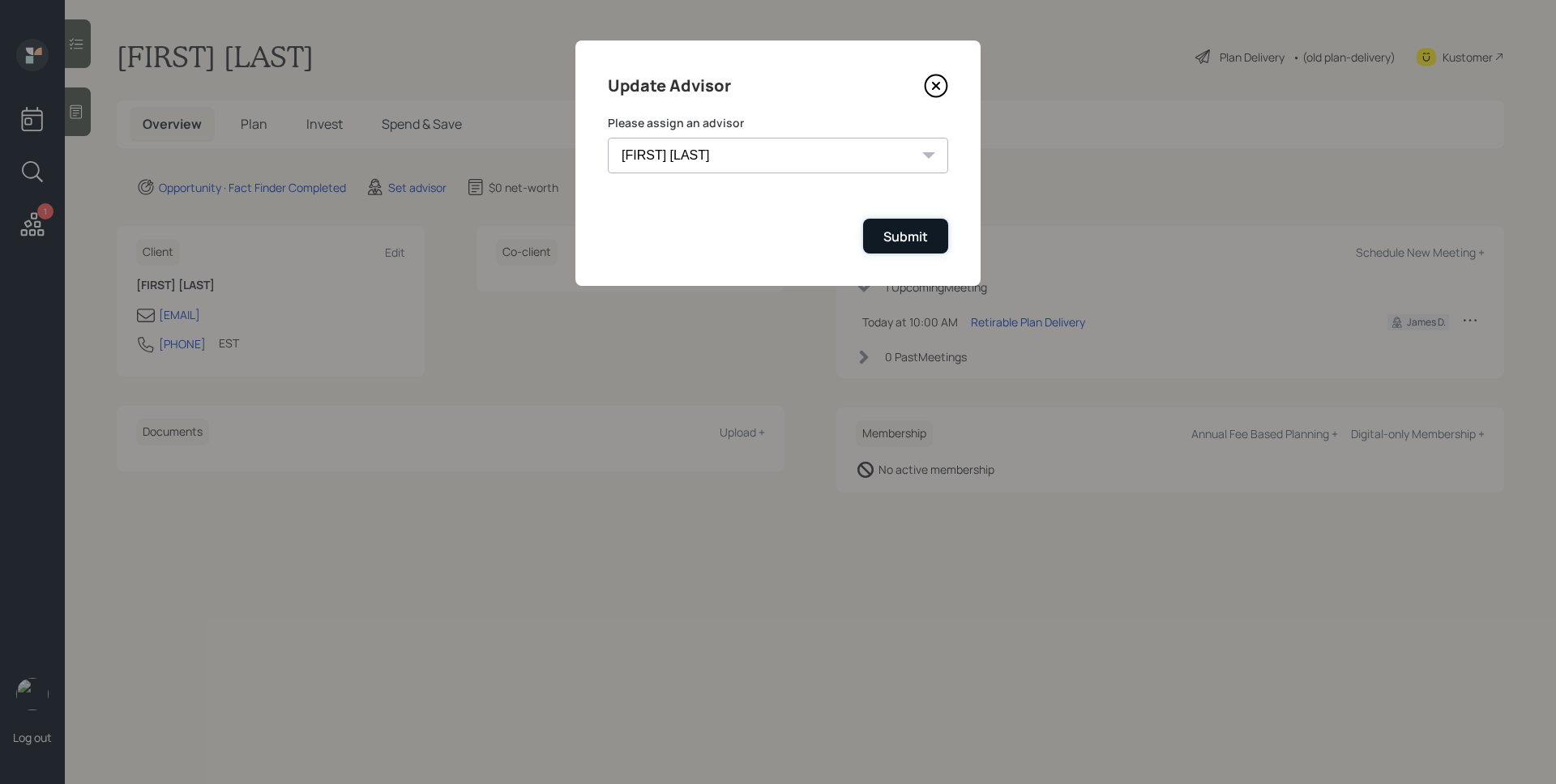 click on "Submit" at bounding box center [905, 236] 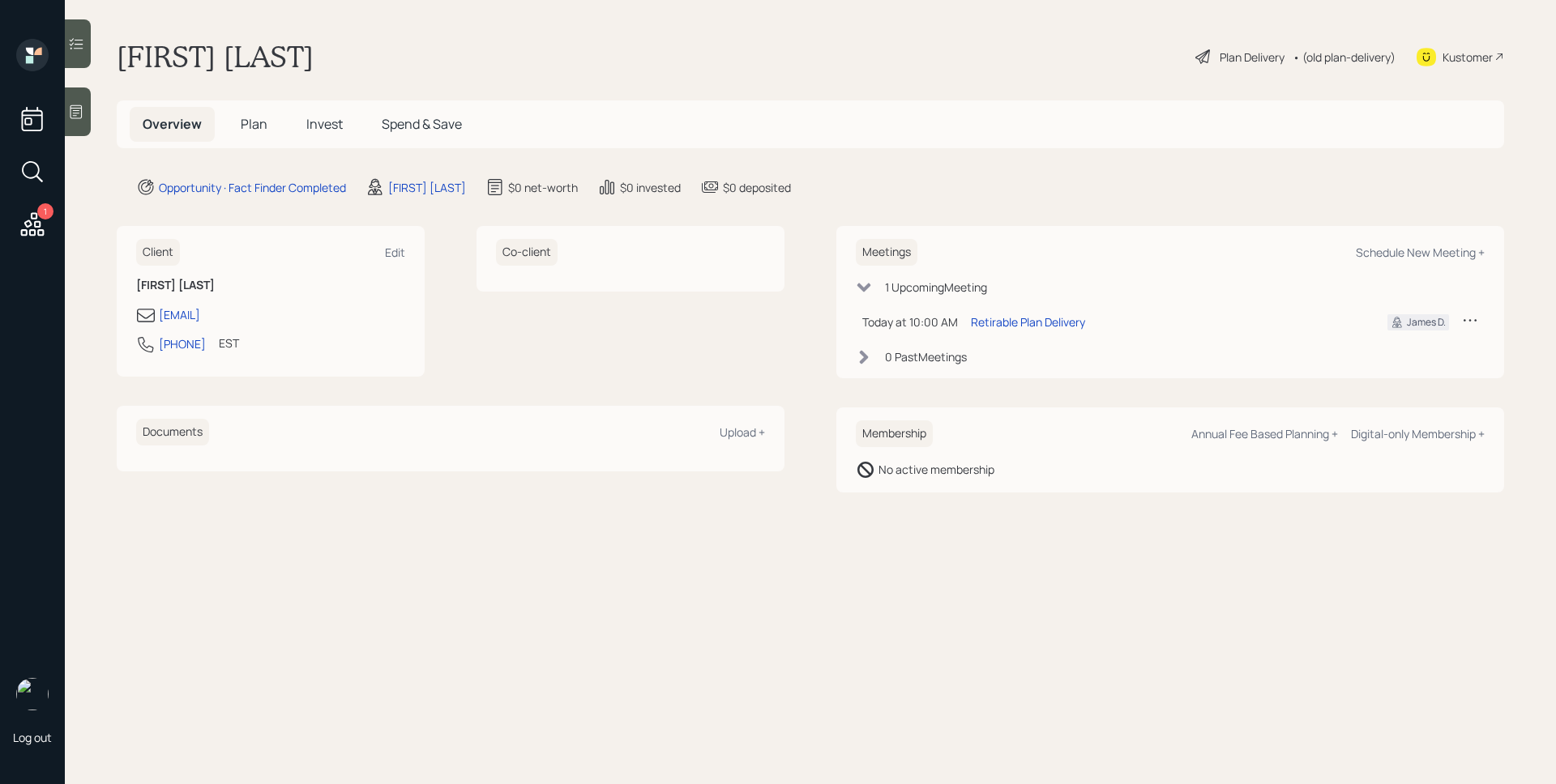 click at bounding box center (78, 112) 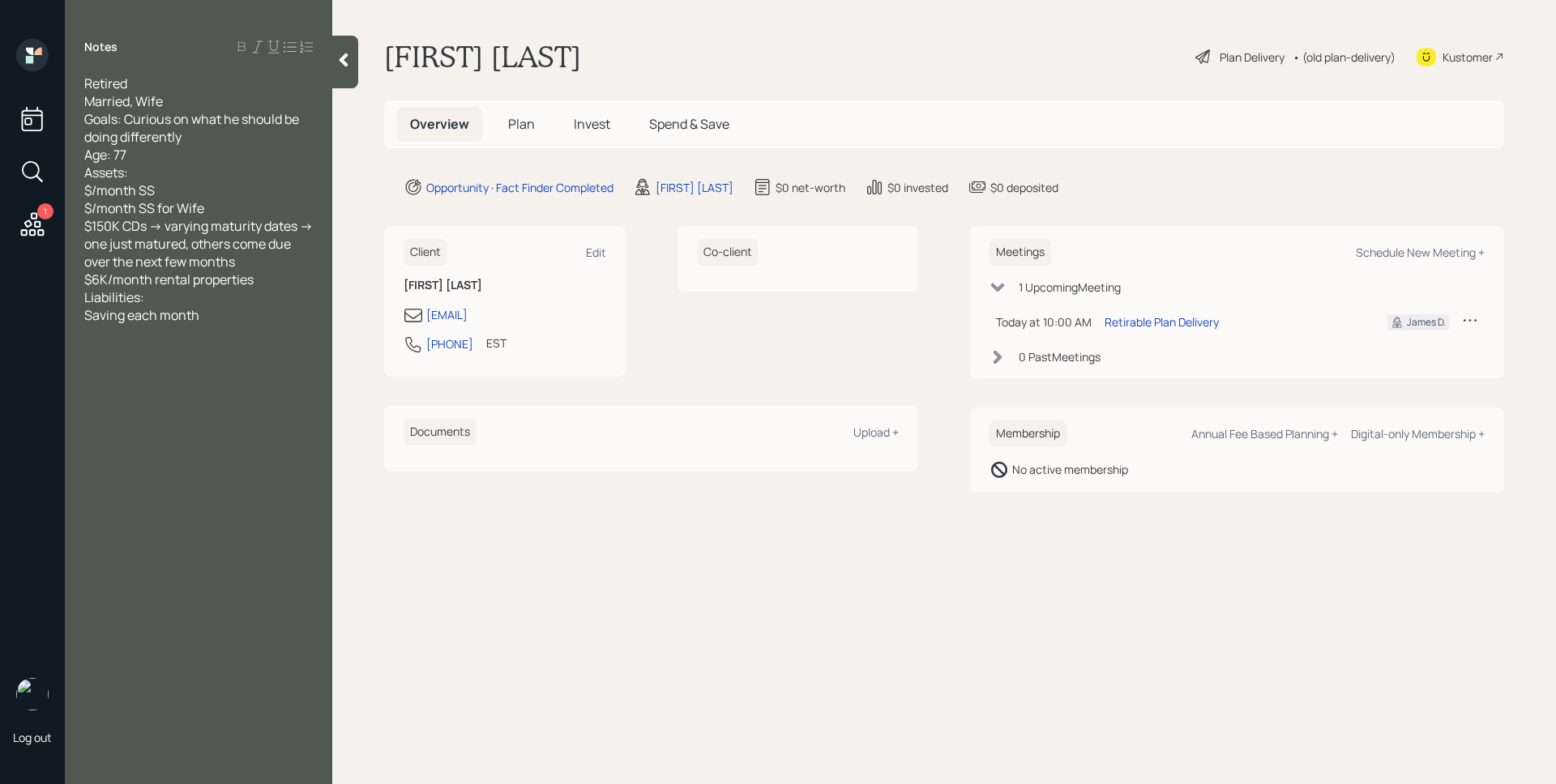 click on "Plan" at bounding box center (521, 124) 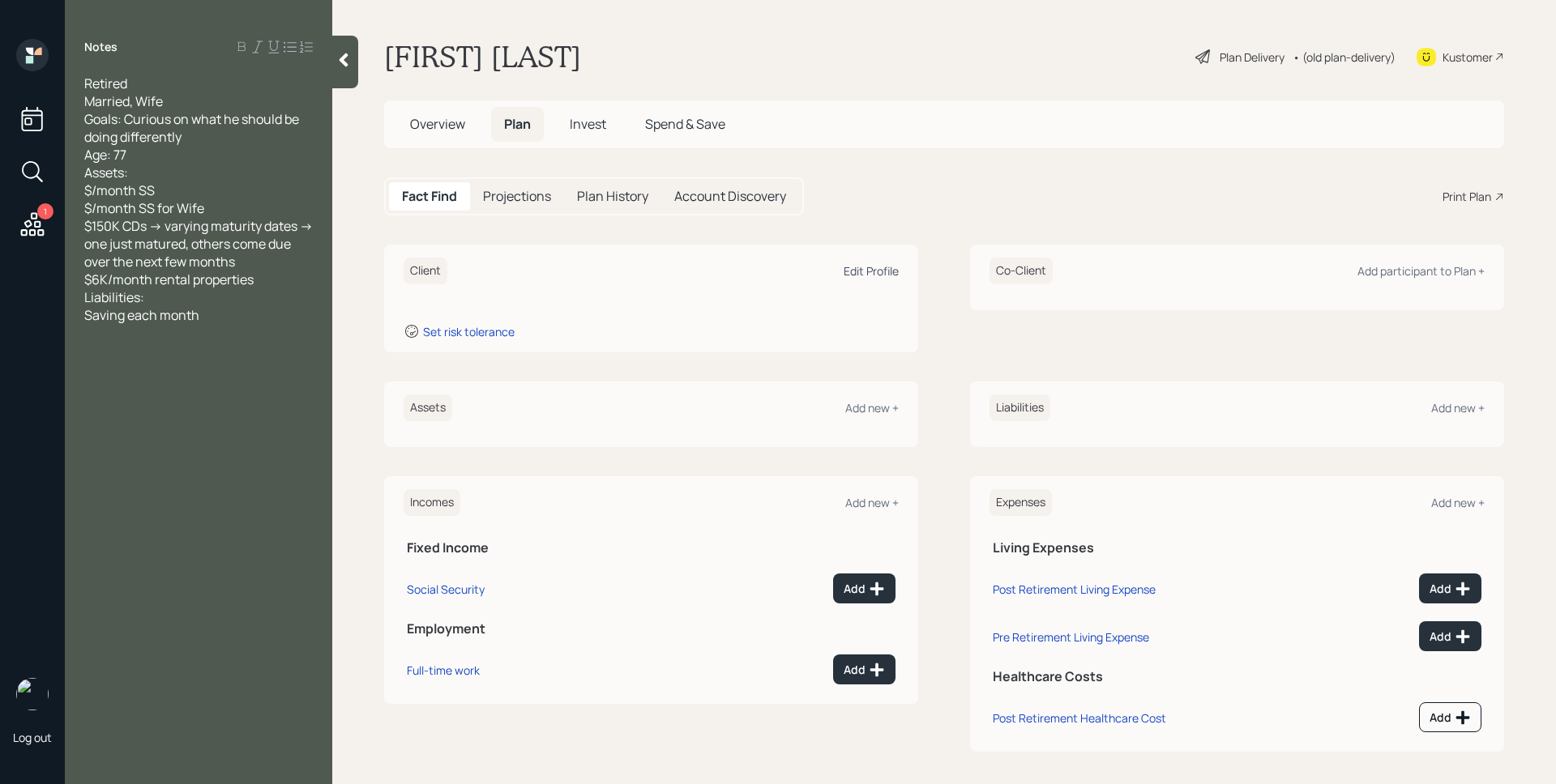 click on "Edit Profile" at bounding box center [871, 271] 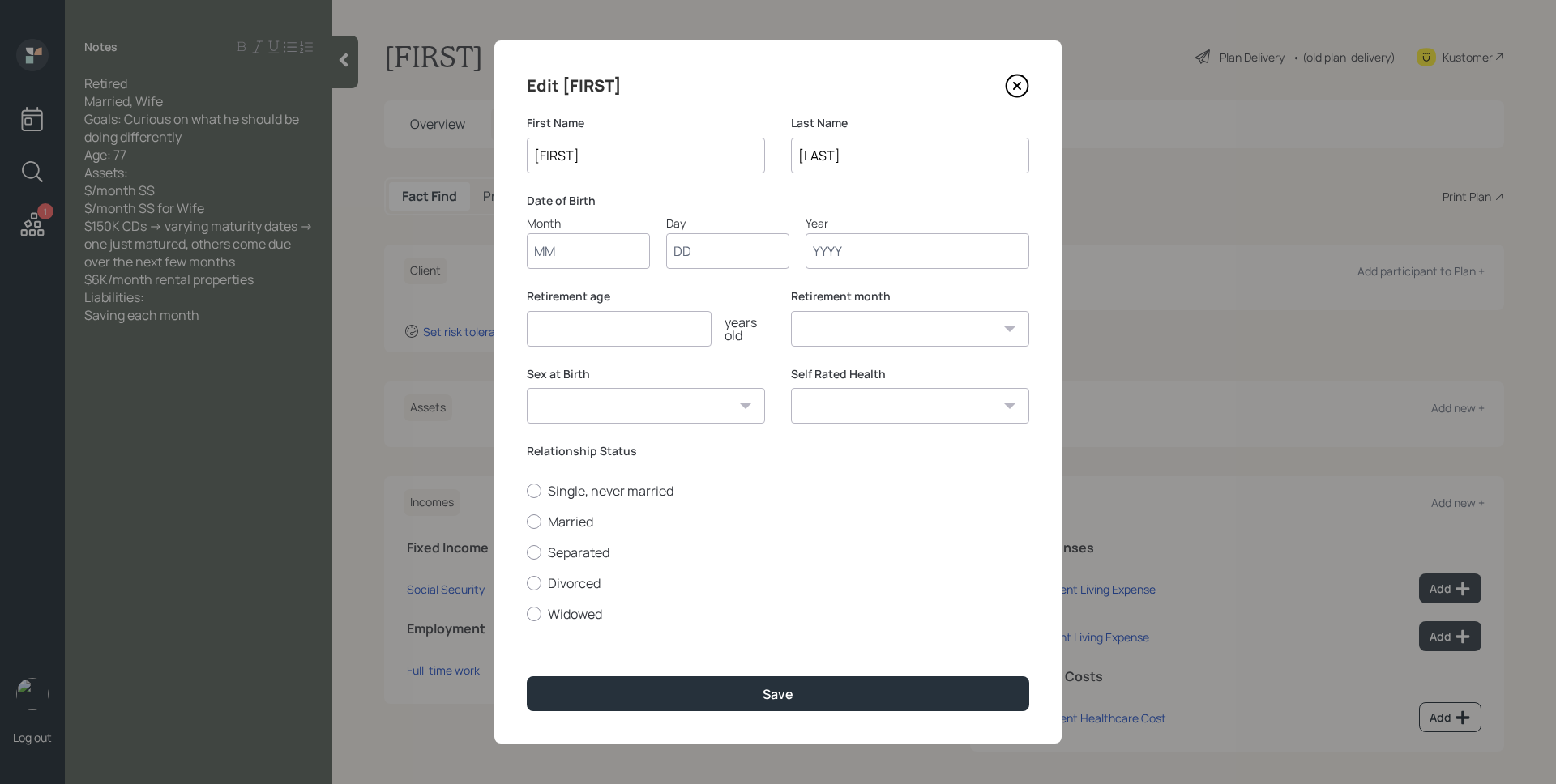 click on "Month" at bounding box center [588, 251] 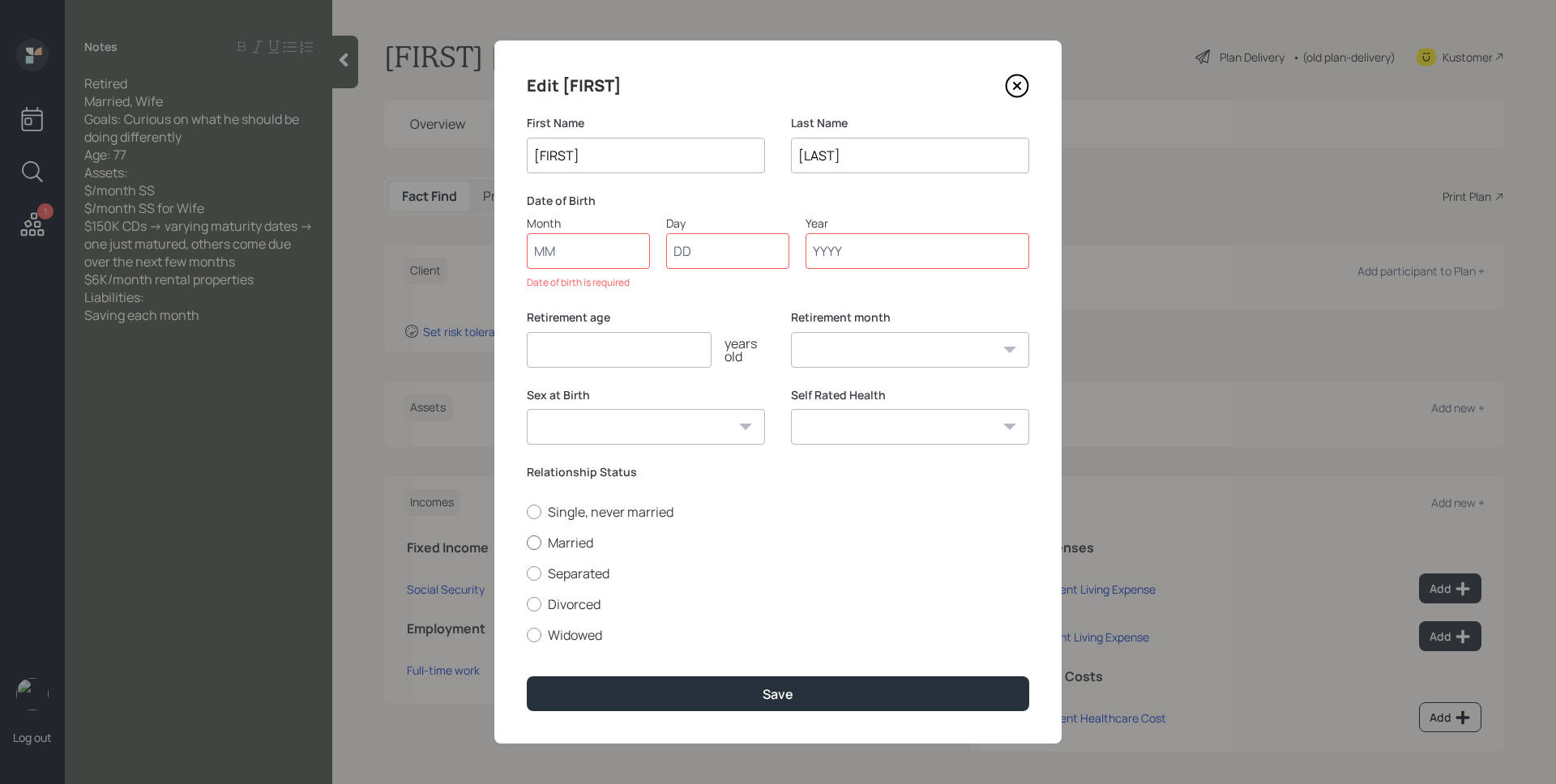 click on "Single, never married Married Separated Divorced Widowed" at bounding box center (778, 573) 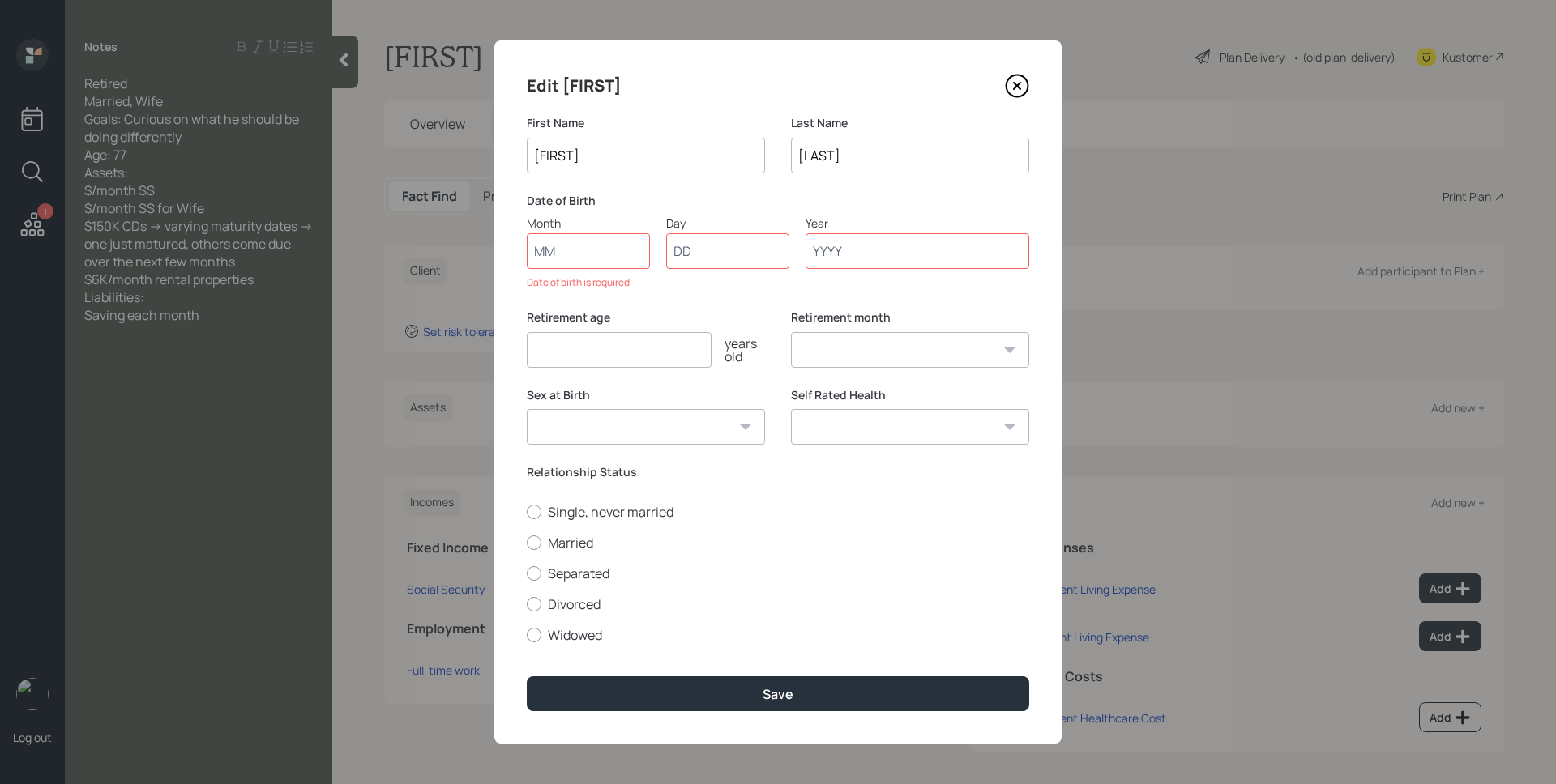 click 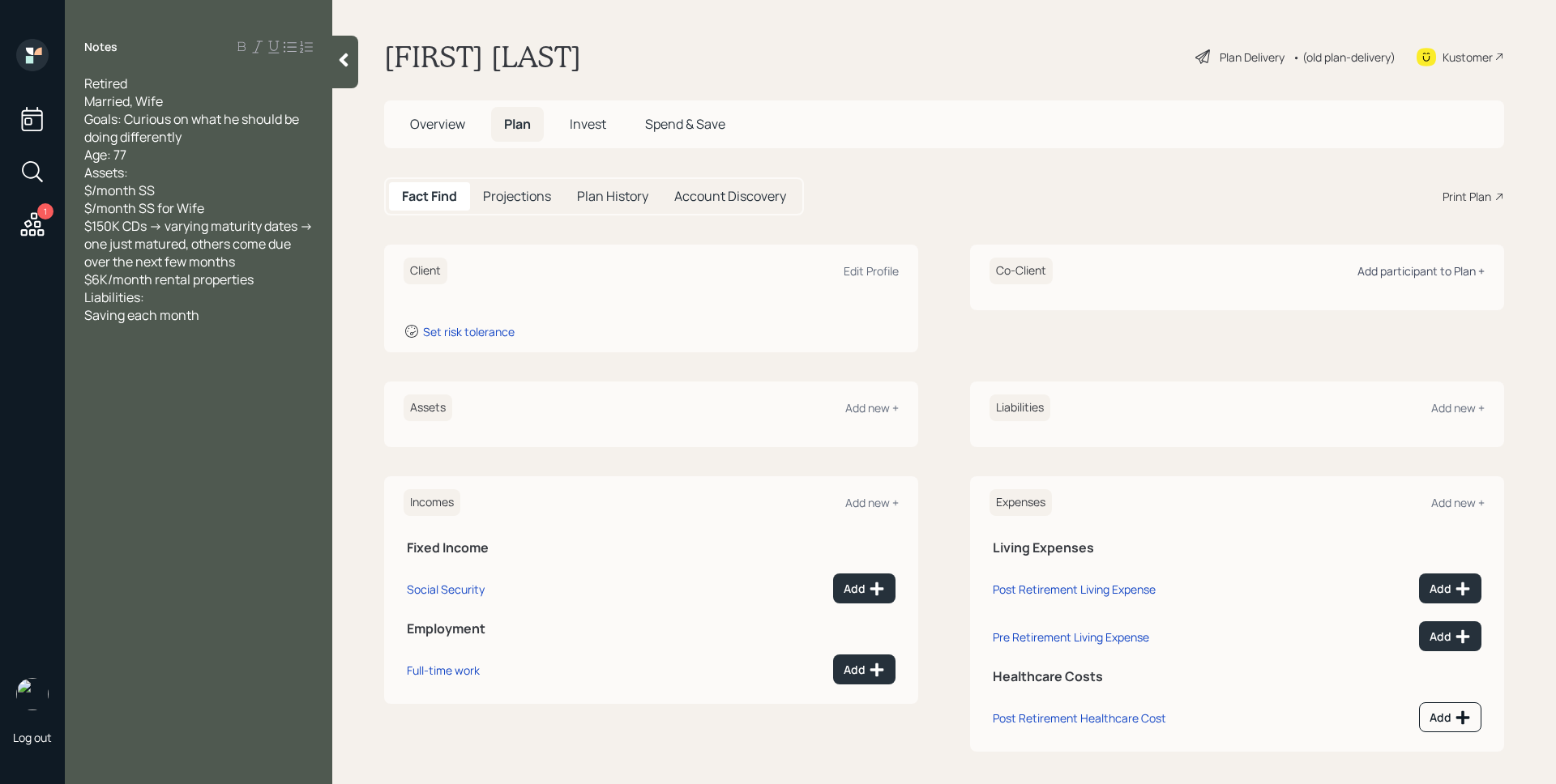 click on "Add participant to Plan +" at bounding box center [1421, 271] 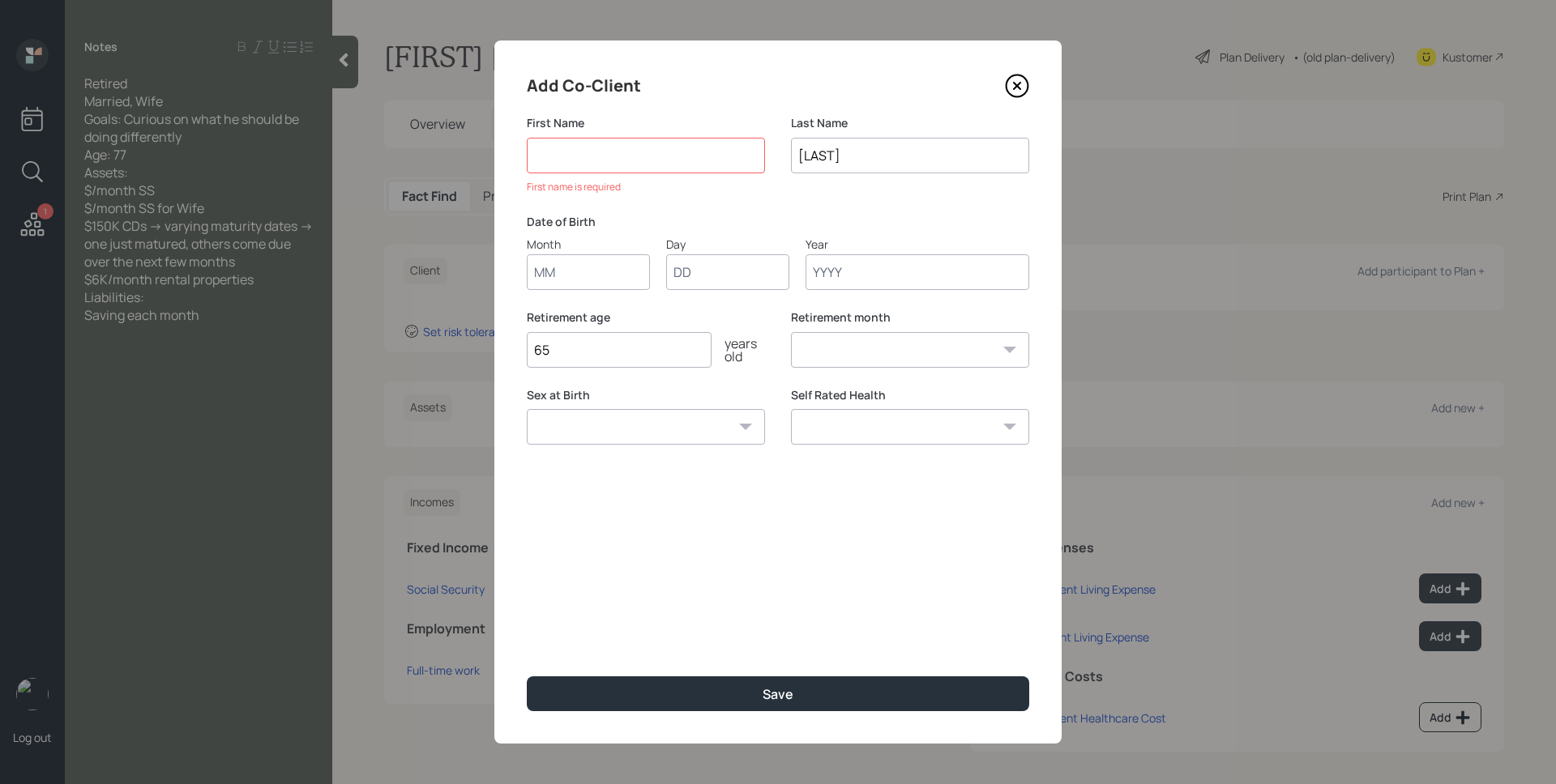 click on "Month" at bounding box center [588, 272] 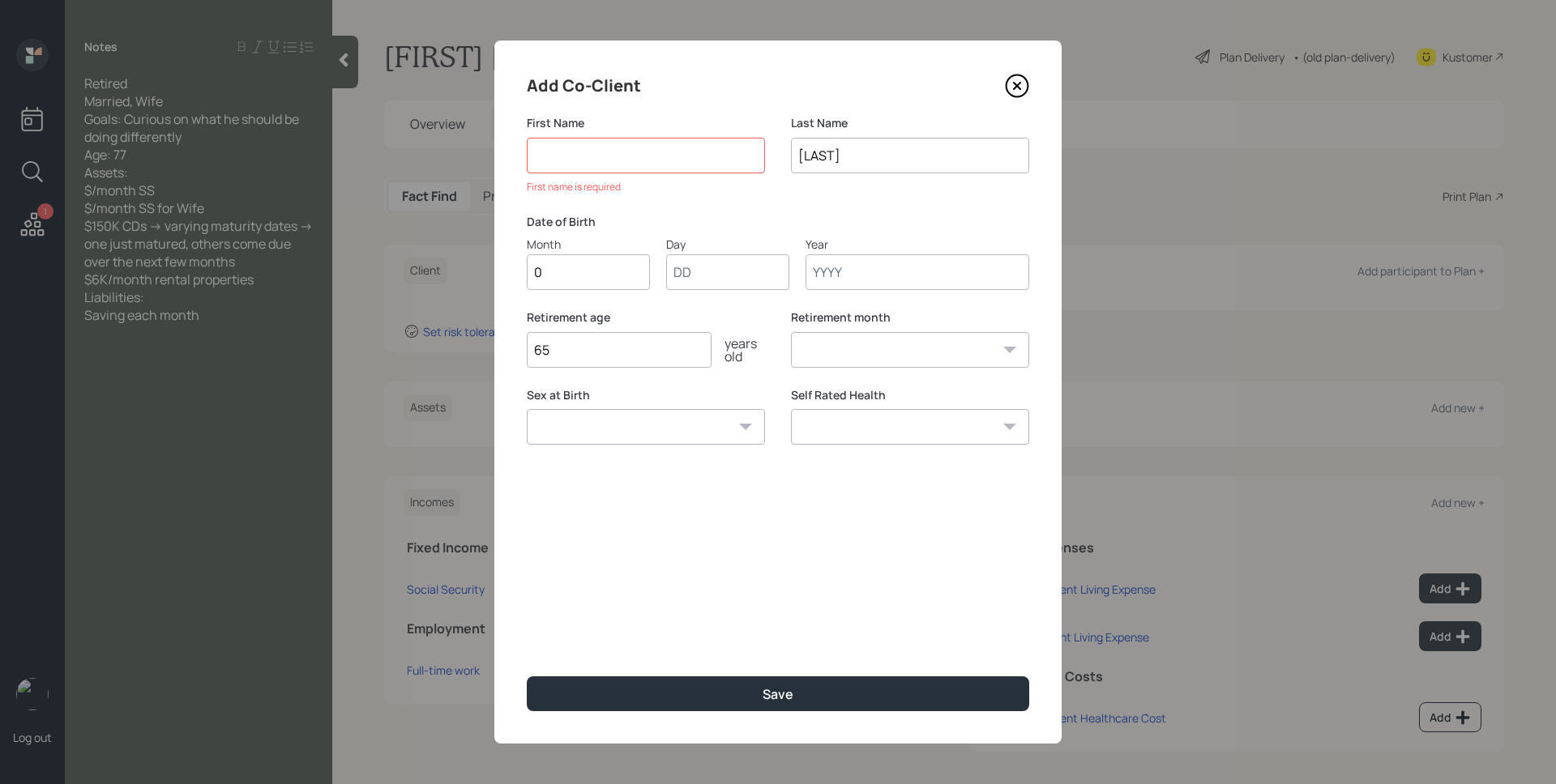 type on "08" 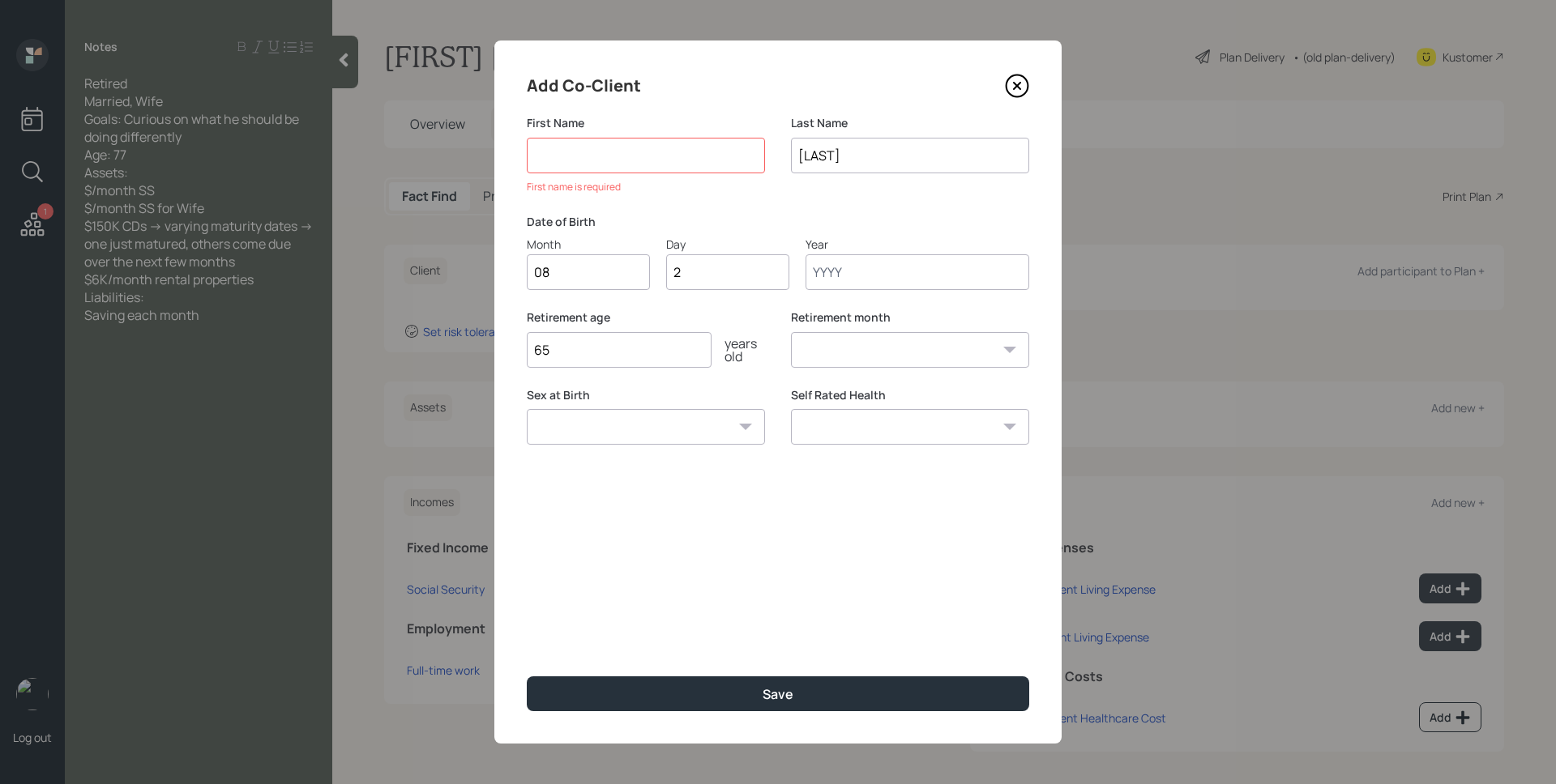 type on "27" 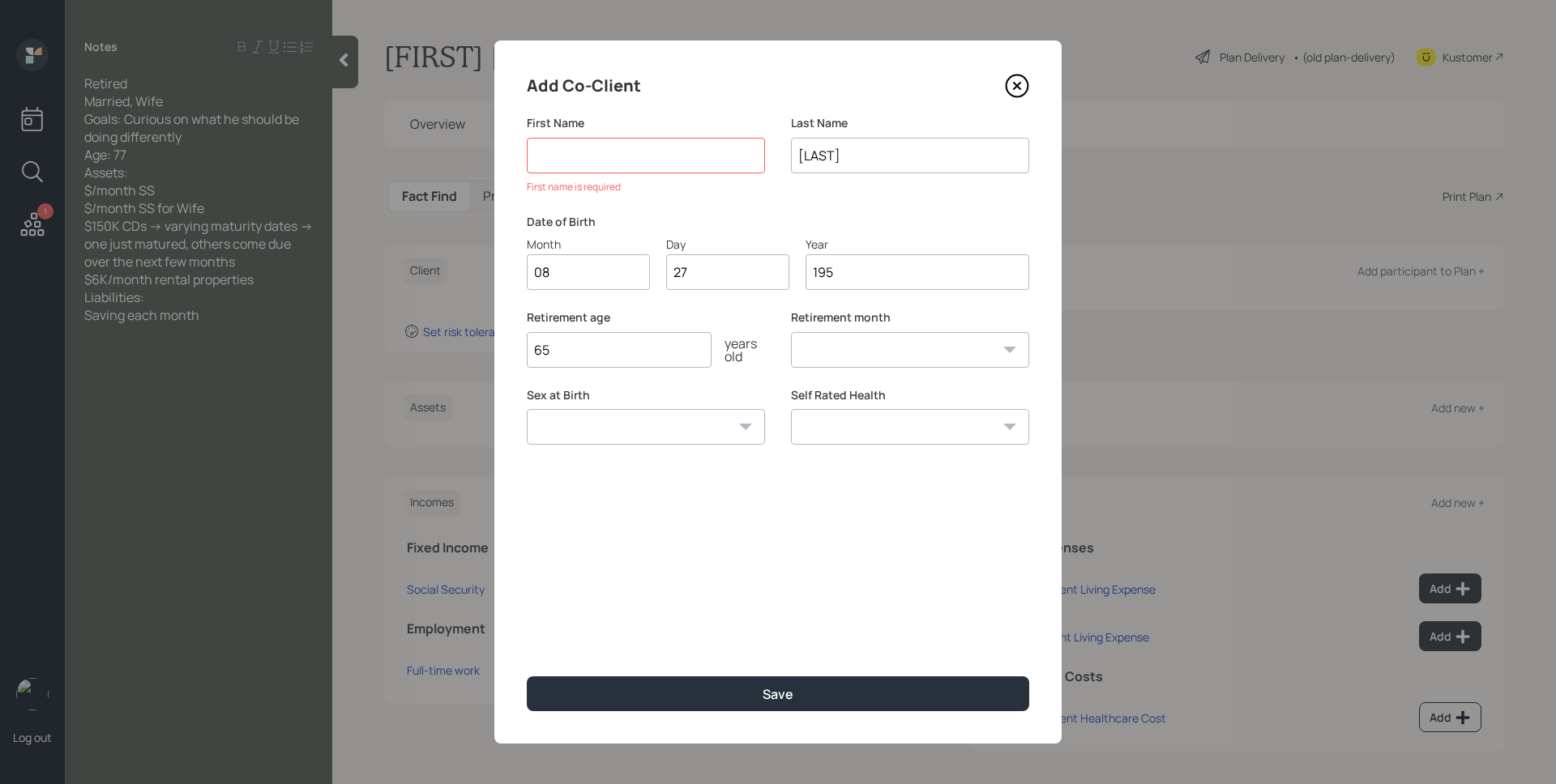 type on "1950" 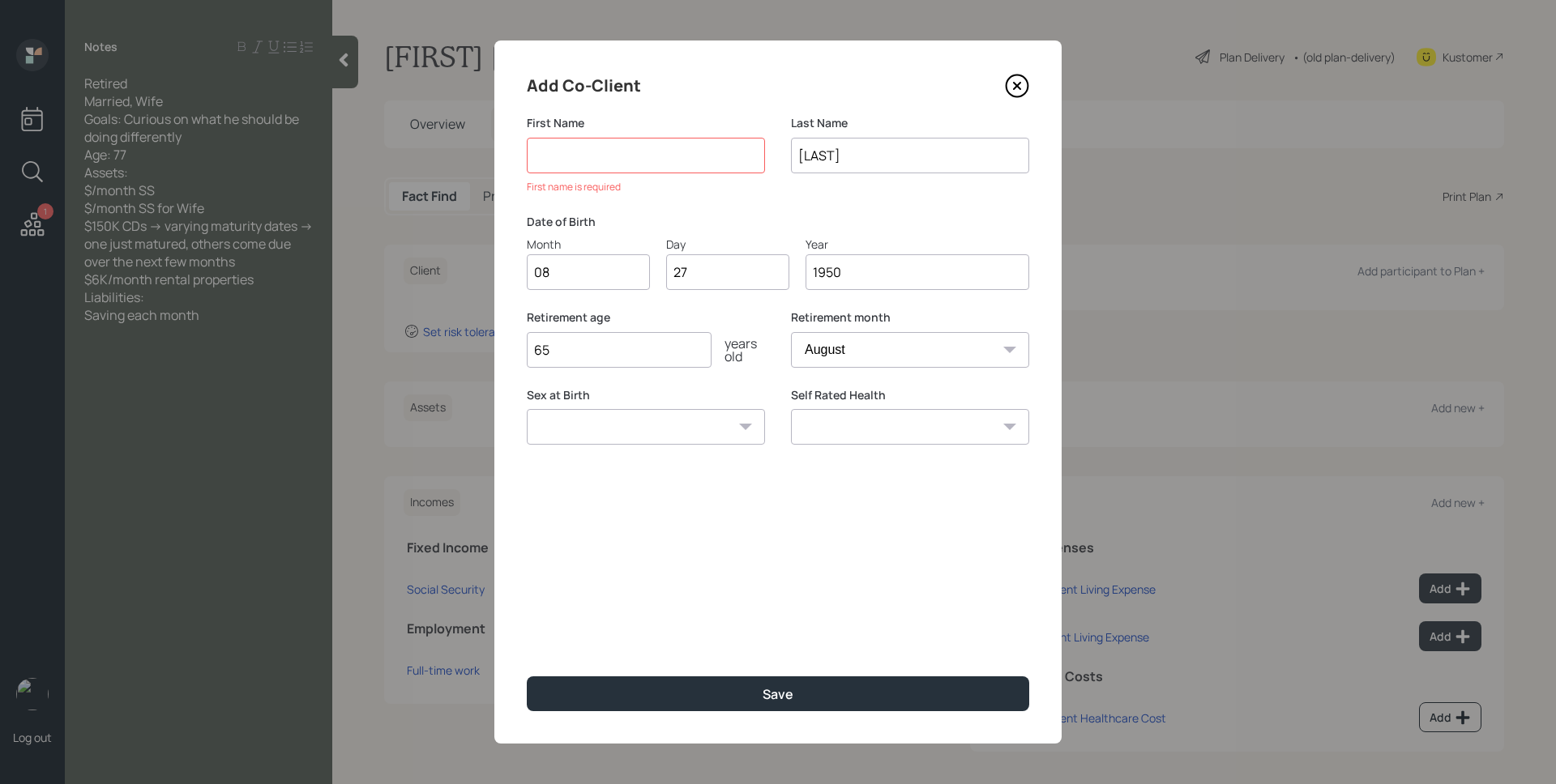 type on "1950" 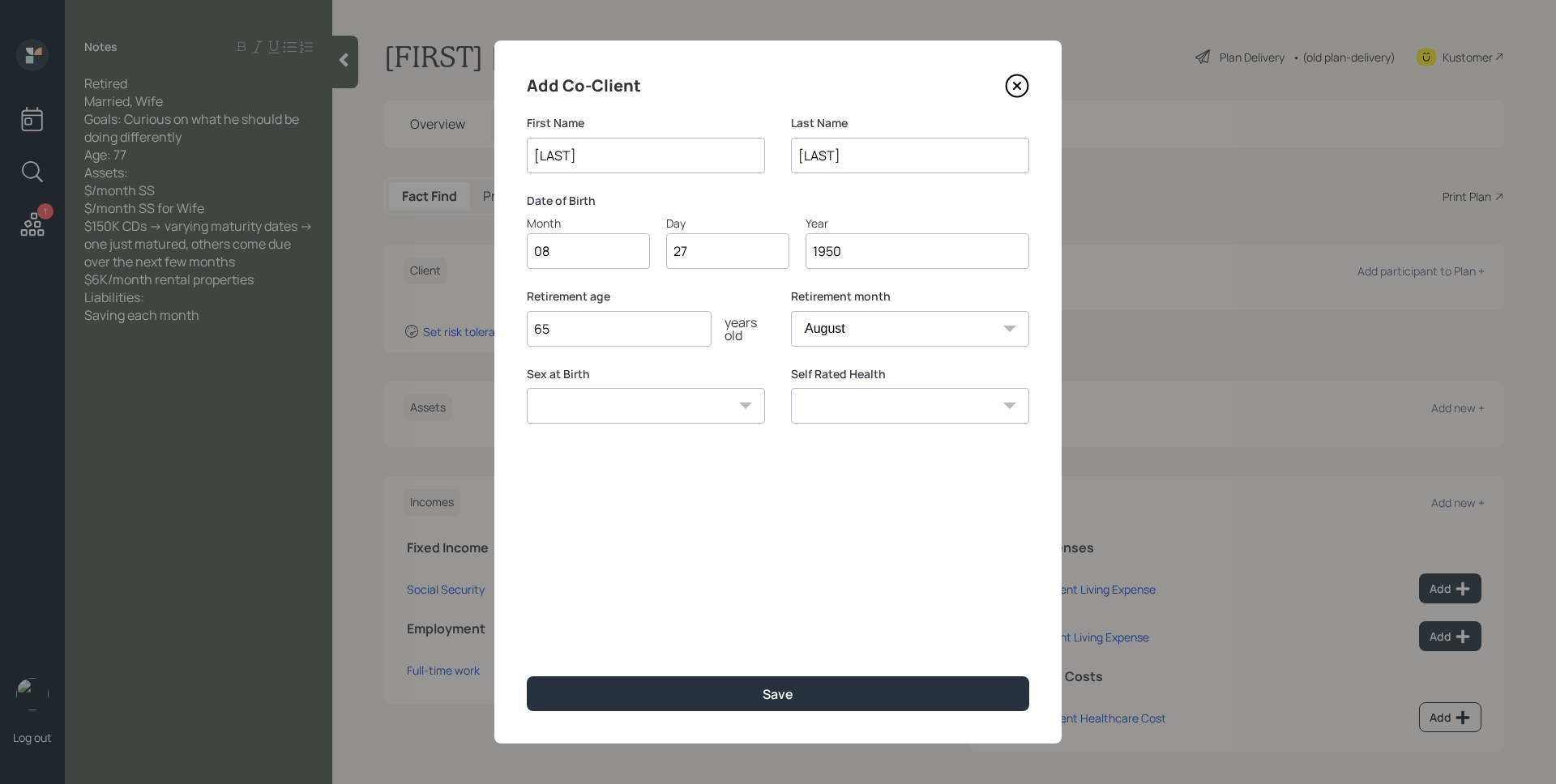 type on "[LAST]" 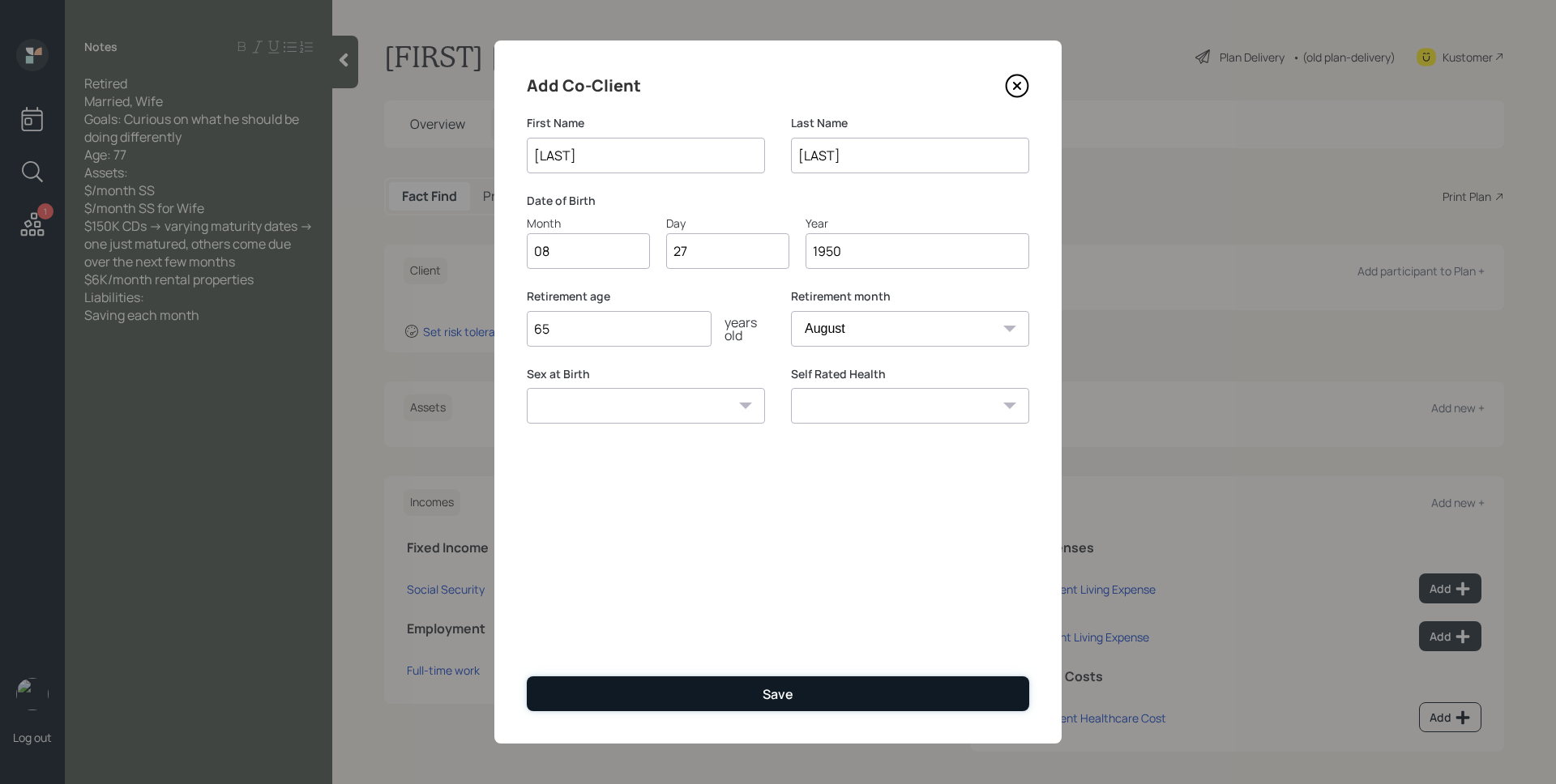 click on "Save" at bounding box center [778, 693] 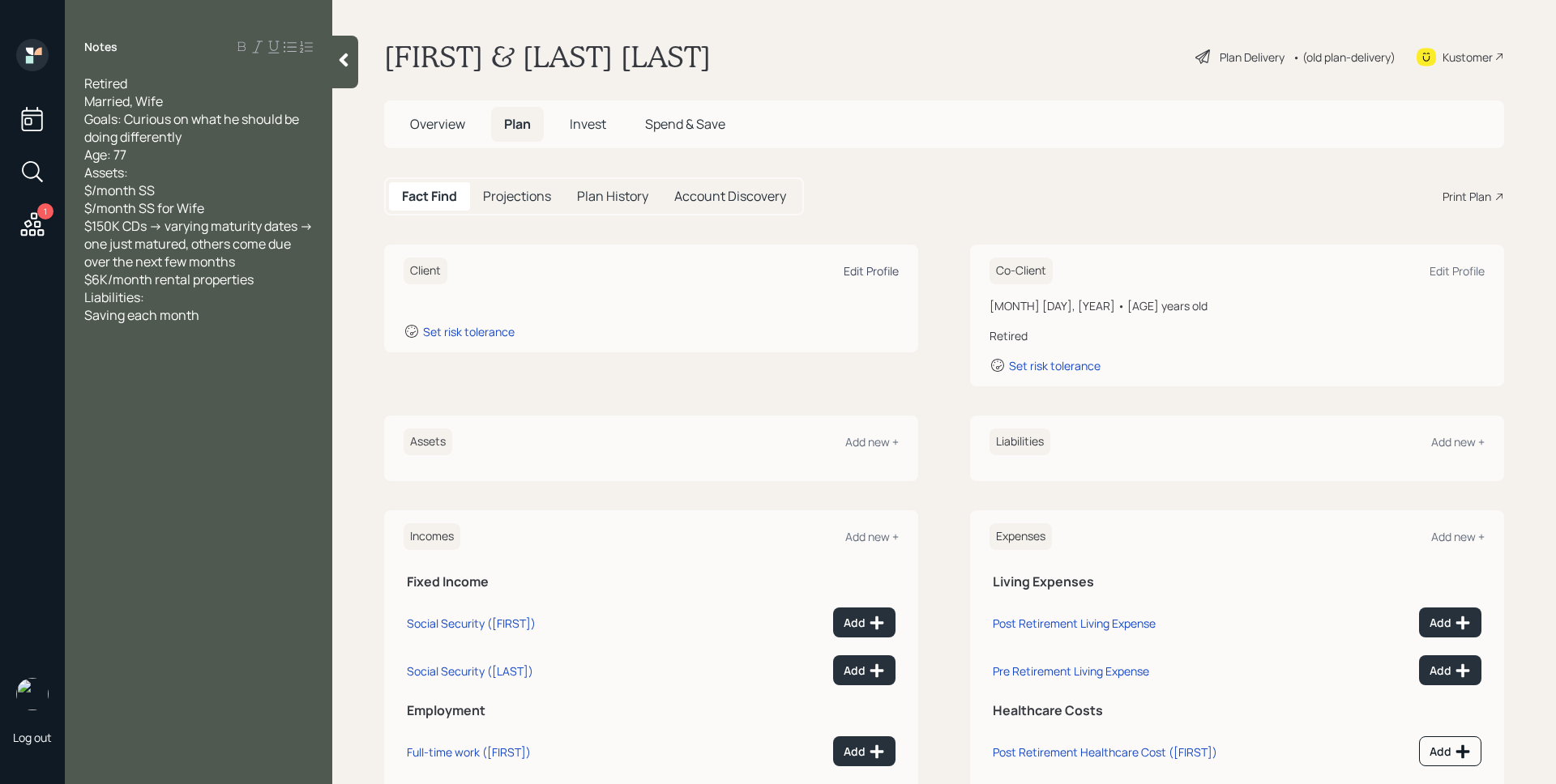 click on "Edit Profile" at bounding box center [871, 271] 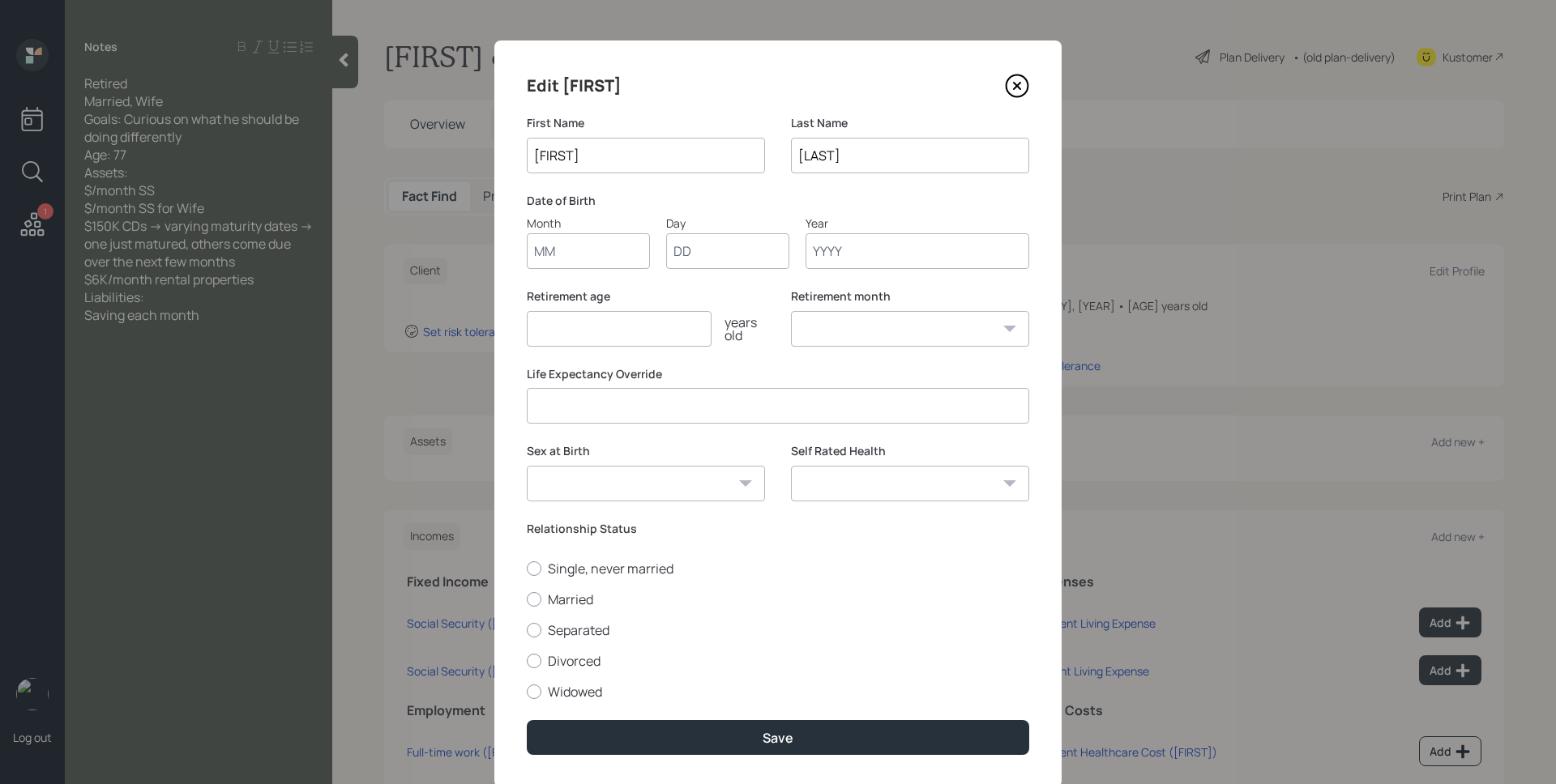 click on "Month" at bounding box center [588, 241] 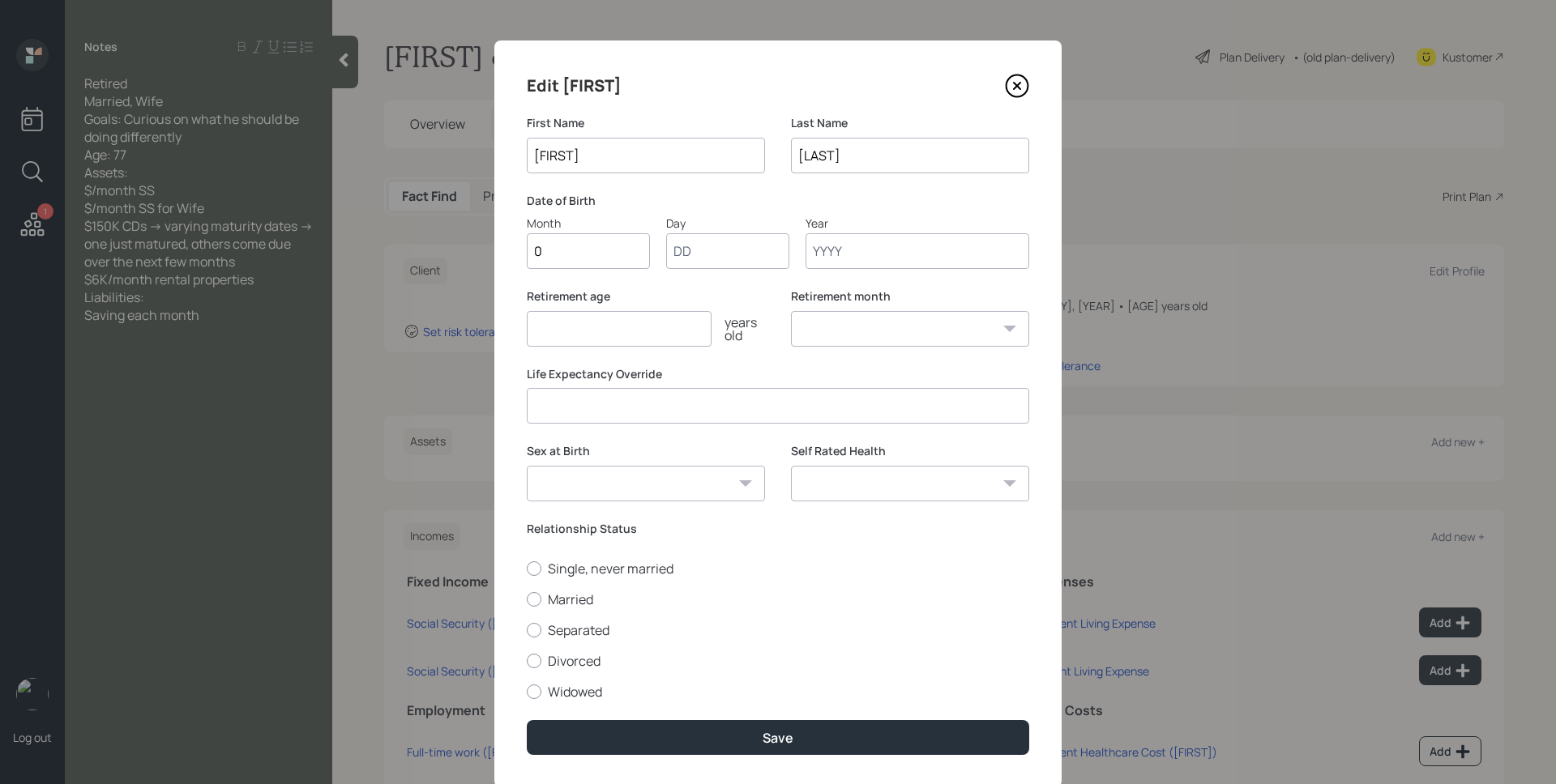 type on "07" 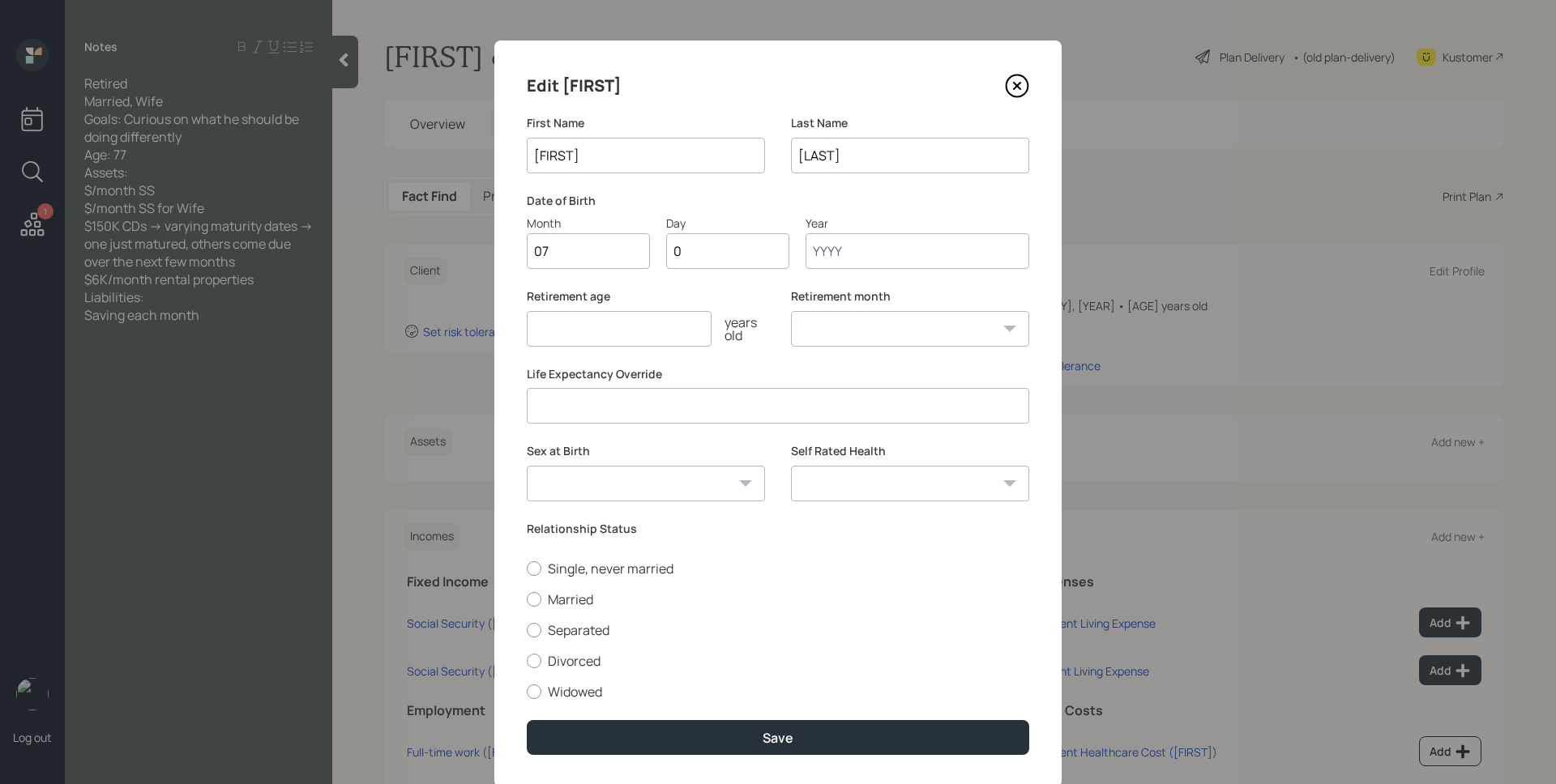 type on "09" 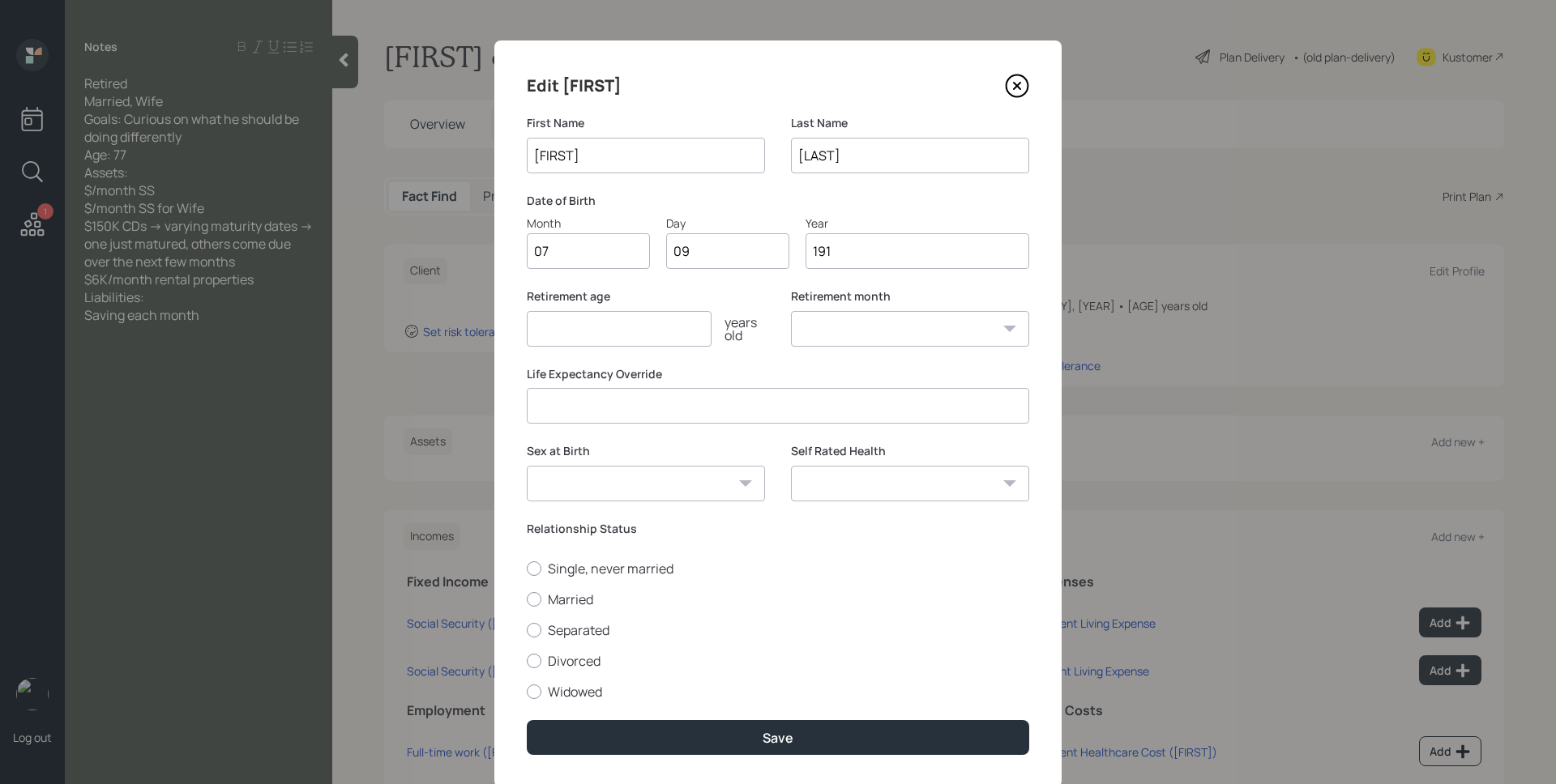 type on "1919" 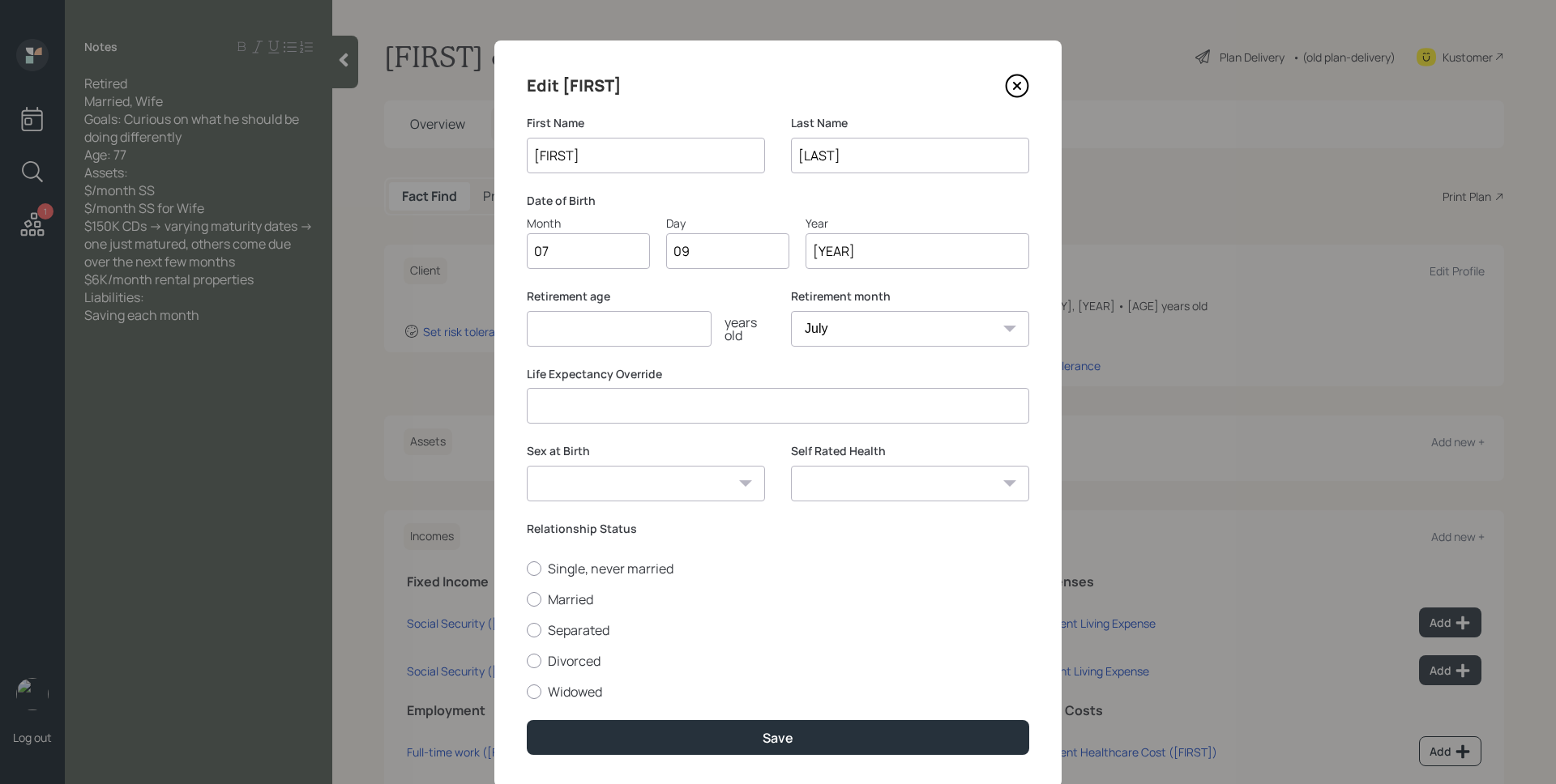 type on "[YEAR]" 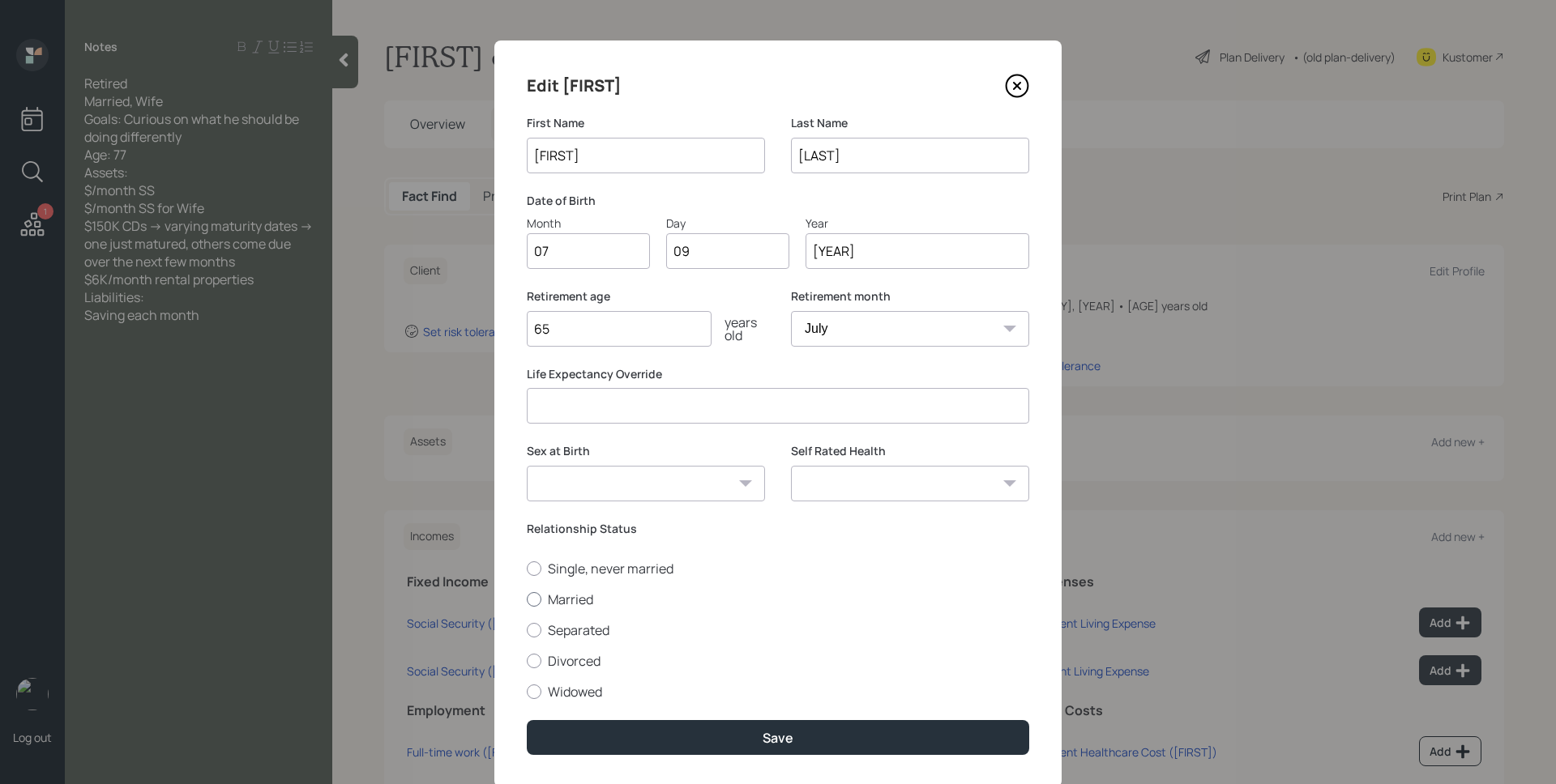 type on "65" 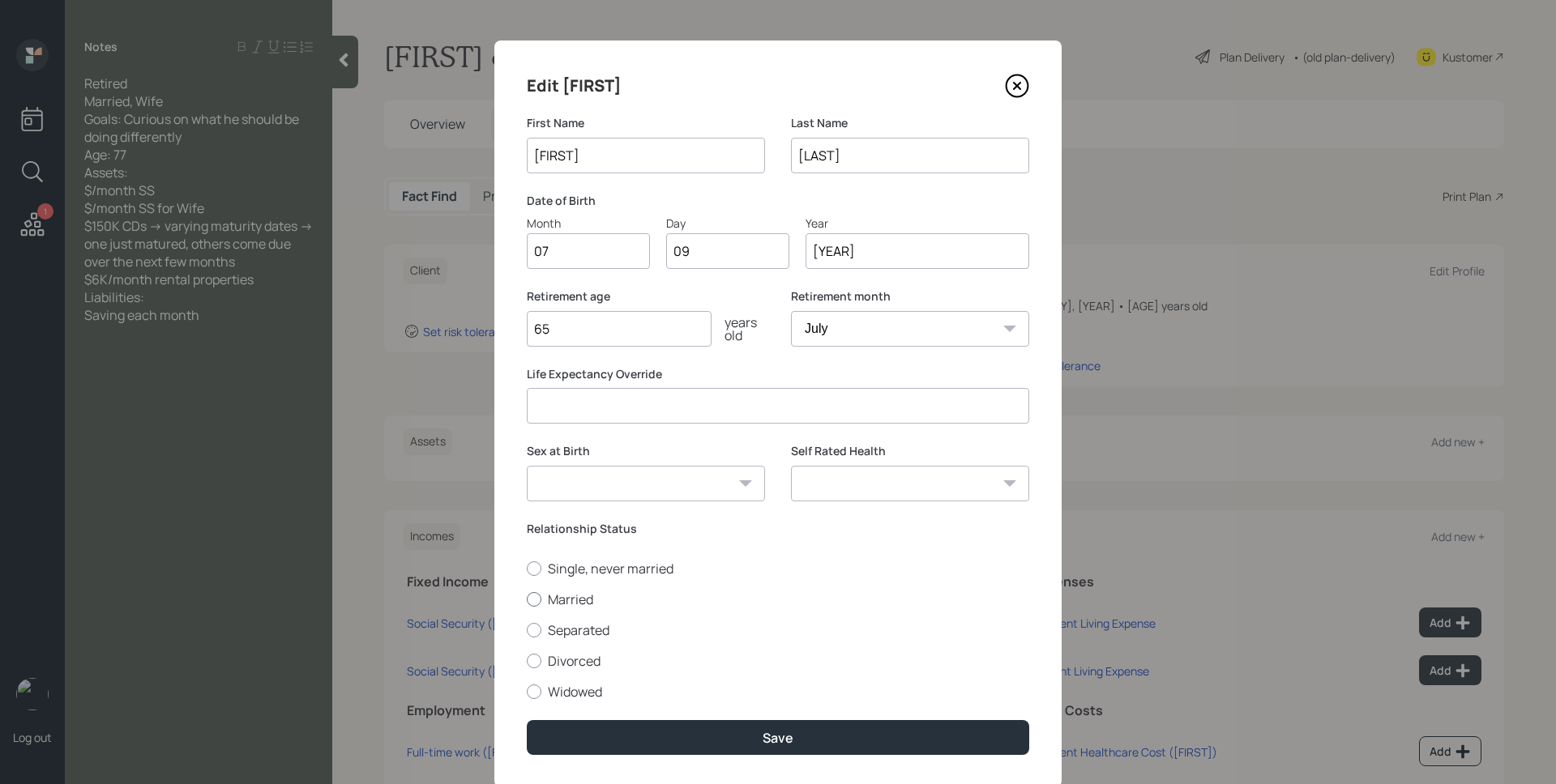 radio on "true" 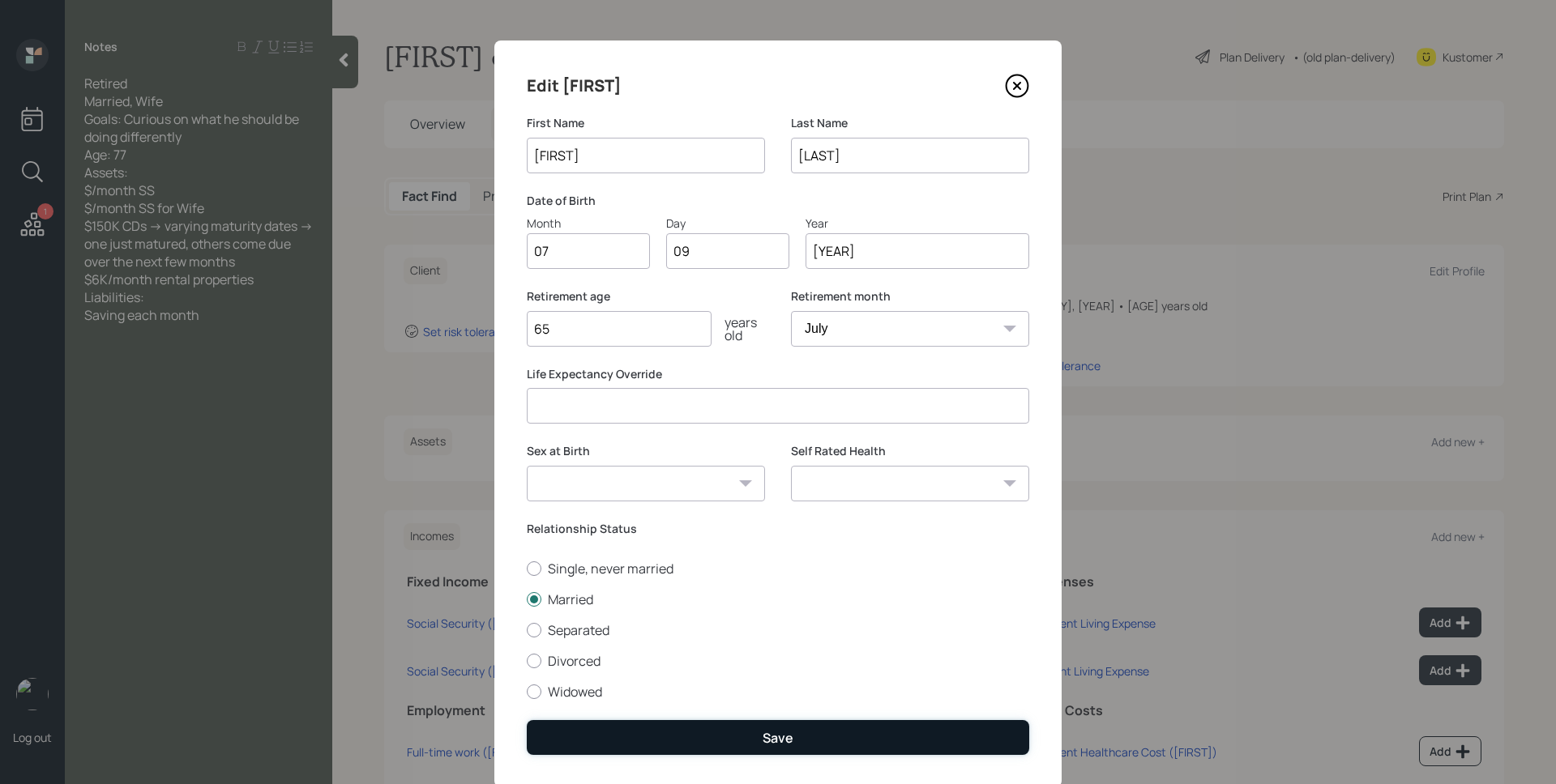 click on "Save" at bounding box center [778, 737] 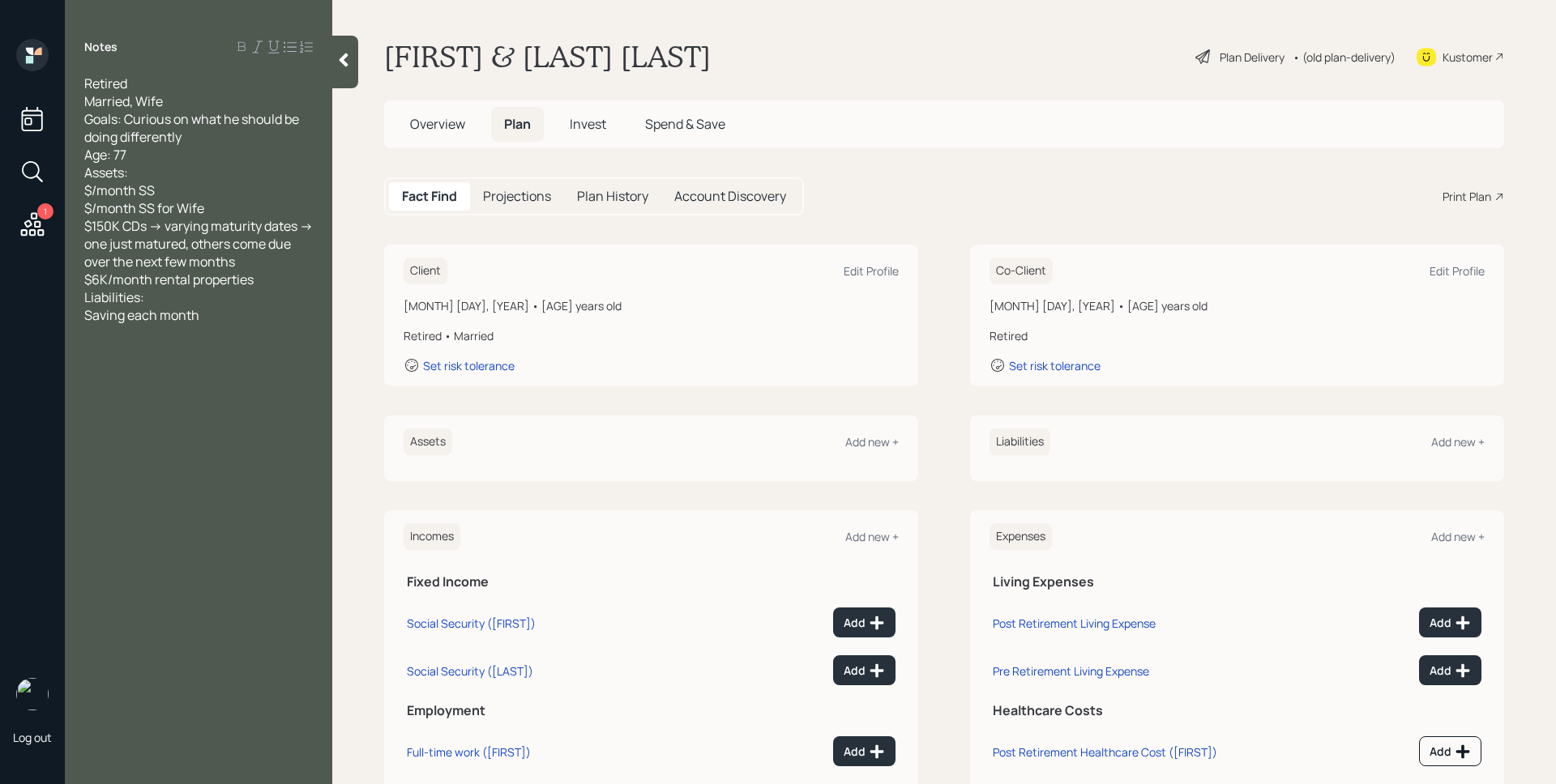 click on "Plan Delivery" at bounding box center [1252, 57] 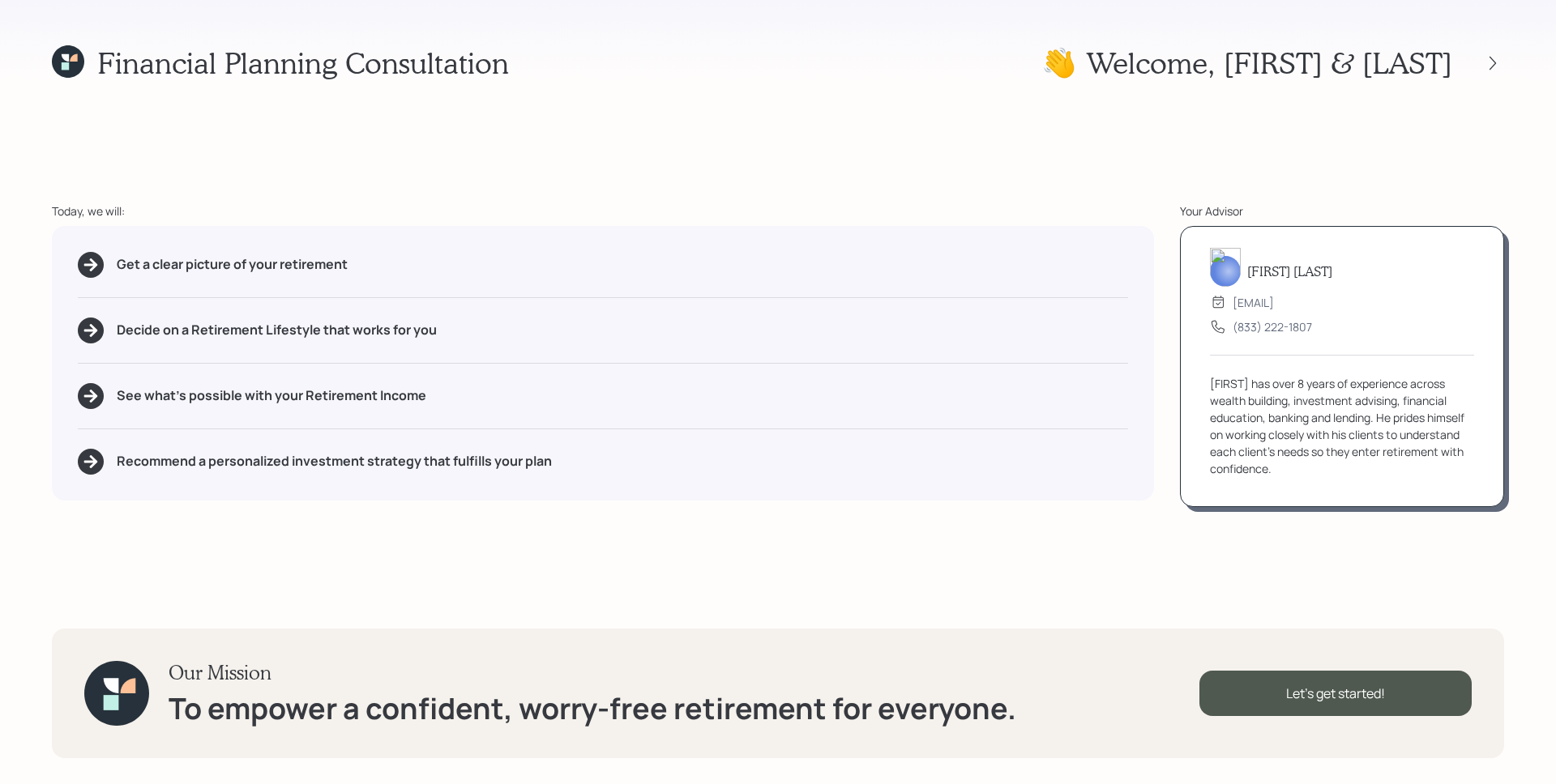 click on "Financial Planning Consultation 👋 Welcome , [FIRST] & [LAST] Today, we will: Get a clear picture of your retirement Decide on a Retirement Lifestyle that works for you See what's possible with your Retirement Income Recommend a personalized investment strategy that fulfills your plan Your Advisor [FIRST] [LAST] [EMAIL]
(833) 222-1807
[FIRST] has over 8 years of experience across wealth building, investment advising, financial education, banking and lending. He prides himself on working closely with his clients to understand each client's needs so they enter retirement with confidence. Our Mission To empower a confident, worry-free retirement for everyone. Let's get started!" at bounding box center [778, 392] 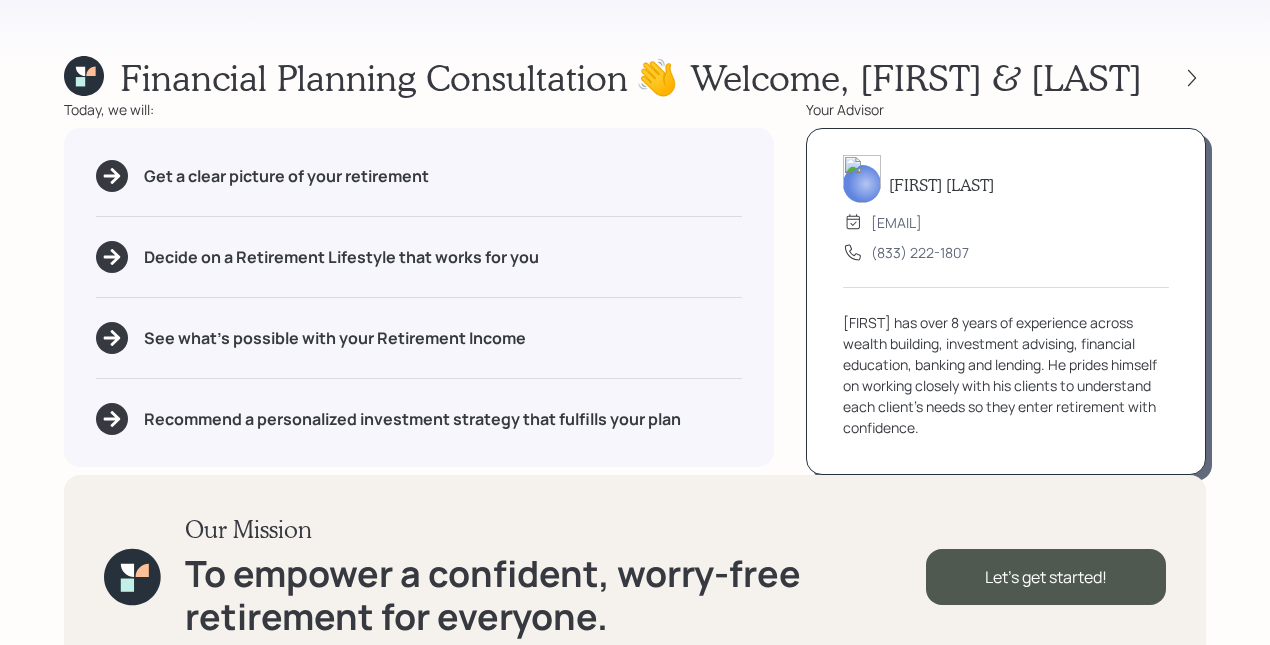click on "[FIRST] has over 8 years of experience across wealth building, investment advising, financial education, banking and lending. He prides himself on working closely with his clients to understand each client's needs so they enter retirement with confidence." at bounding box center [1006, 375] 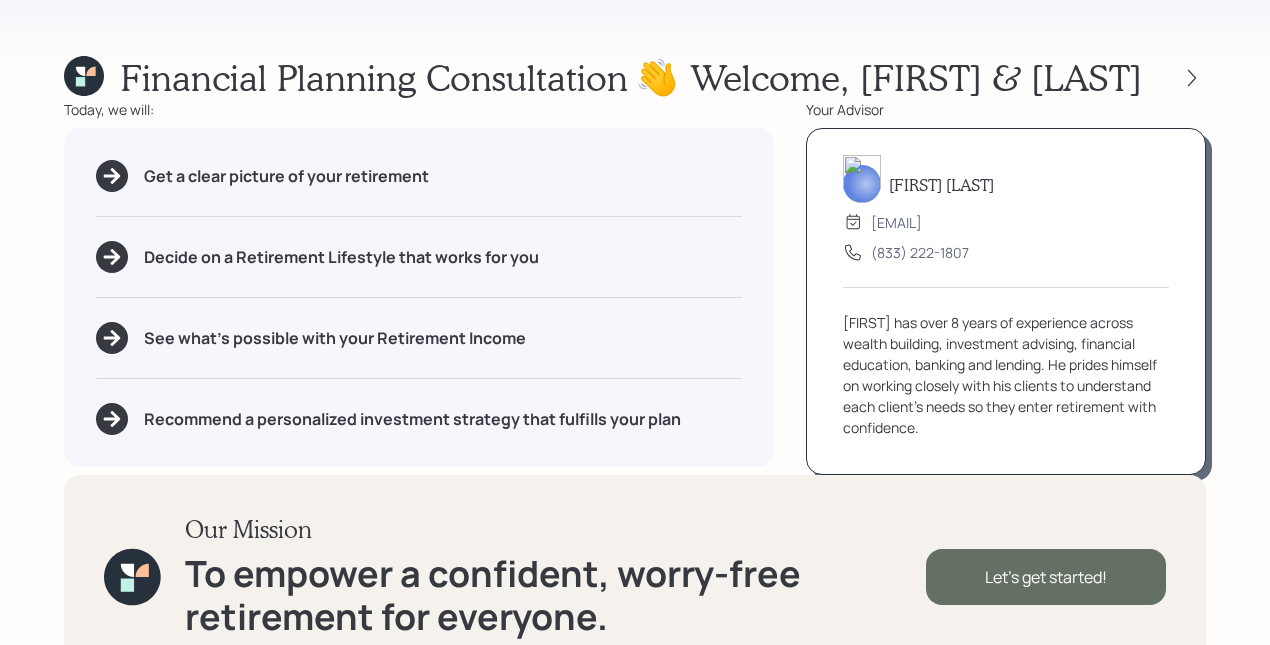 click on "Let's get started!" at bounding box center [1046, 577] 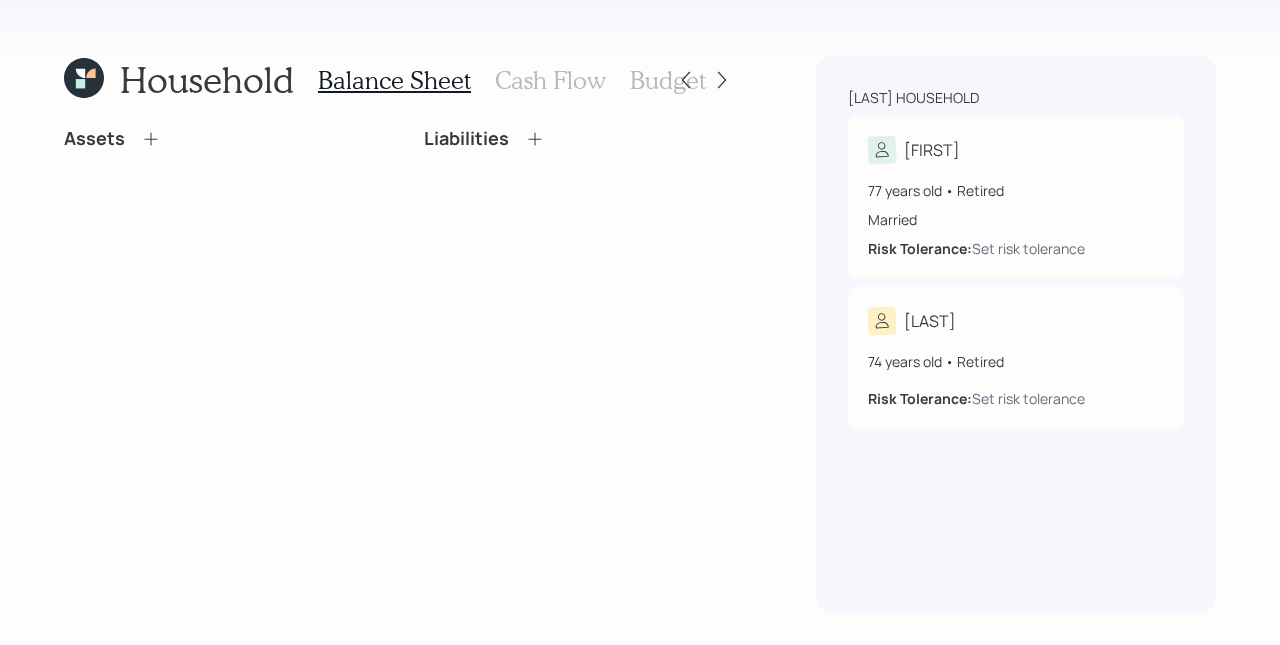 click on "Assets Liabilities" at bounding box center [400, 370] 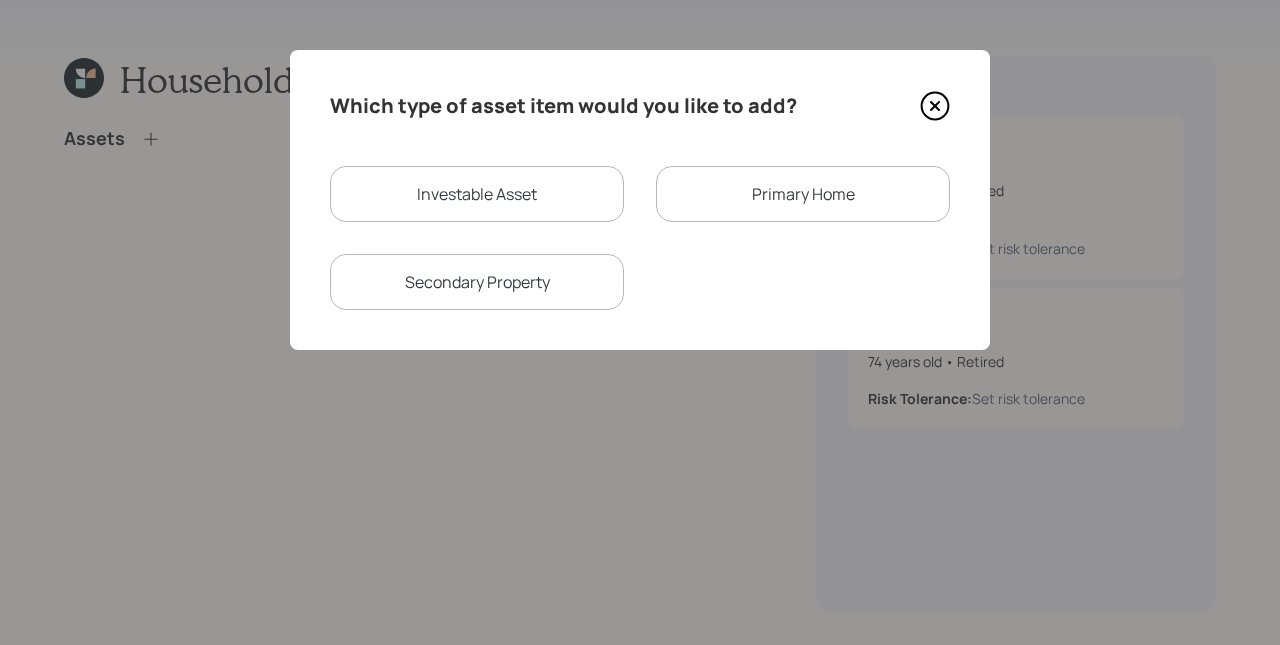 click on "Investable Asset" at bounding box center [477, 194] 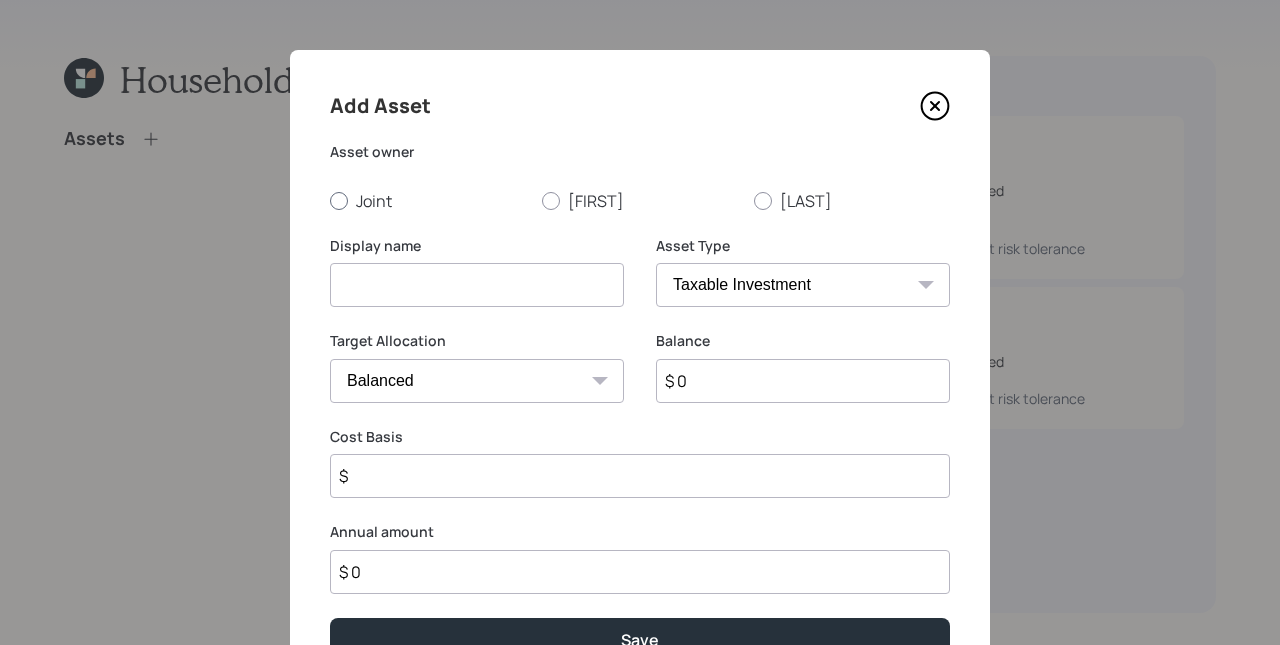 click on "Joint" at bounding box center [428, 201] 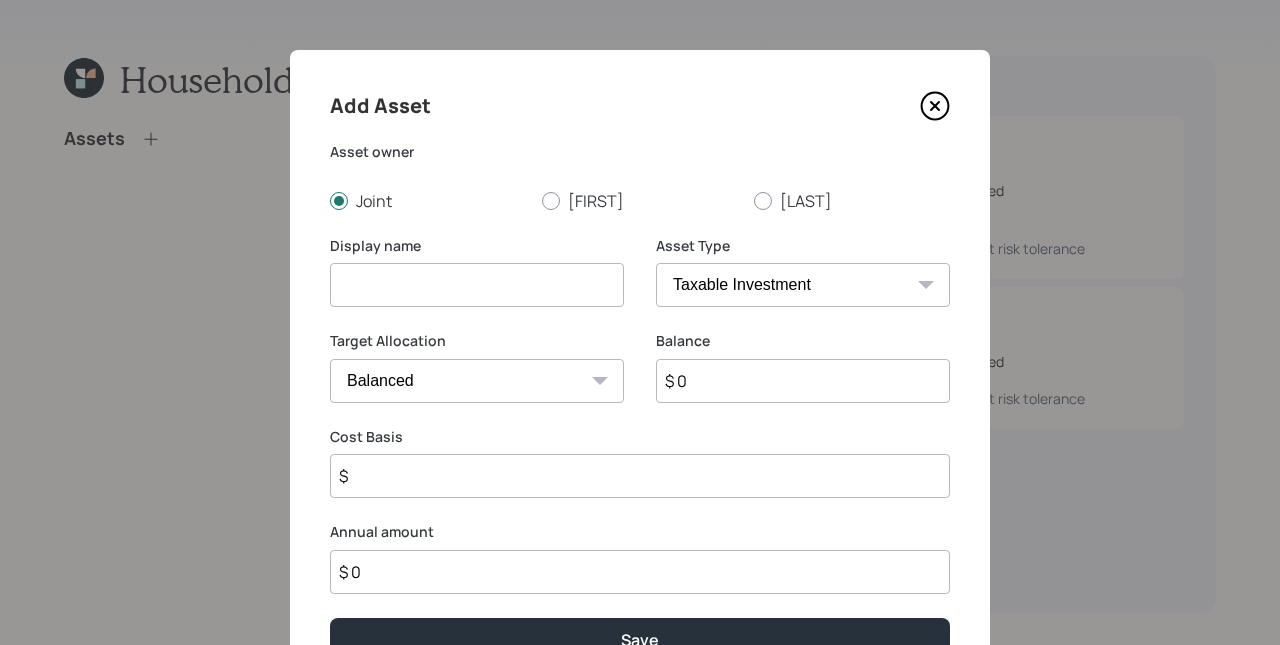 click on "Display name" at bounding box center (477, 284) 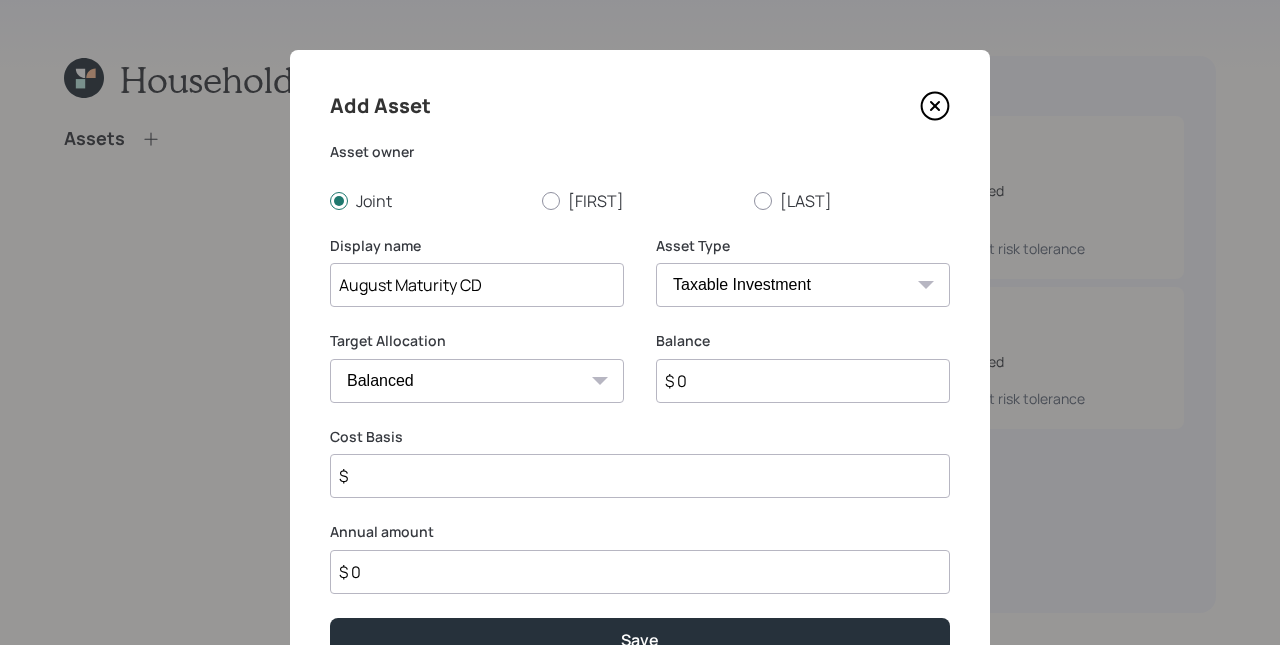 type on "August Maturity CD" 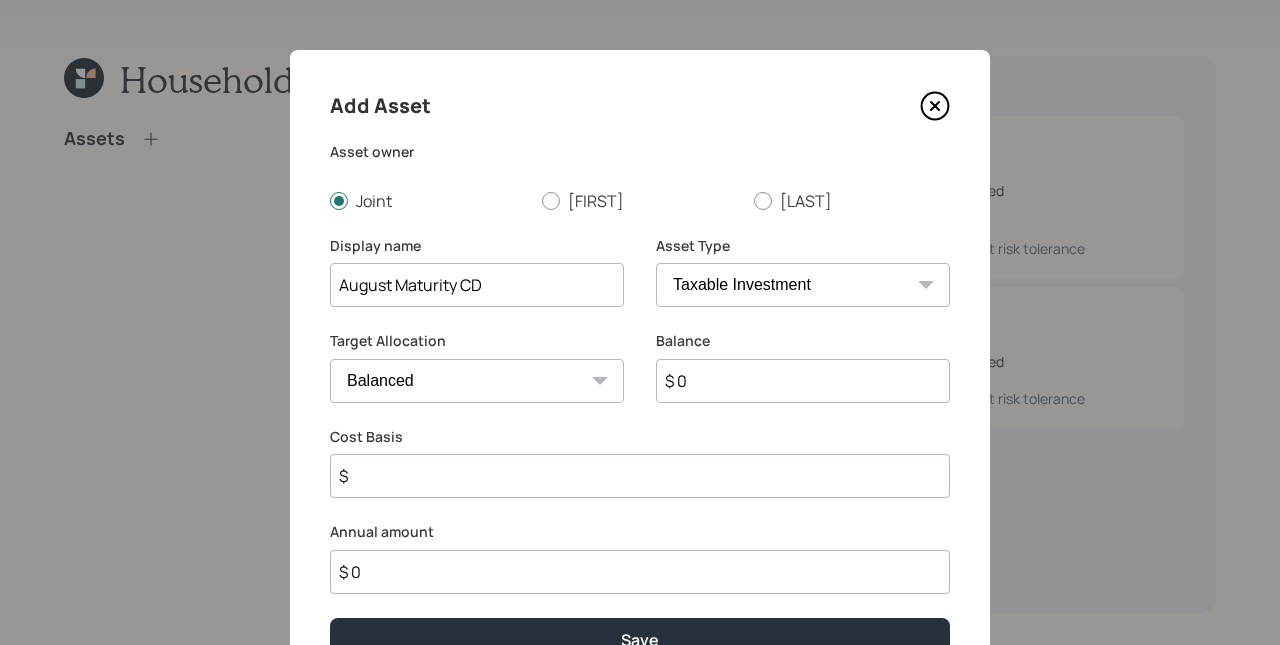 click on "Cash Conservative Balanced Aggressive" at bounding box center (477, 381) 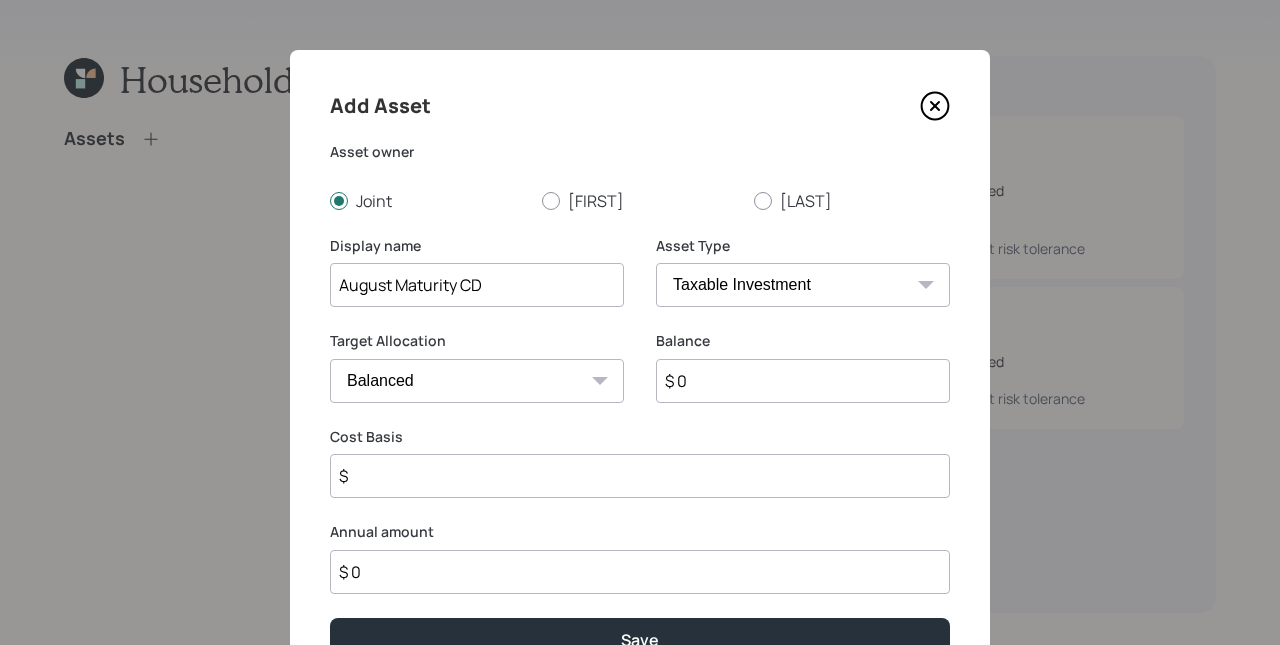 select on "uninvested" 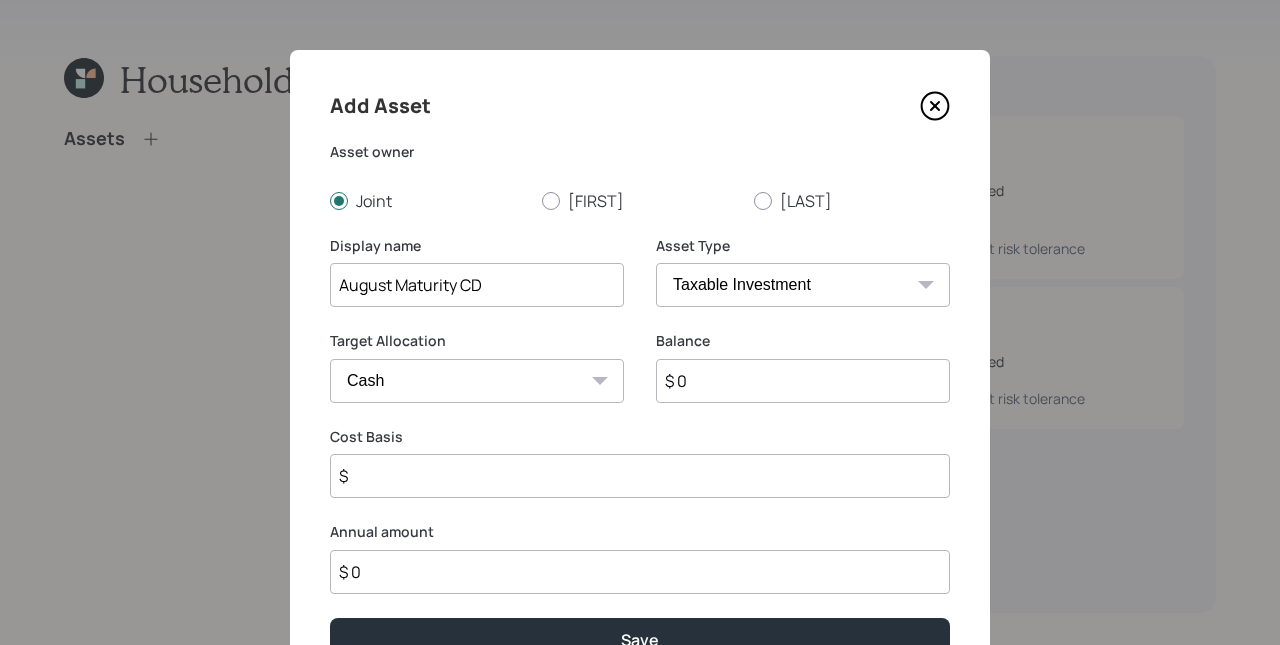 click on "$ 0" at bounding box center (803, 381) 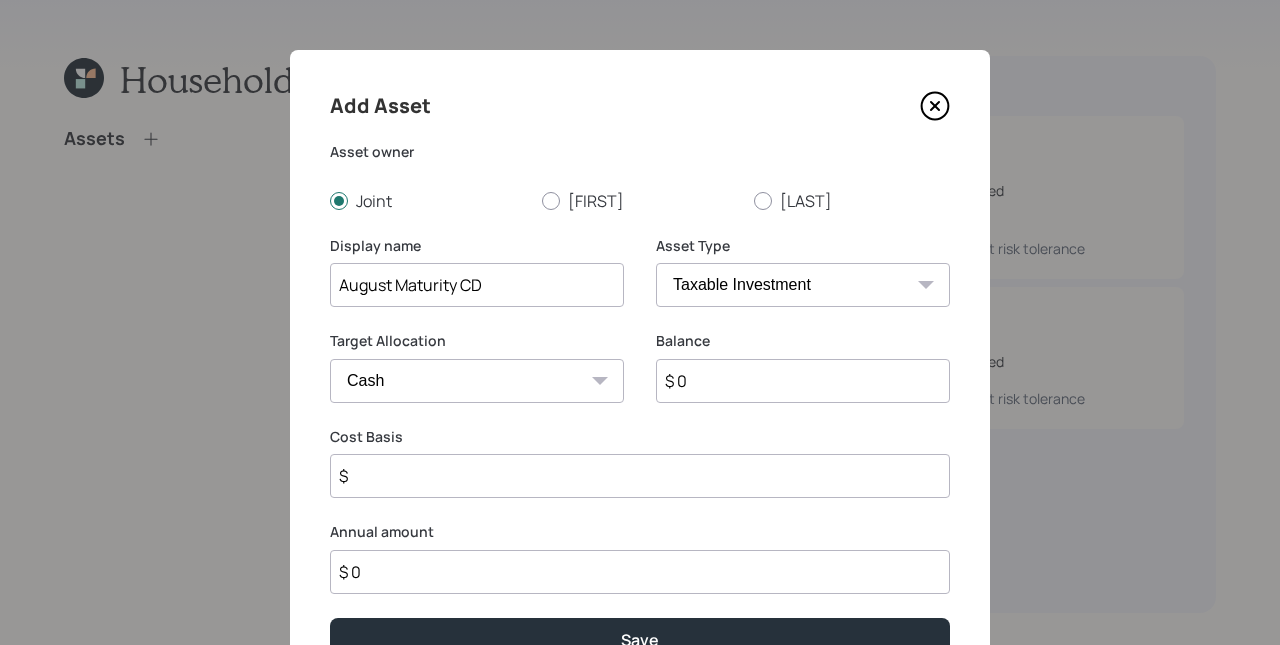type on "$ 1" 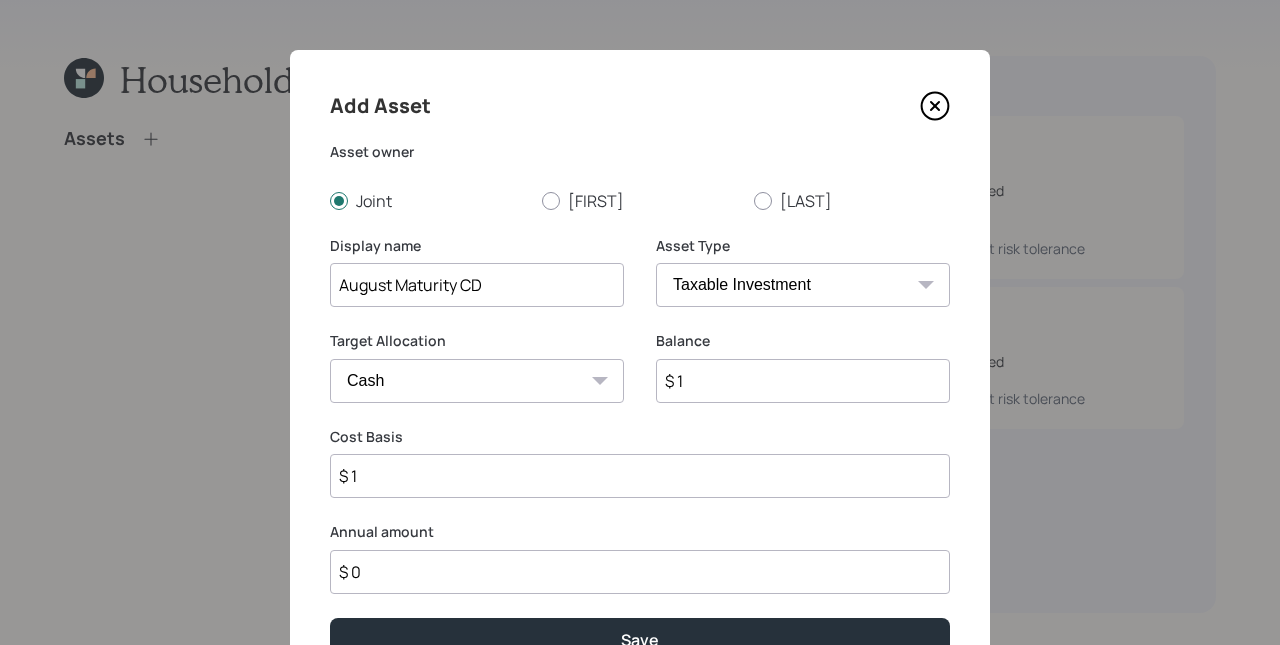 type on "$ 10" 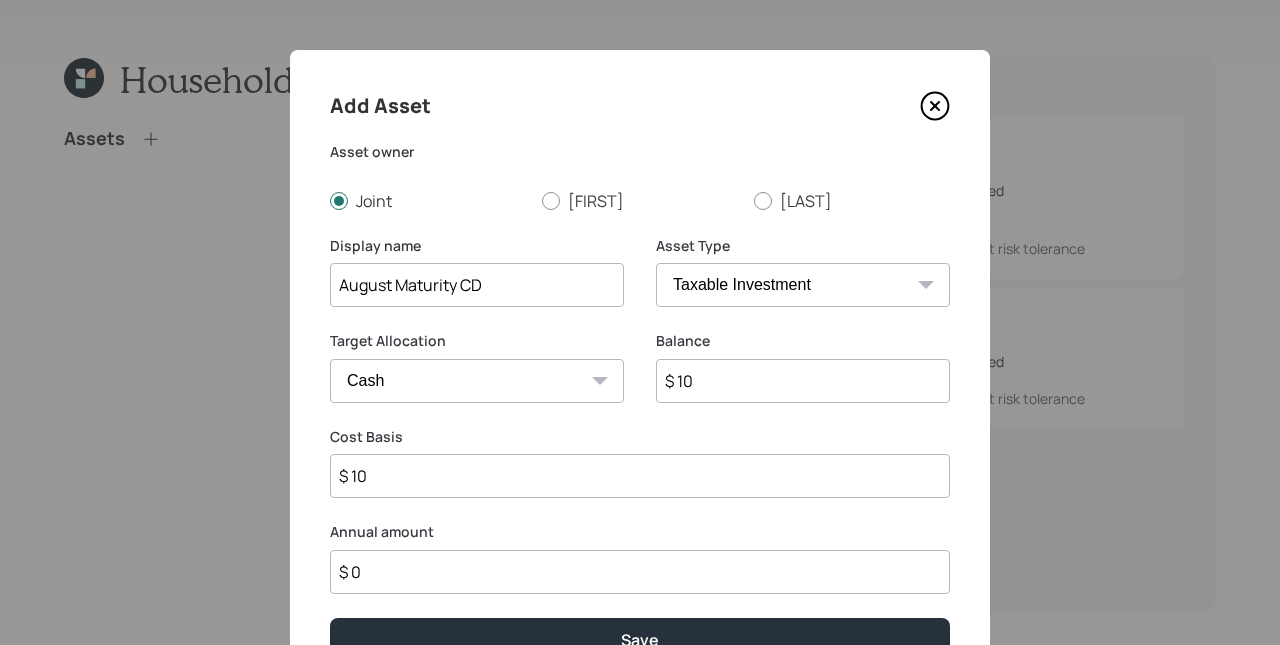 type on "$ 100" 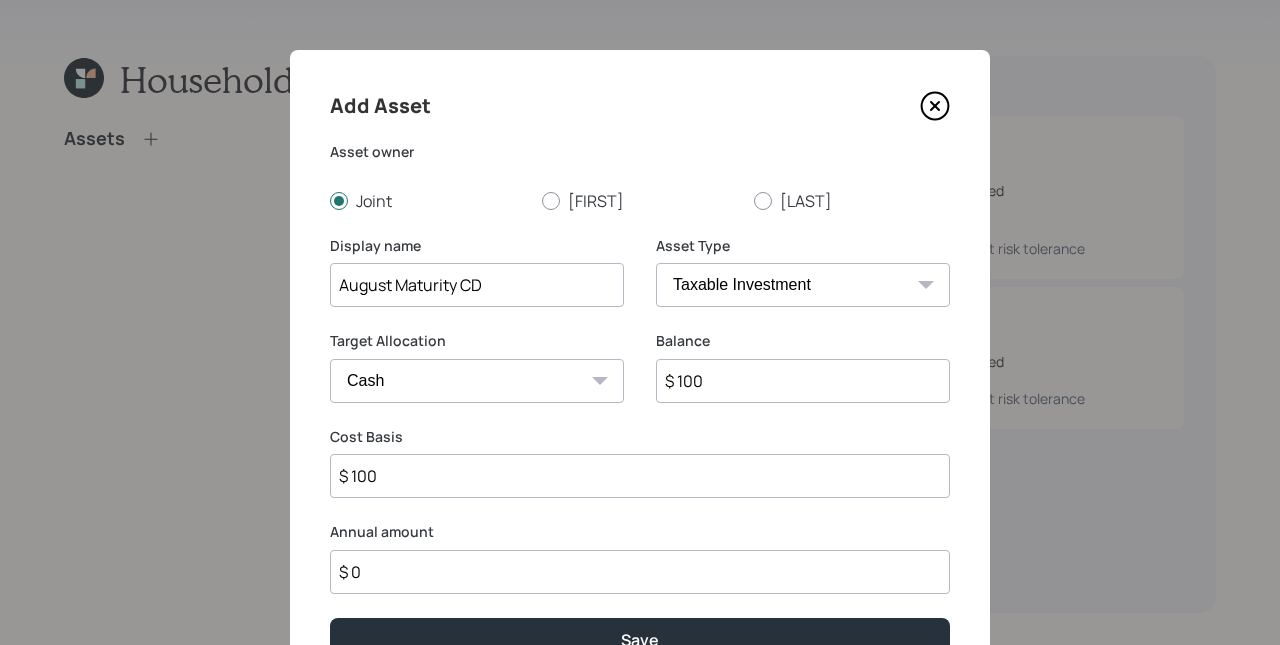 type on "$ 1,000" 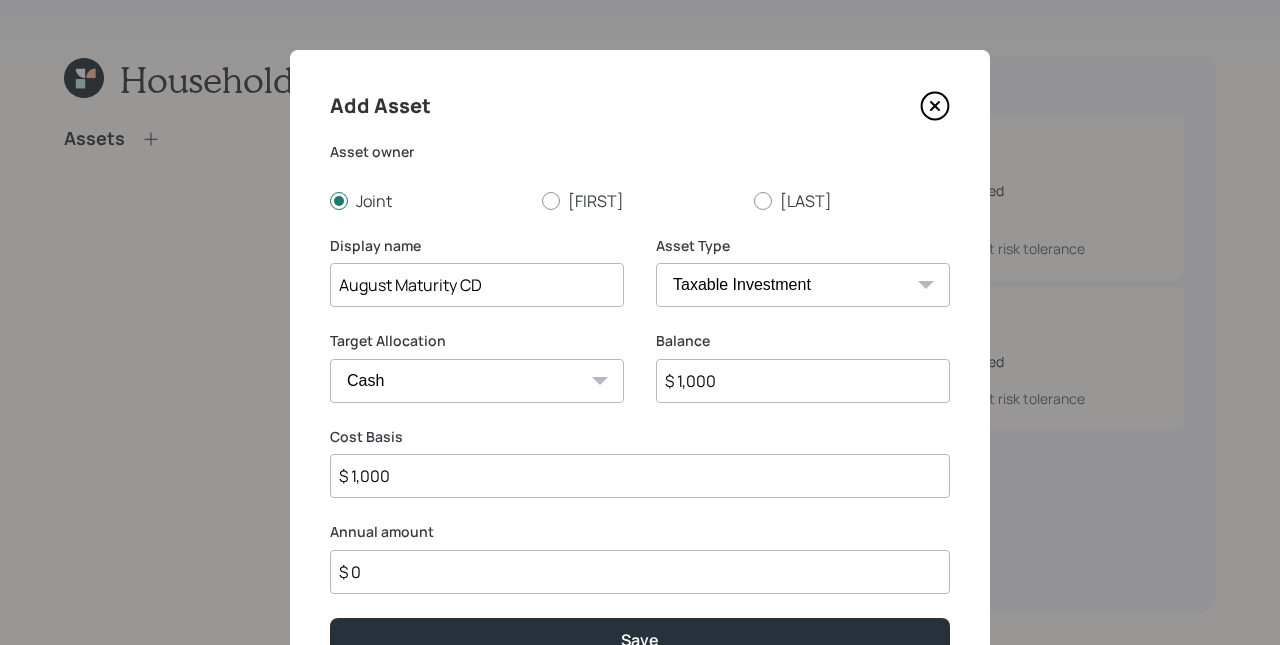 type on "$ 10,000" 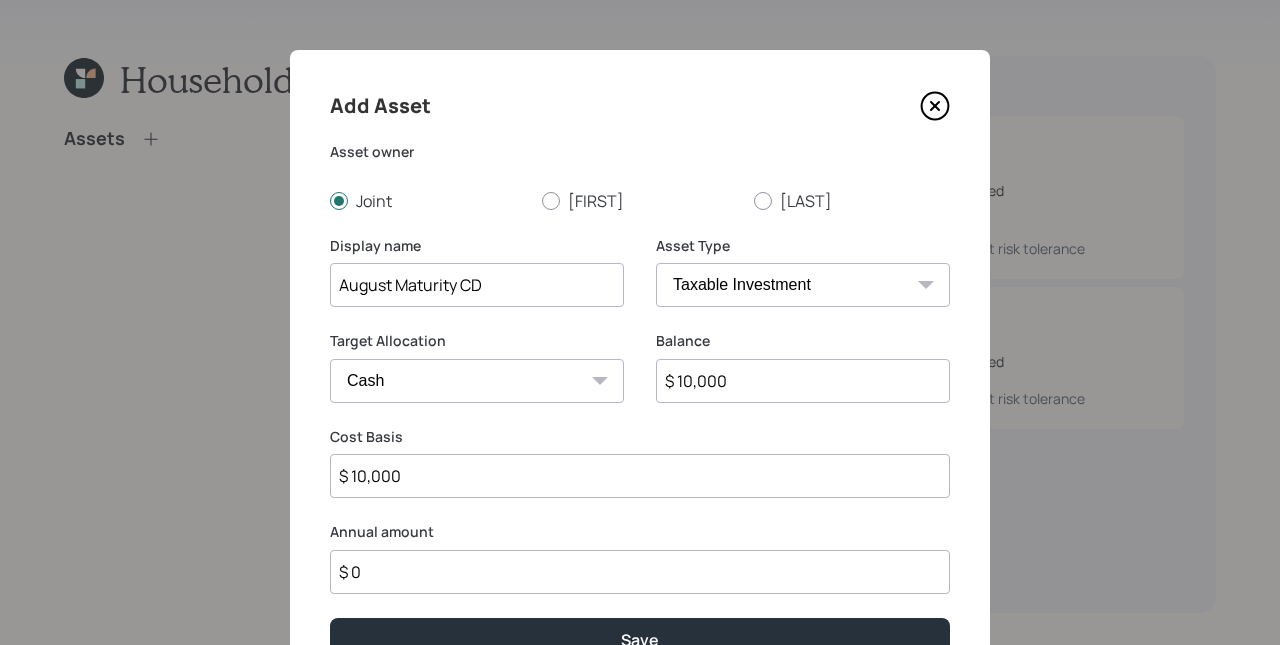 type on "$ 100,000" 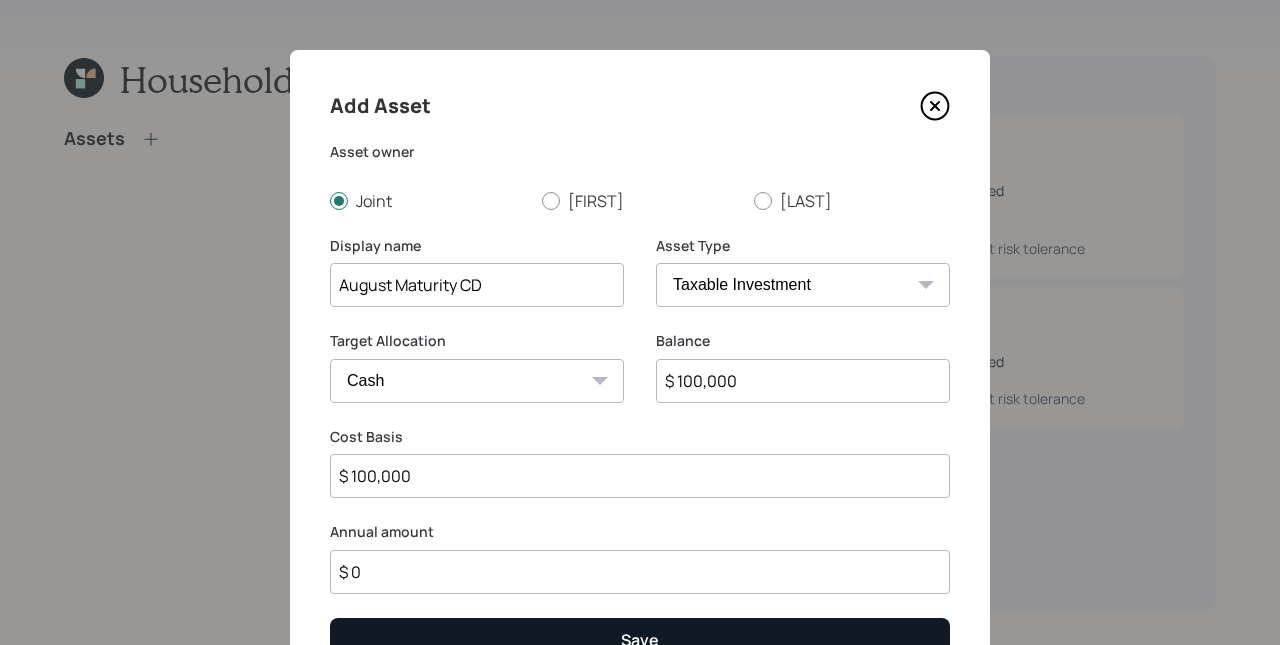 type on "$ 100,000" 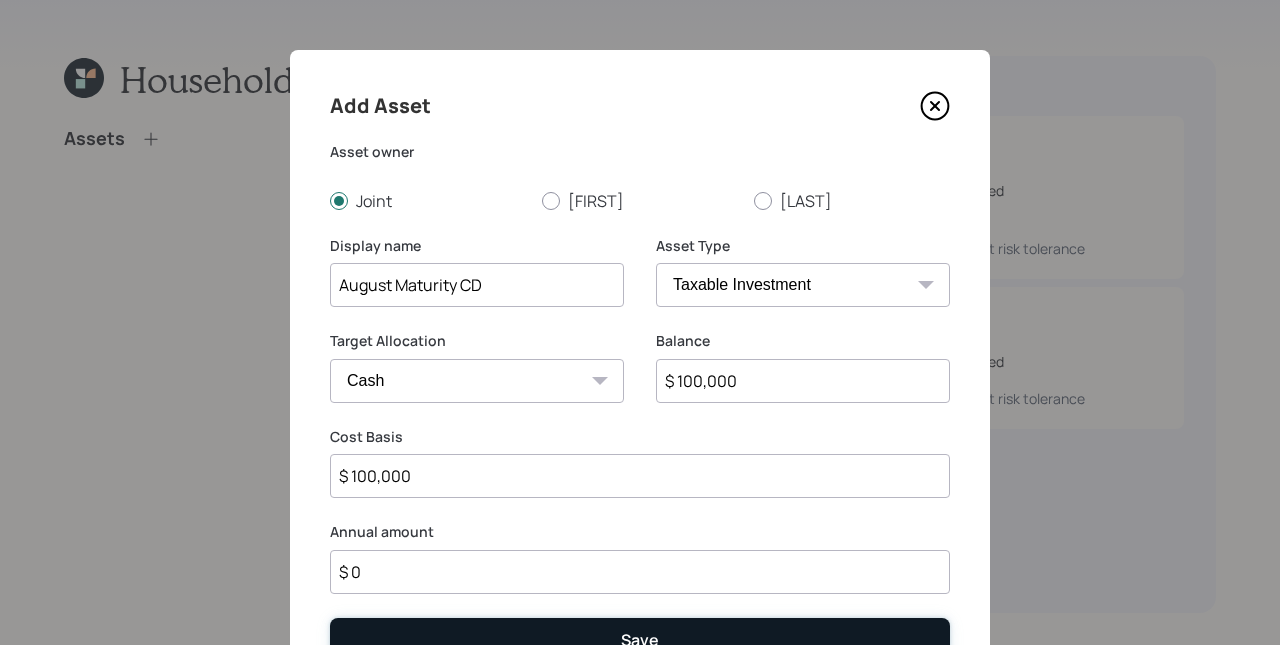click on "Save" at bounding box center [640, 639] 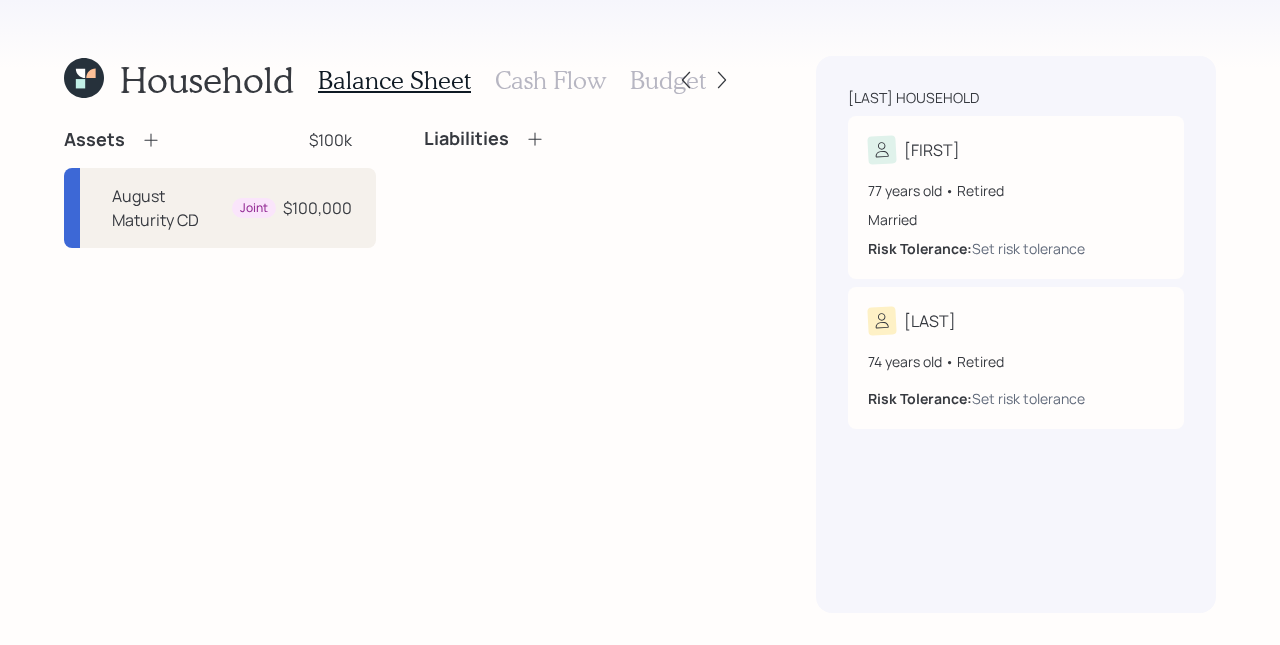 click 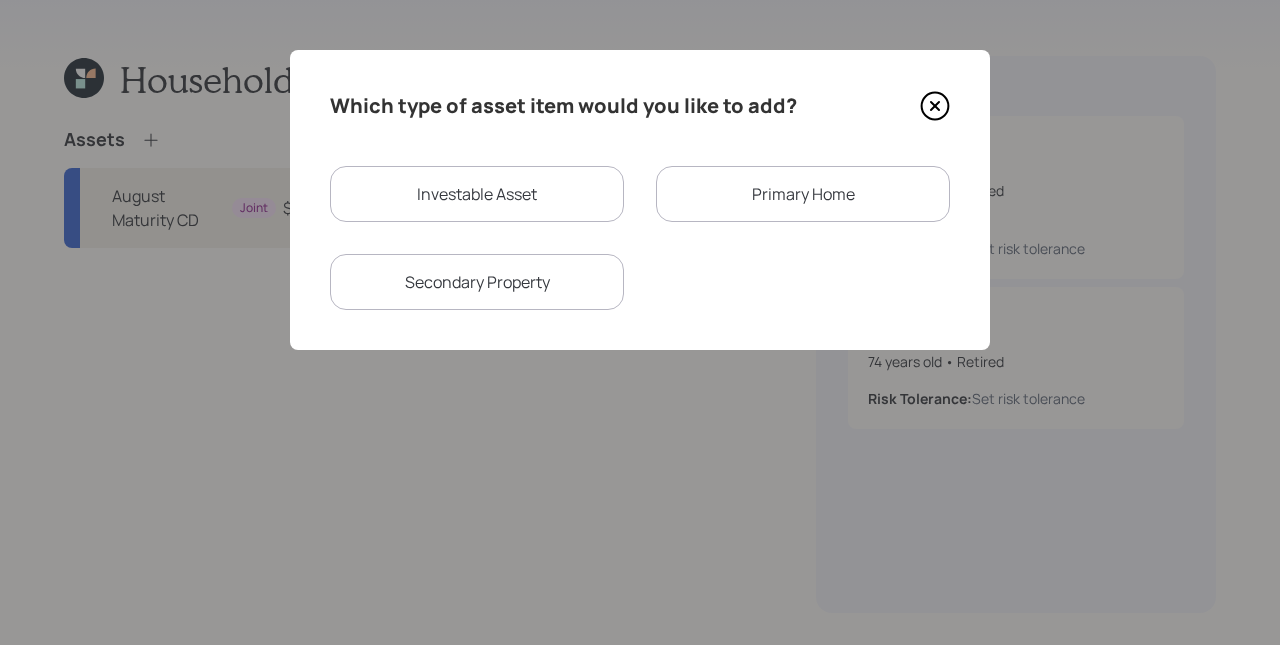 click on "Investable Asset" at bounding box center (477, 194) 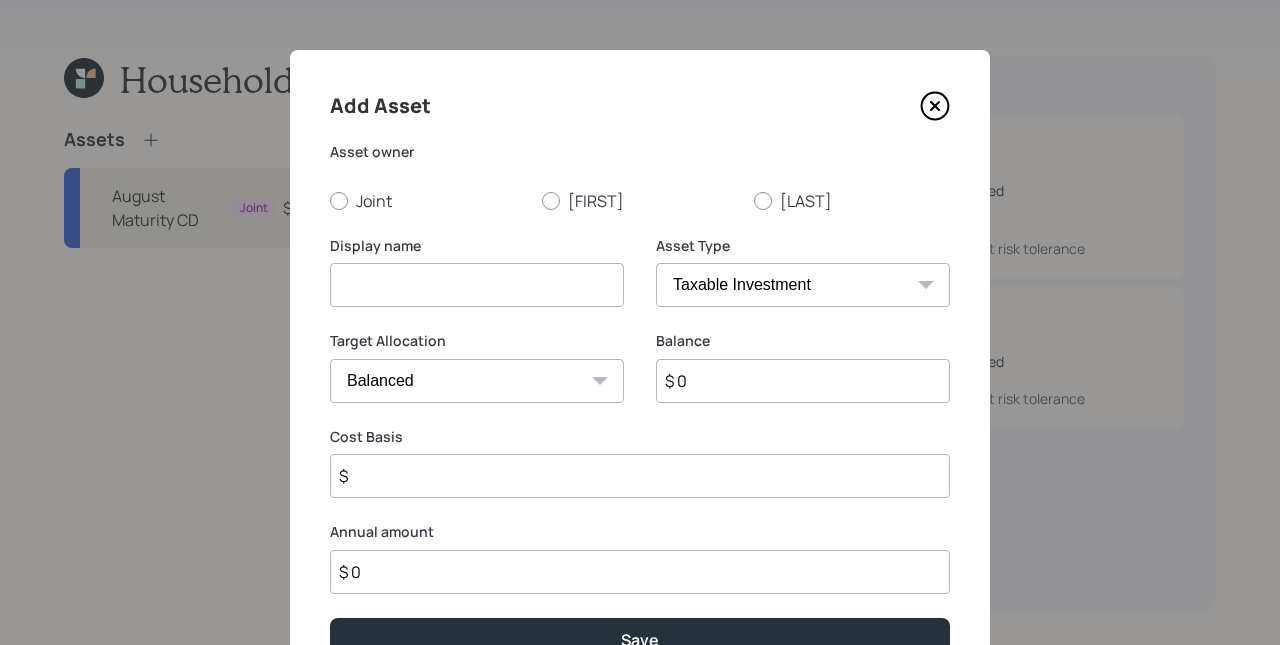 click at bounding box center [477, 285] 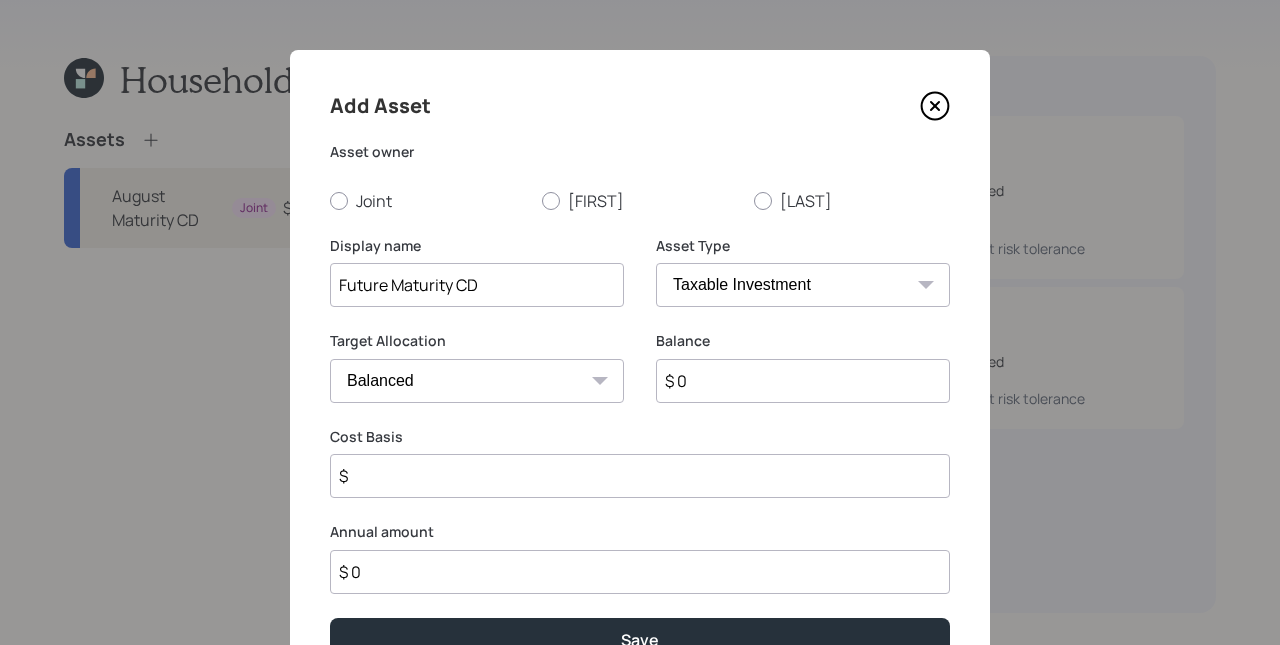 click on "Future Maturity CD" at bounding box center [477, 285] 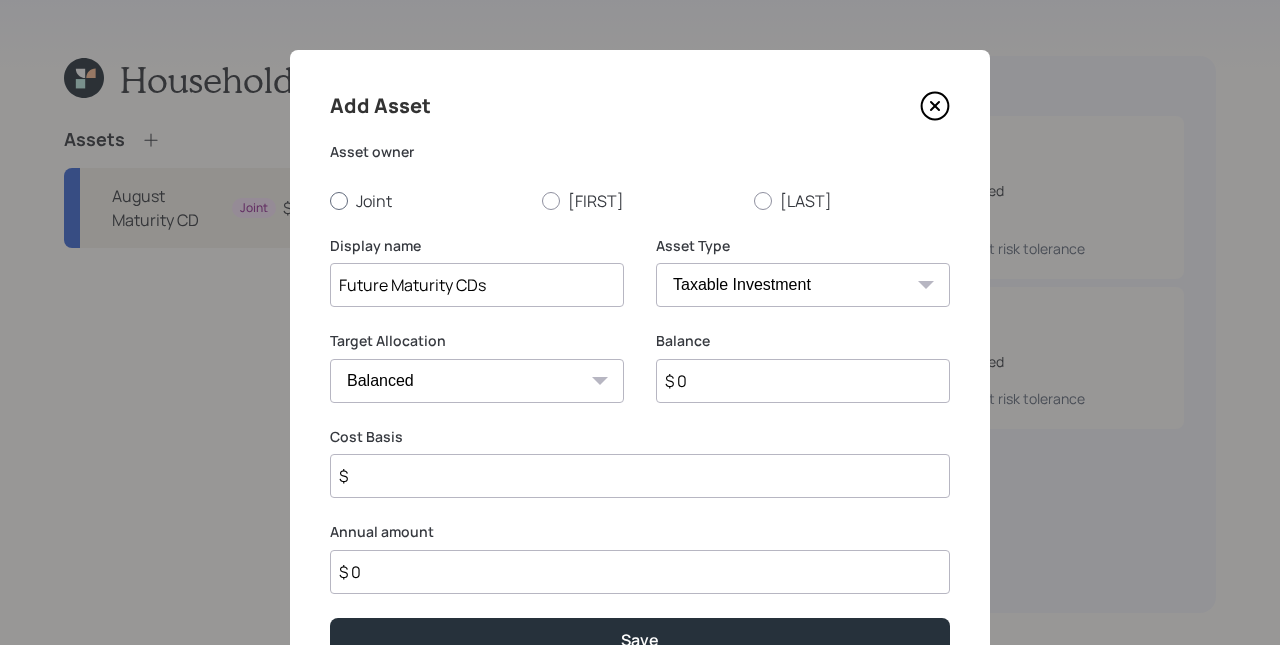 type on "Future Maturity CDs" 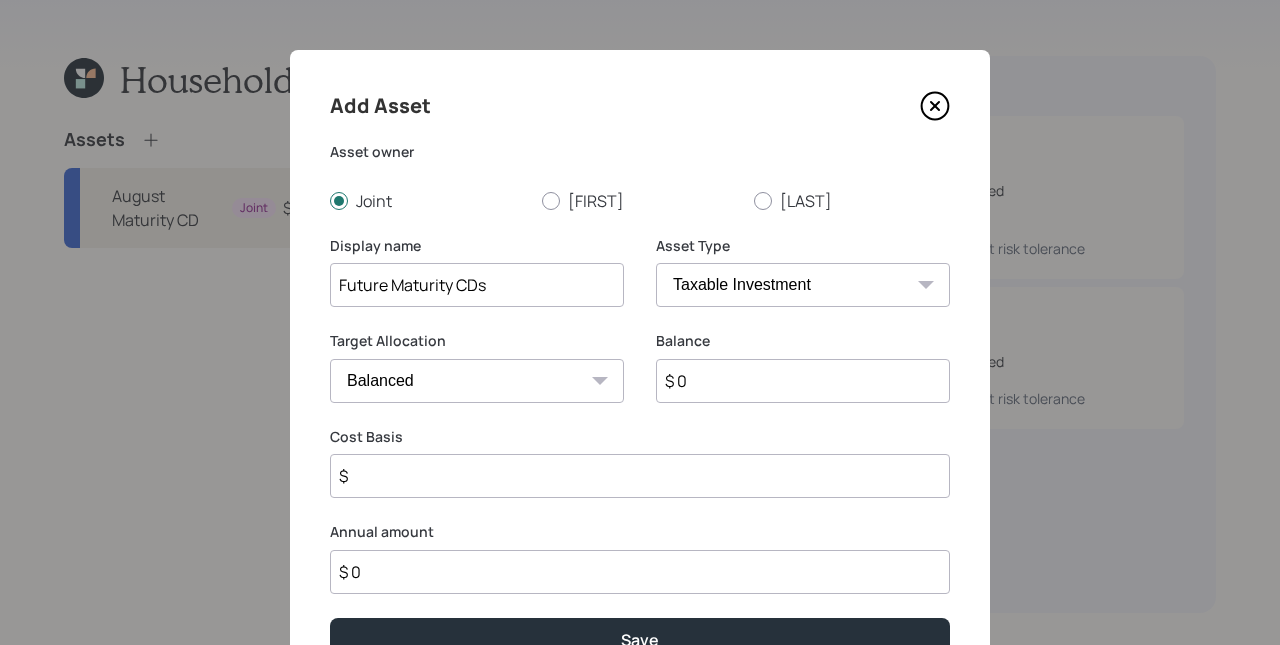 click on "Cash Conservative Balanced Aggressive" at bounding box center [477, 381] 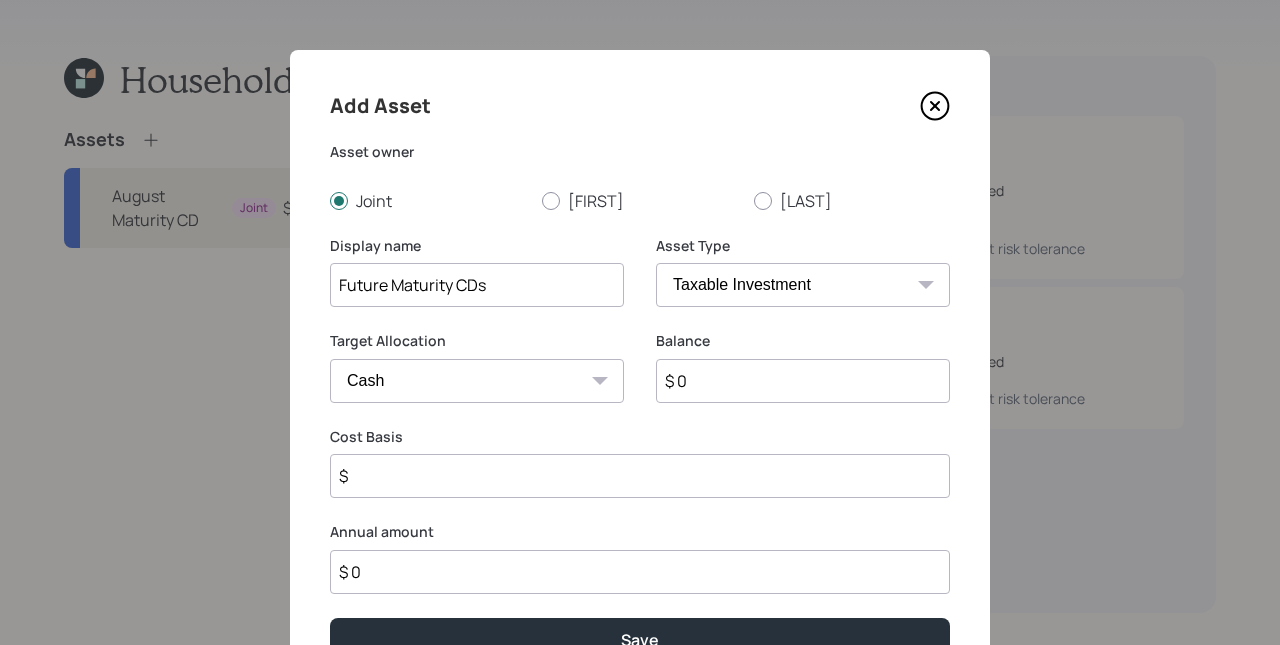 click on "$ 0" at bounding box center (803, 381) 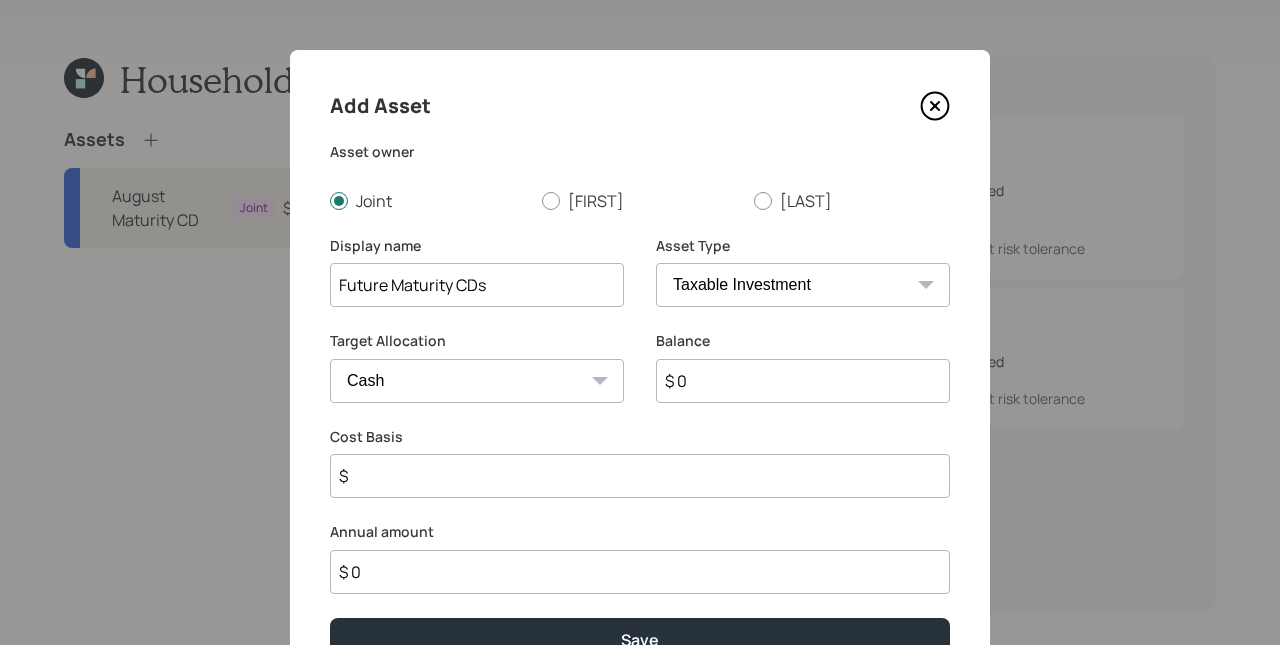 type on "$ 4" 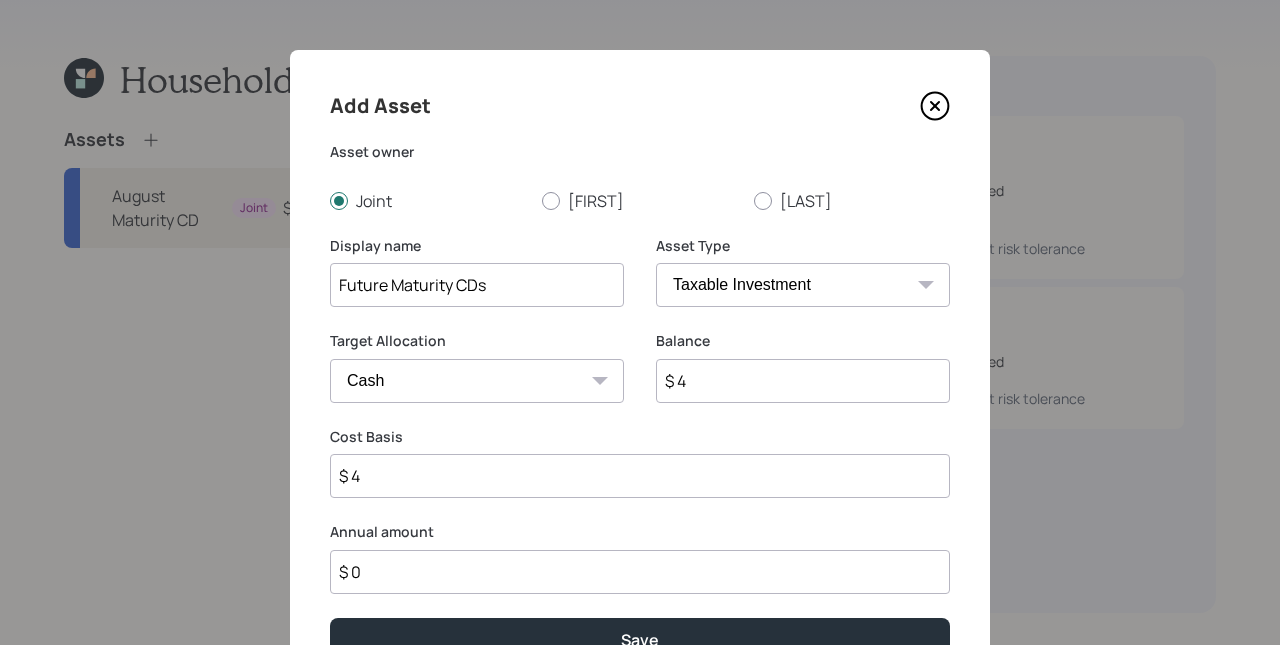 type on "$ 40" 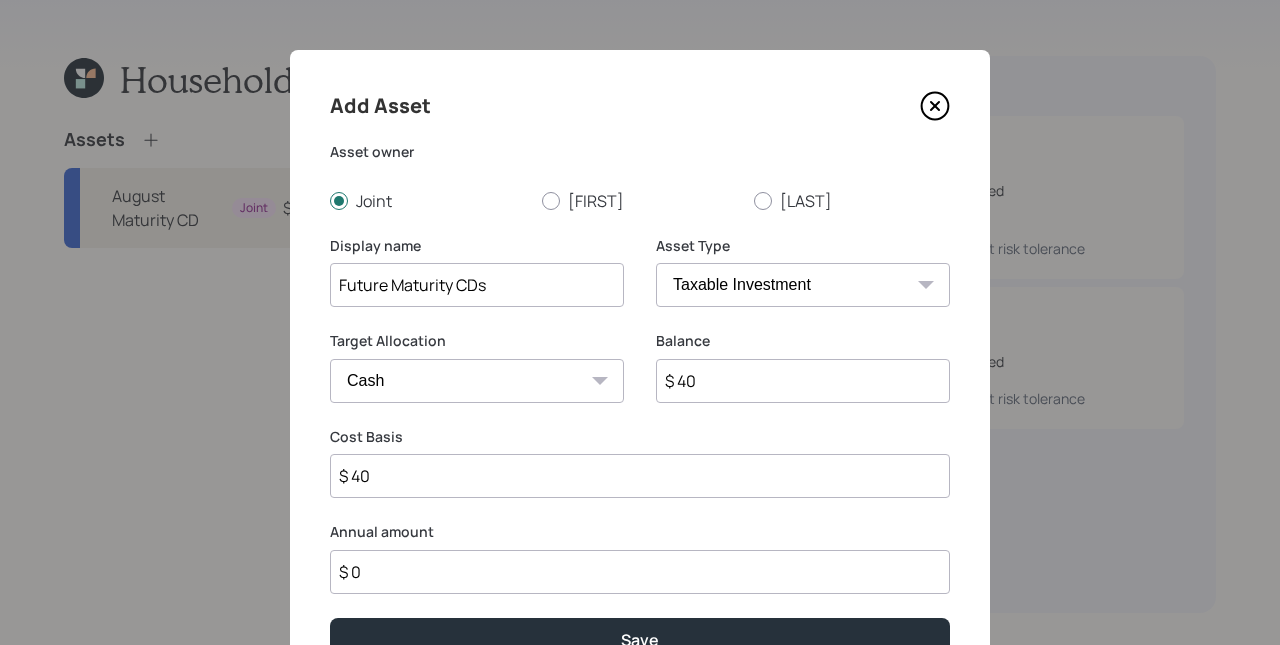 type on "$ 400" 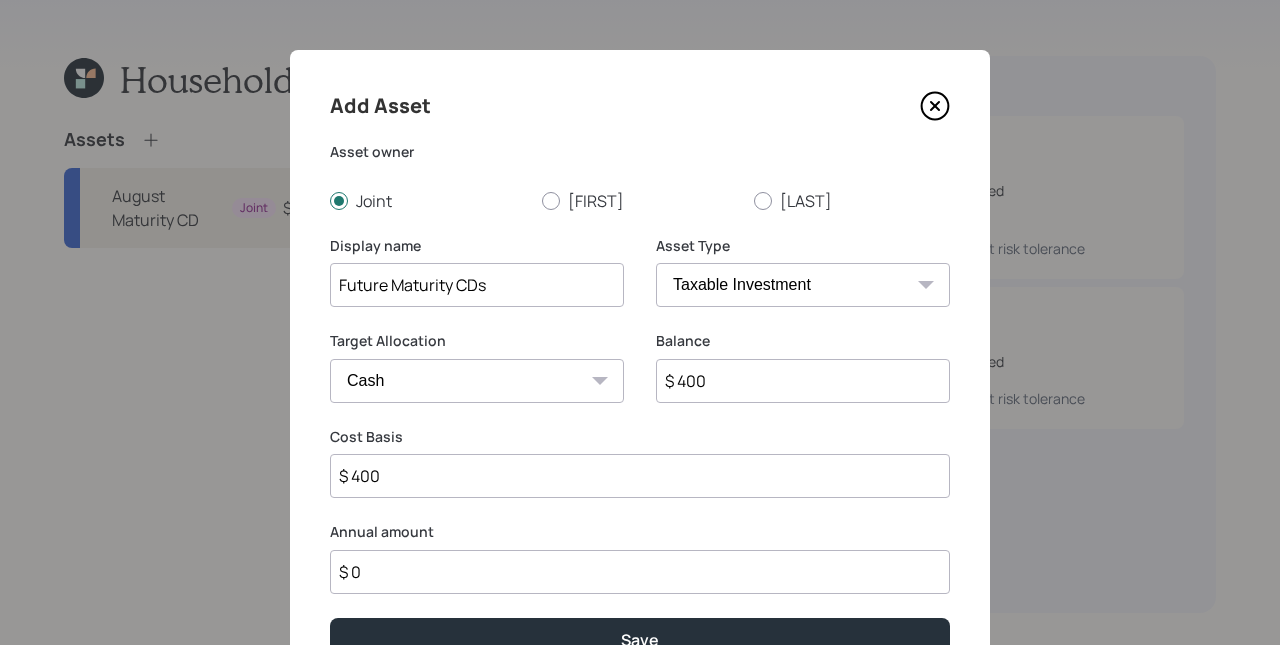 type on "$ 4,000" 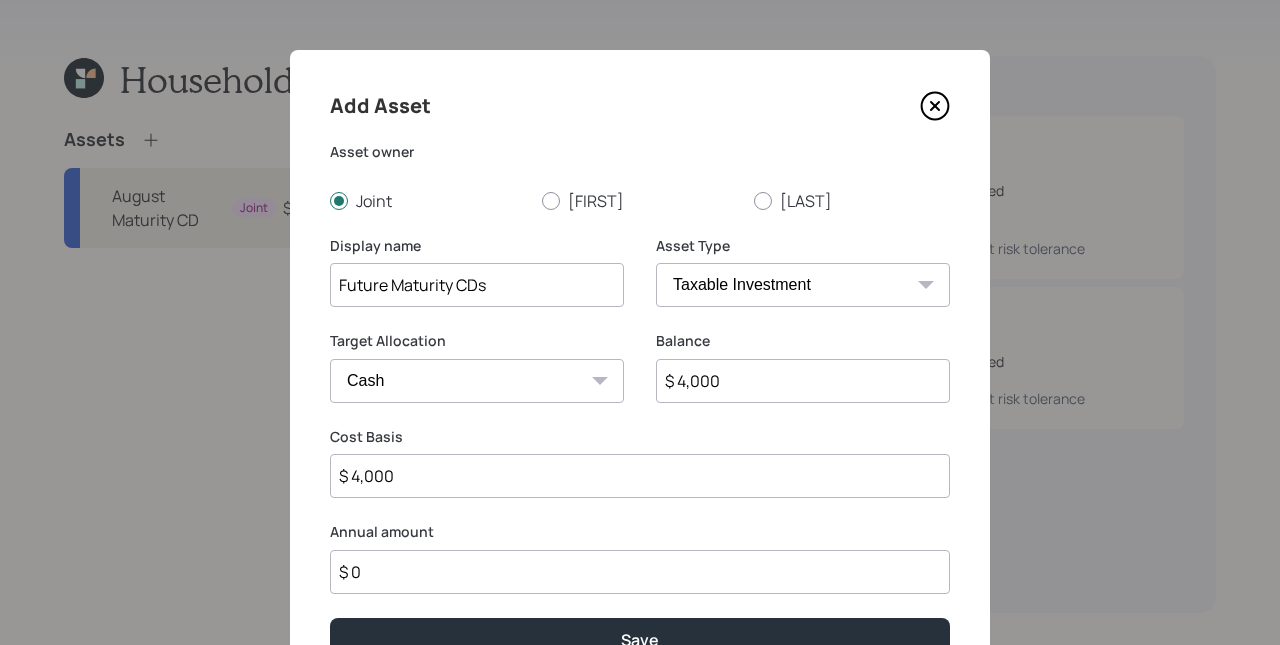 type on "$ 40,000" 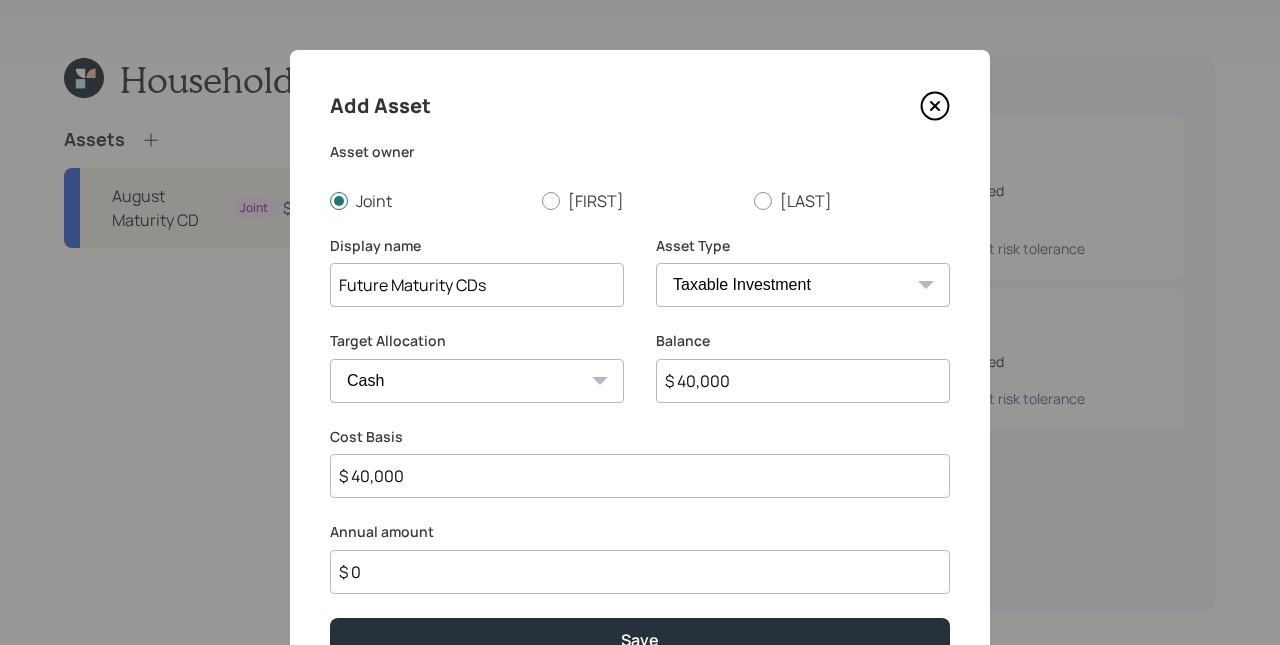 type on "$ 40,000" 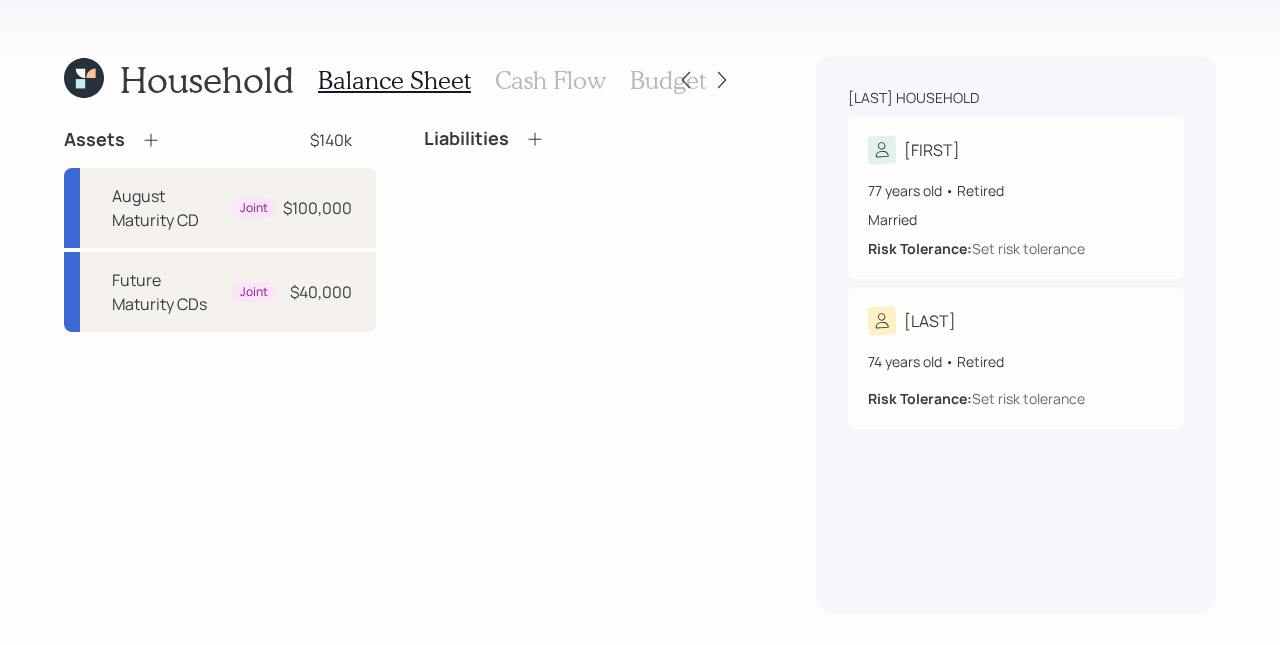 click 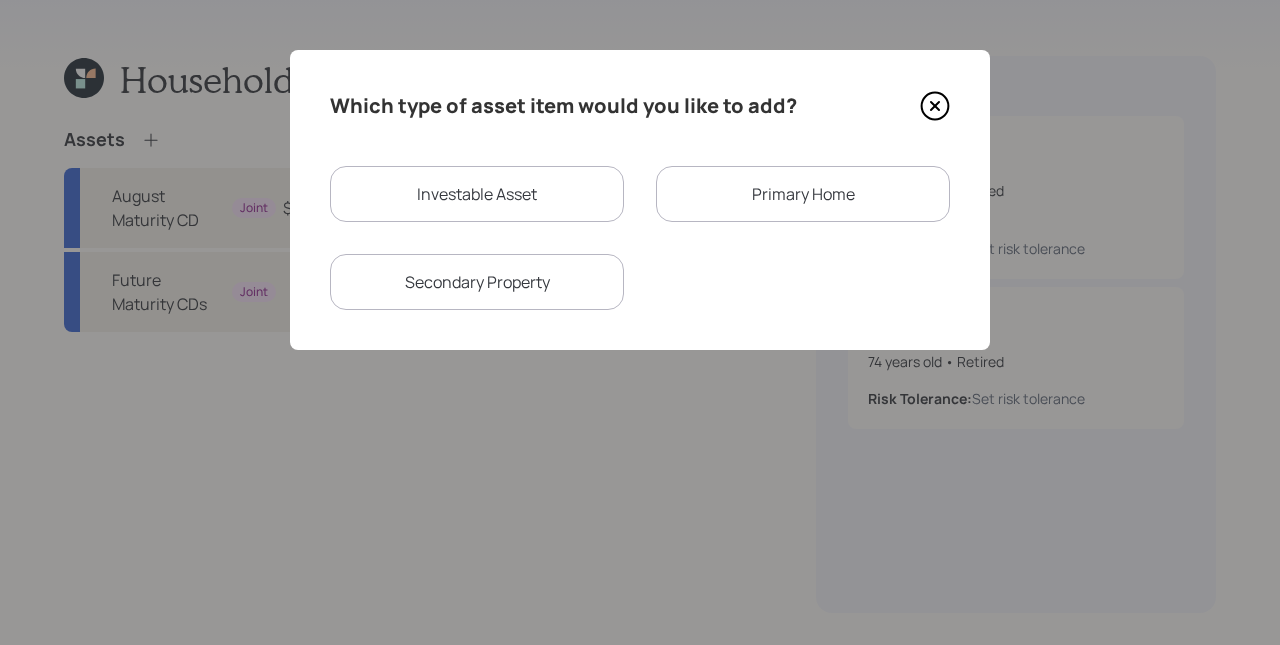 click on "Secondary Property" at bounding box center (477, 282) 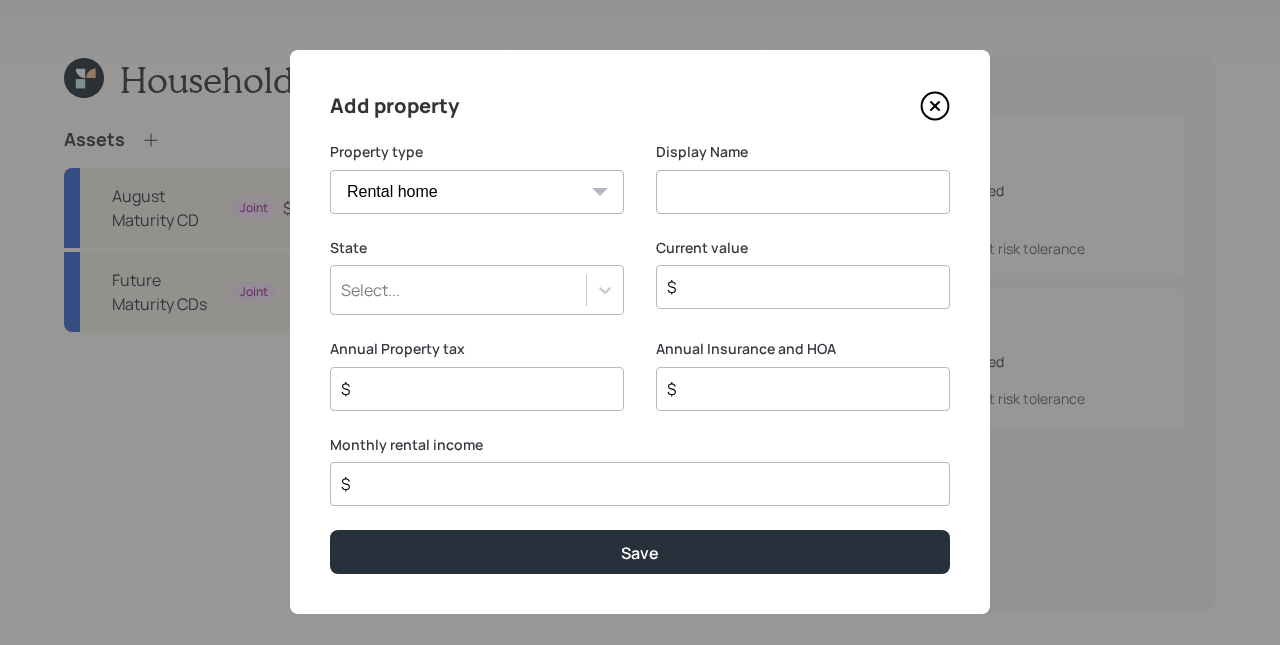 click at bounding box center (803, 192) 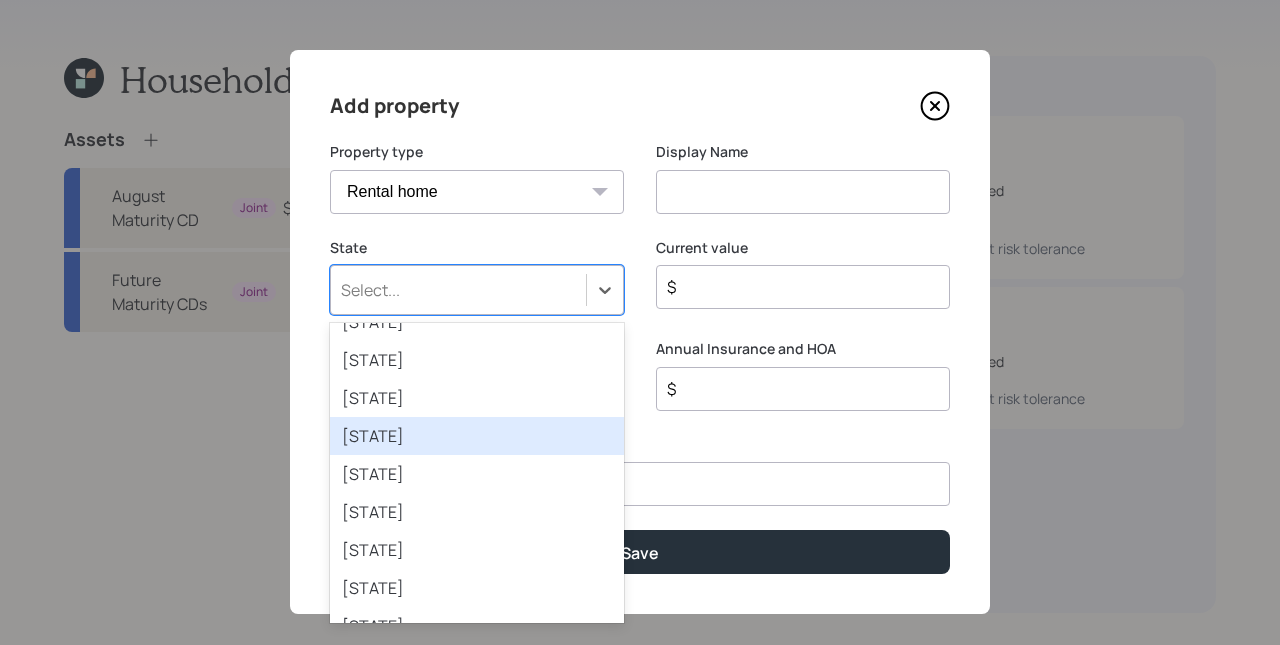 scroll, scrollTop: 291, scrollLeft: 0, axis: vertical 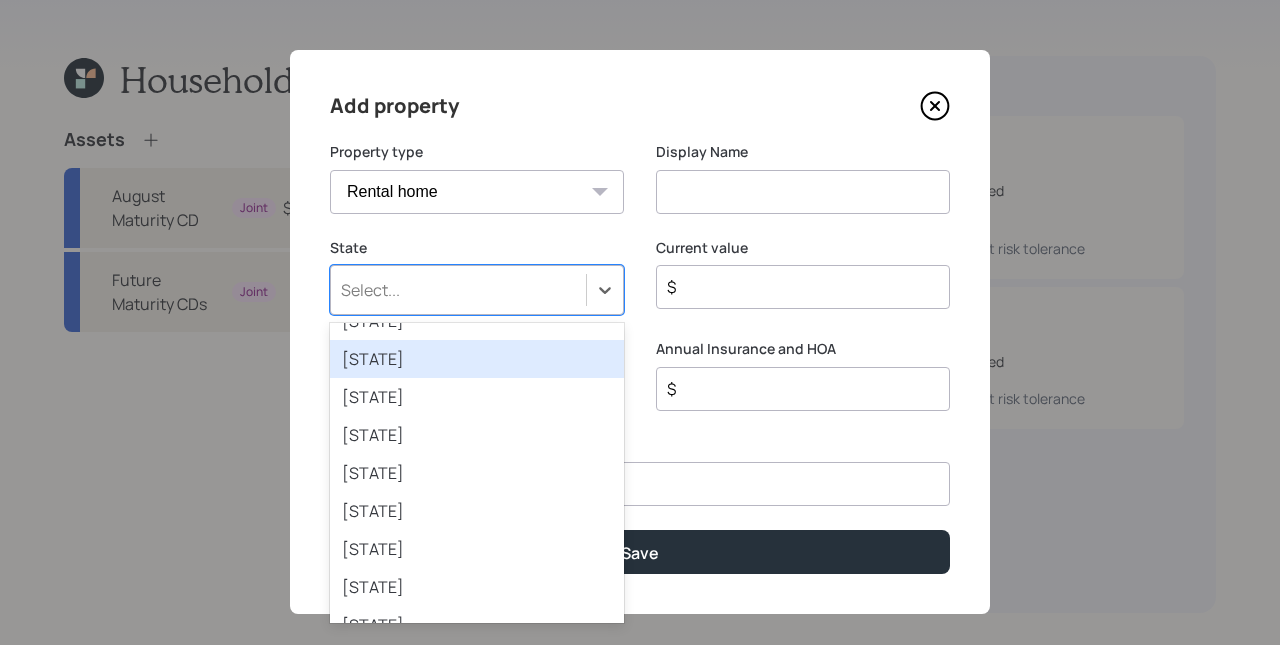 click on "[STATE]" at bounding box center (477, 359) 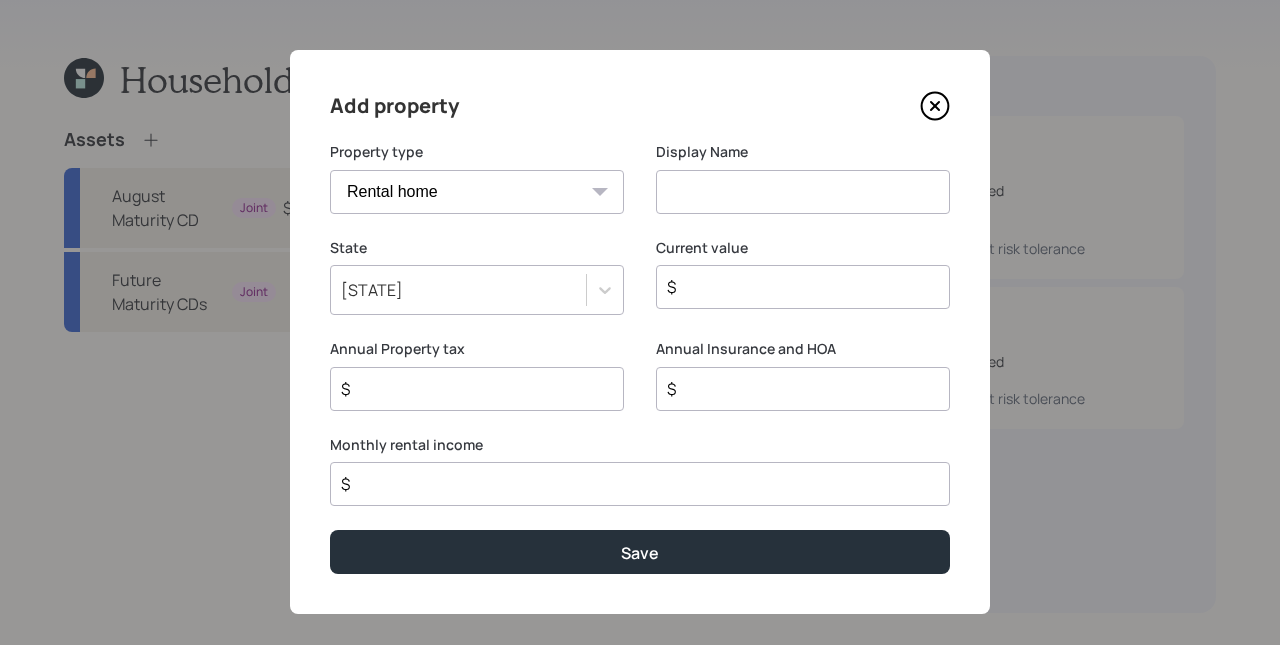 click at bounding box center [803, 192] 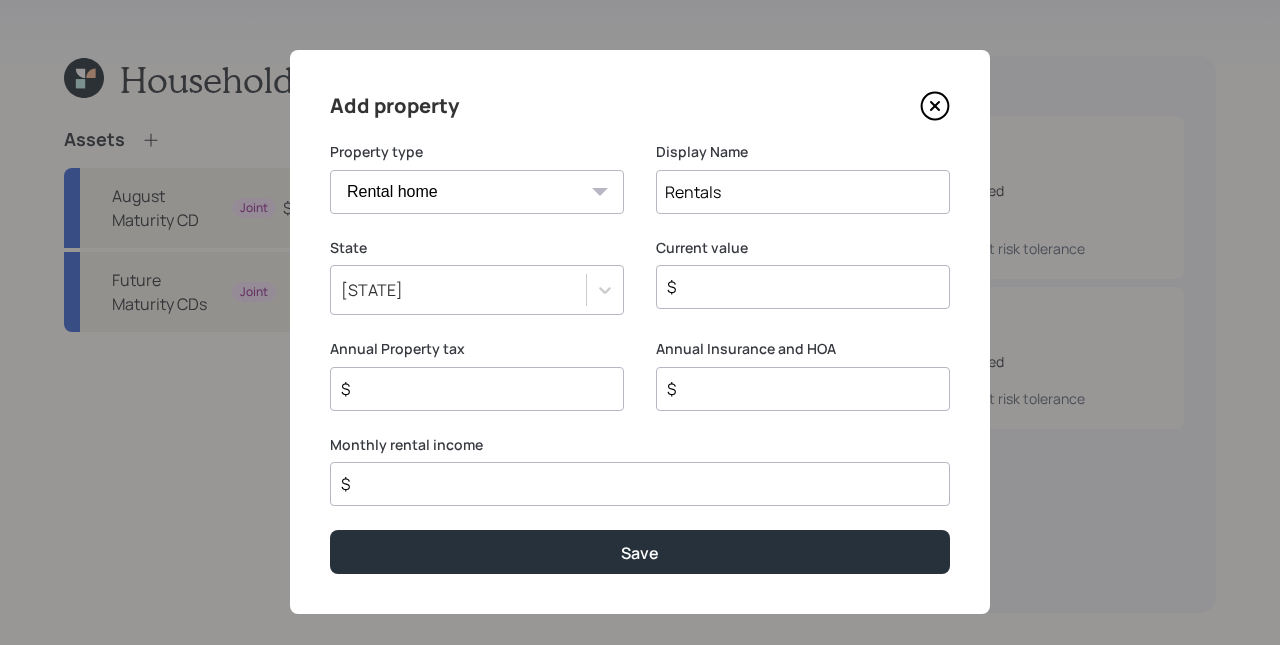 type on "Rentals" 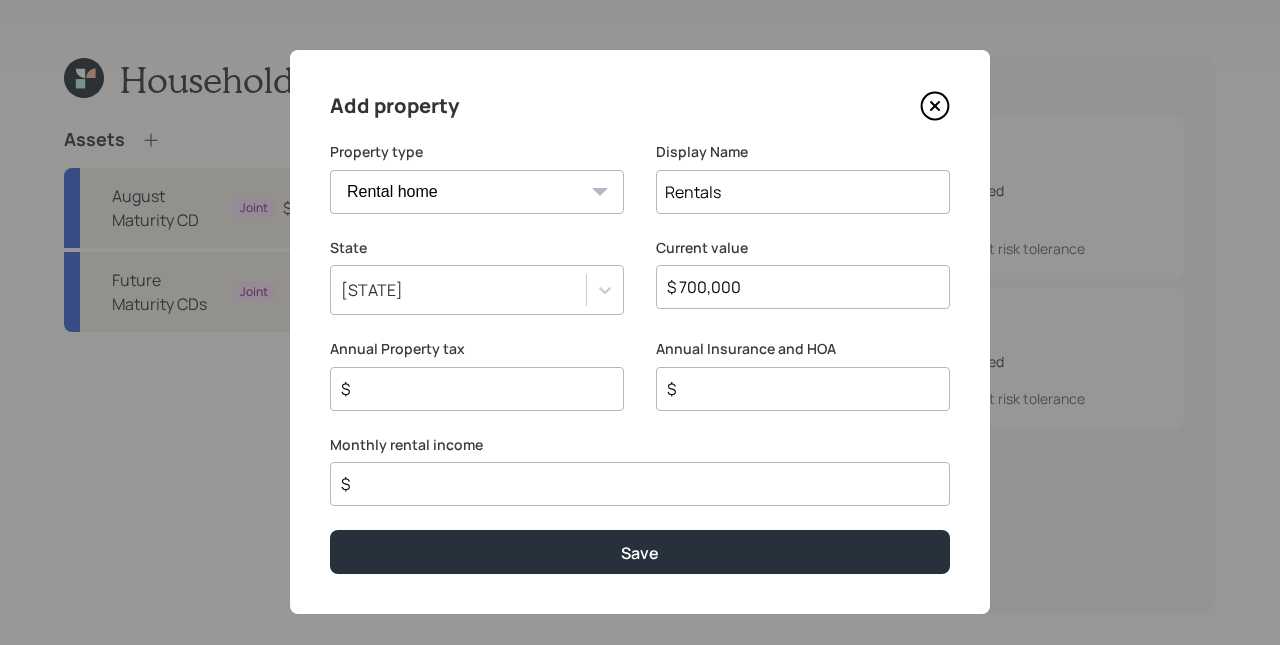 type on "$ 700,000" 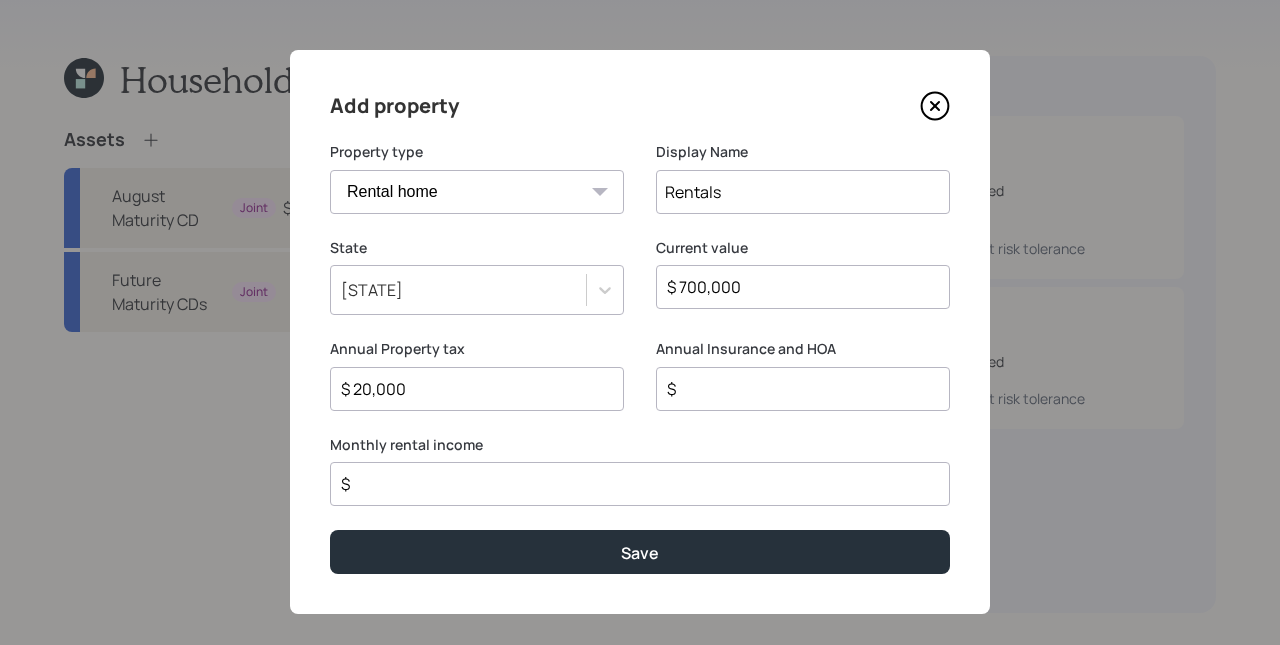 type on "$ 20,000" 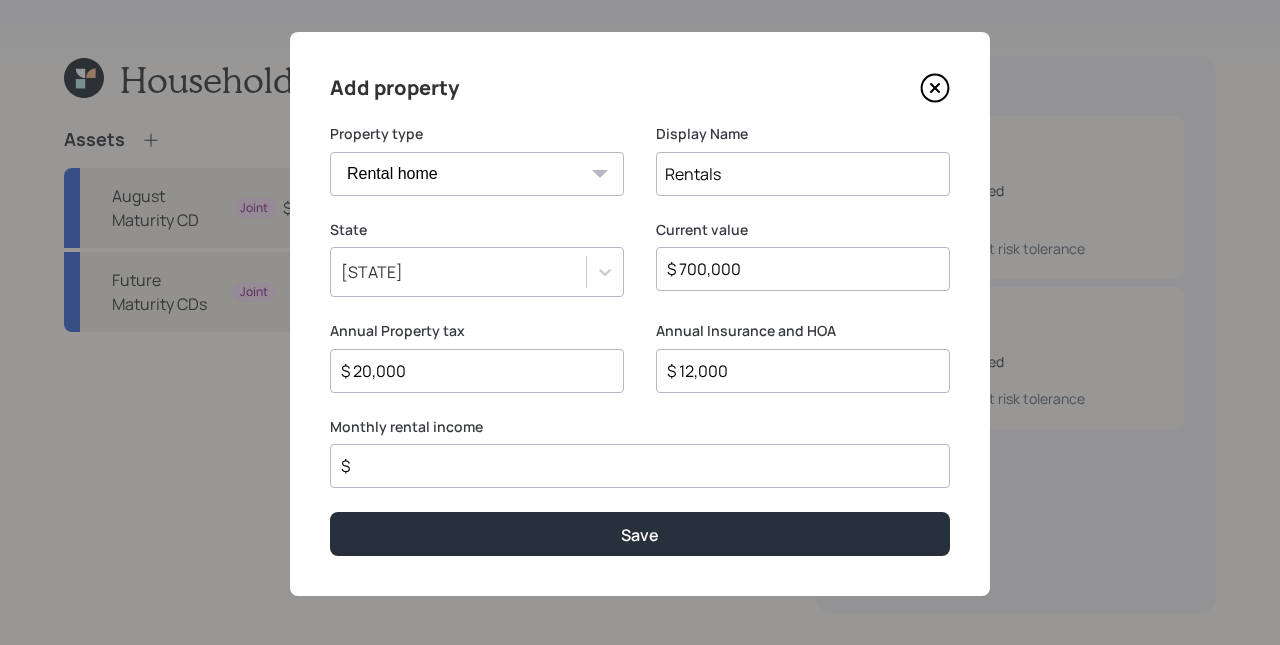 scroll, scrollTop: 19, scrollLeft: 0, axis: vertical 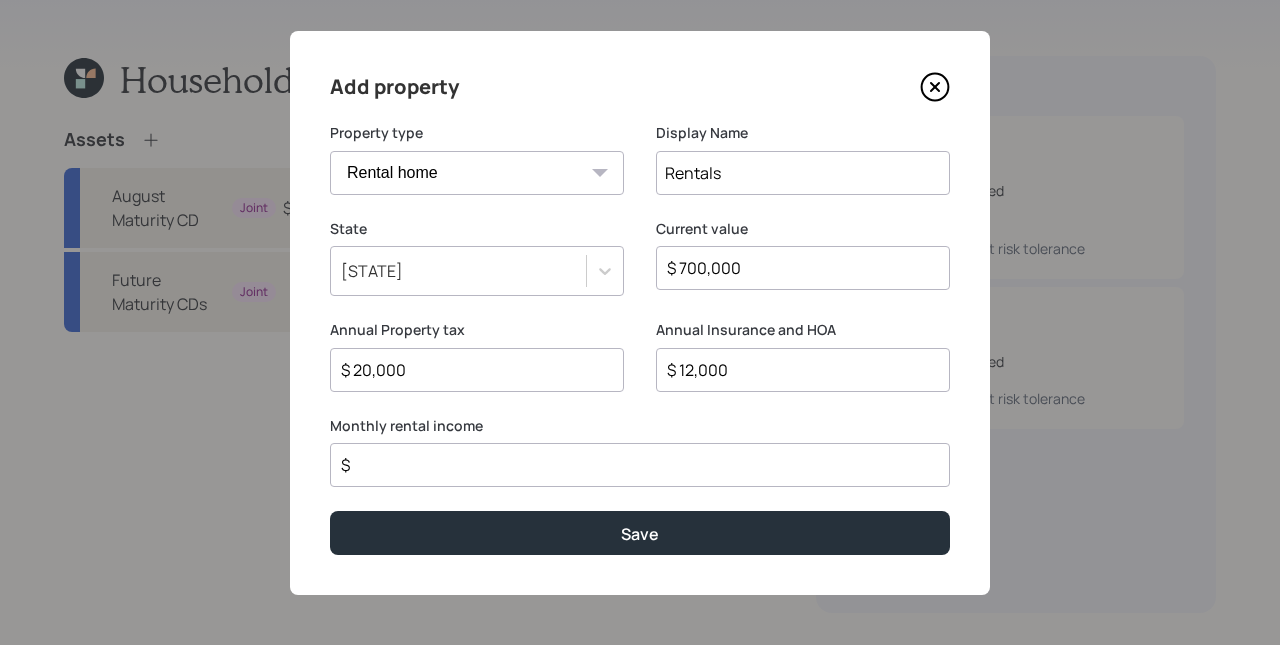 type on "$ 12,000" 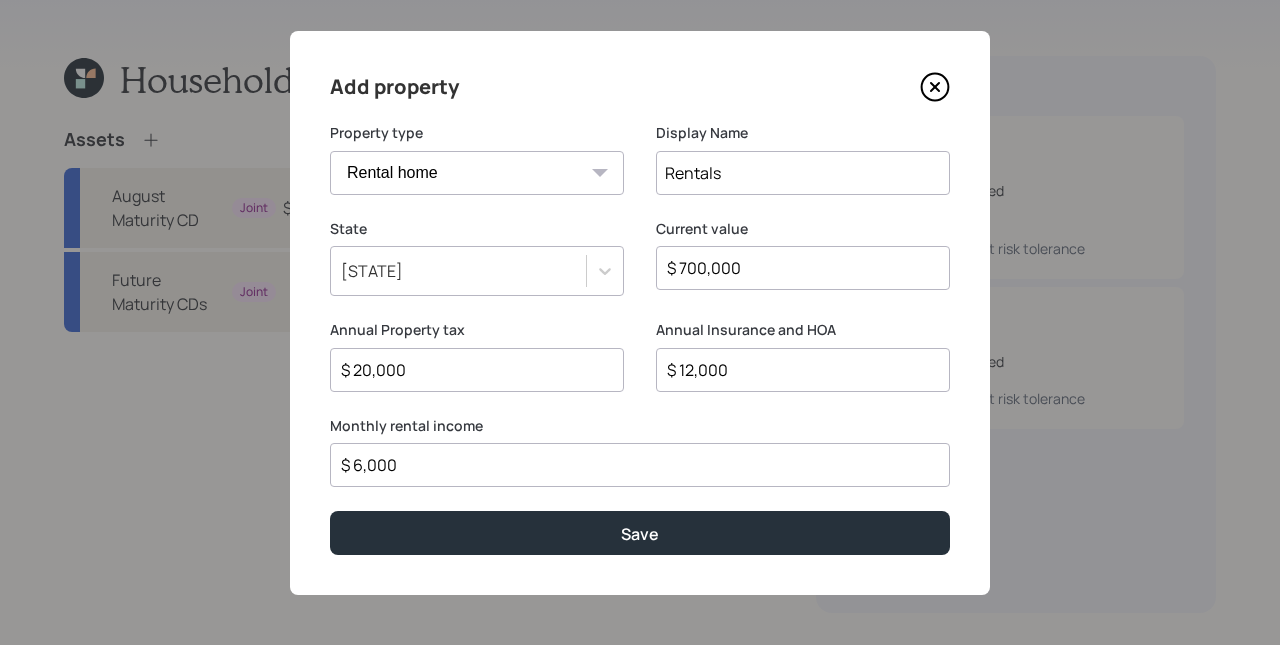 type on "$ 6,000" 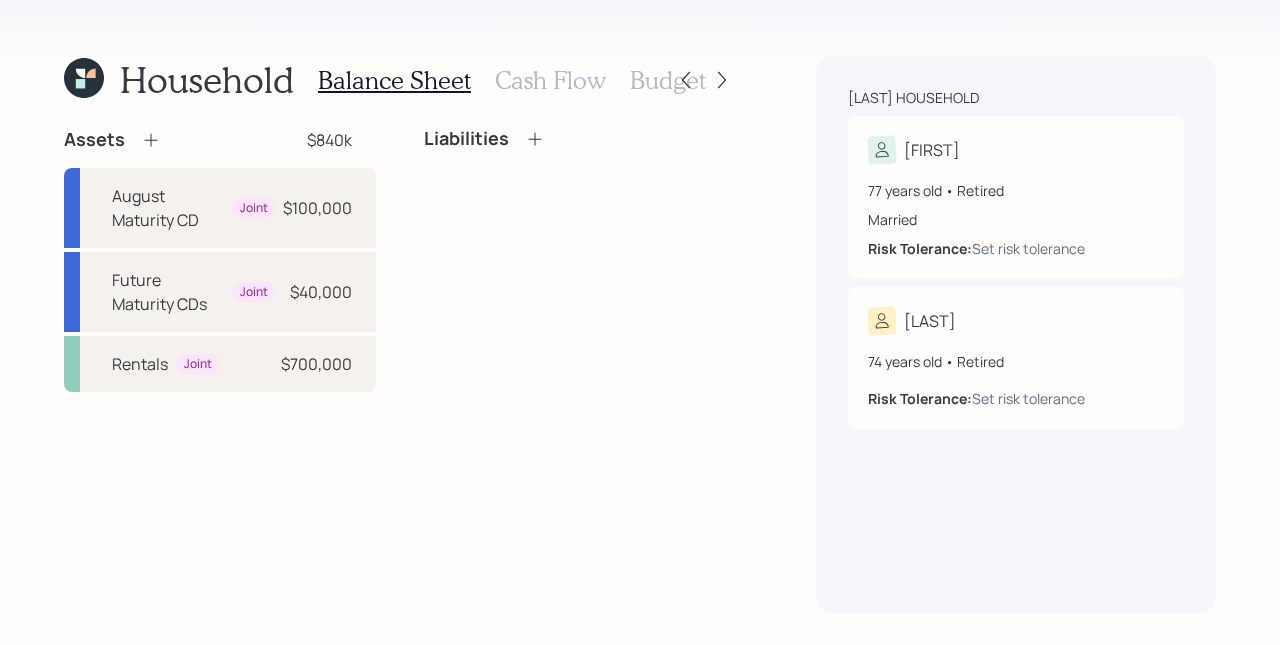 click 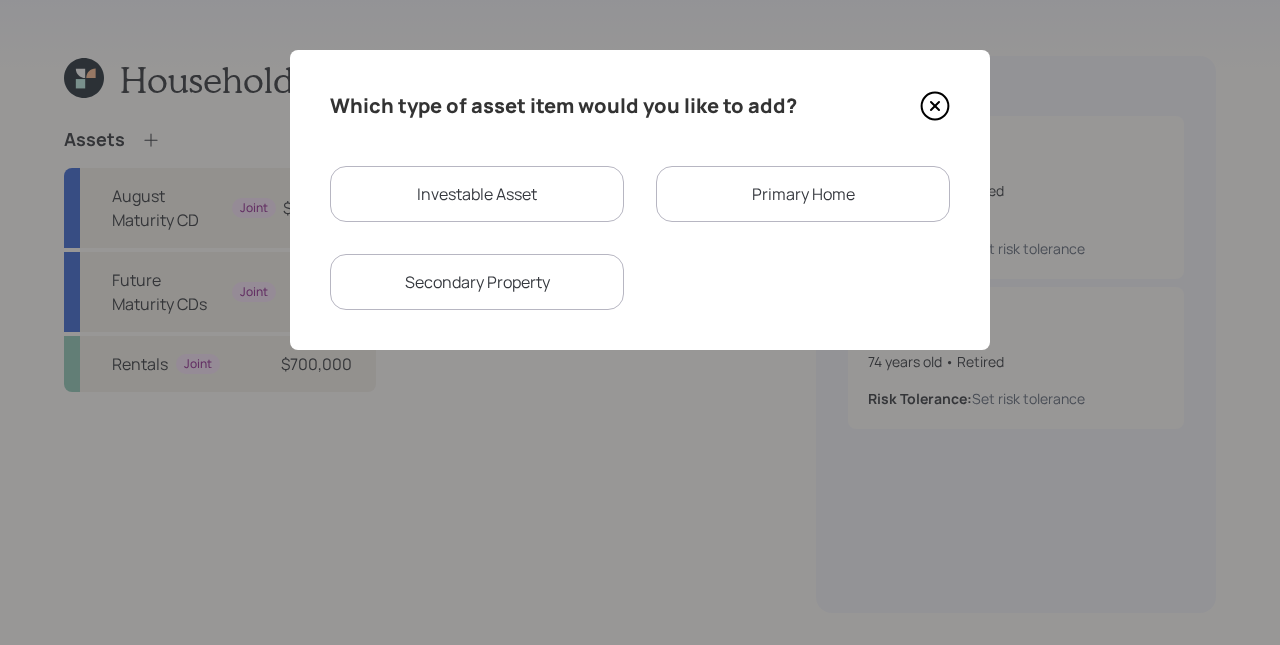 click on "Primary Home" at bounding box center [803, 194] 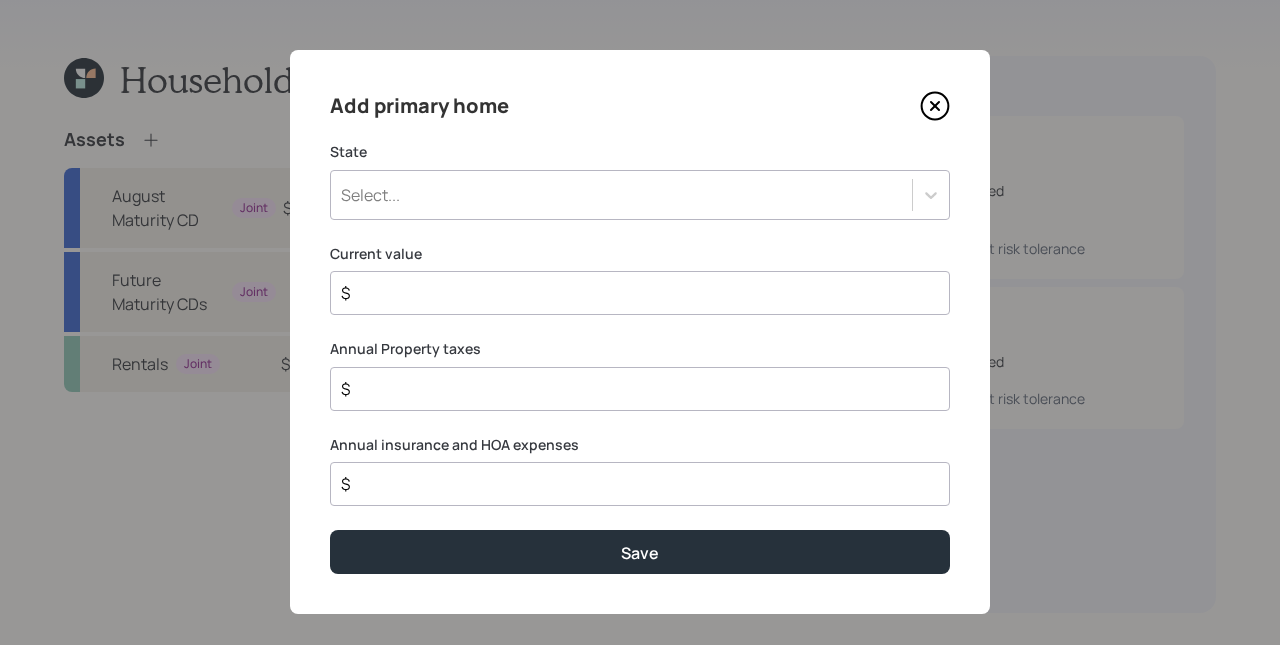 click on "Select..." at bounding box center (621, 195) 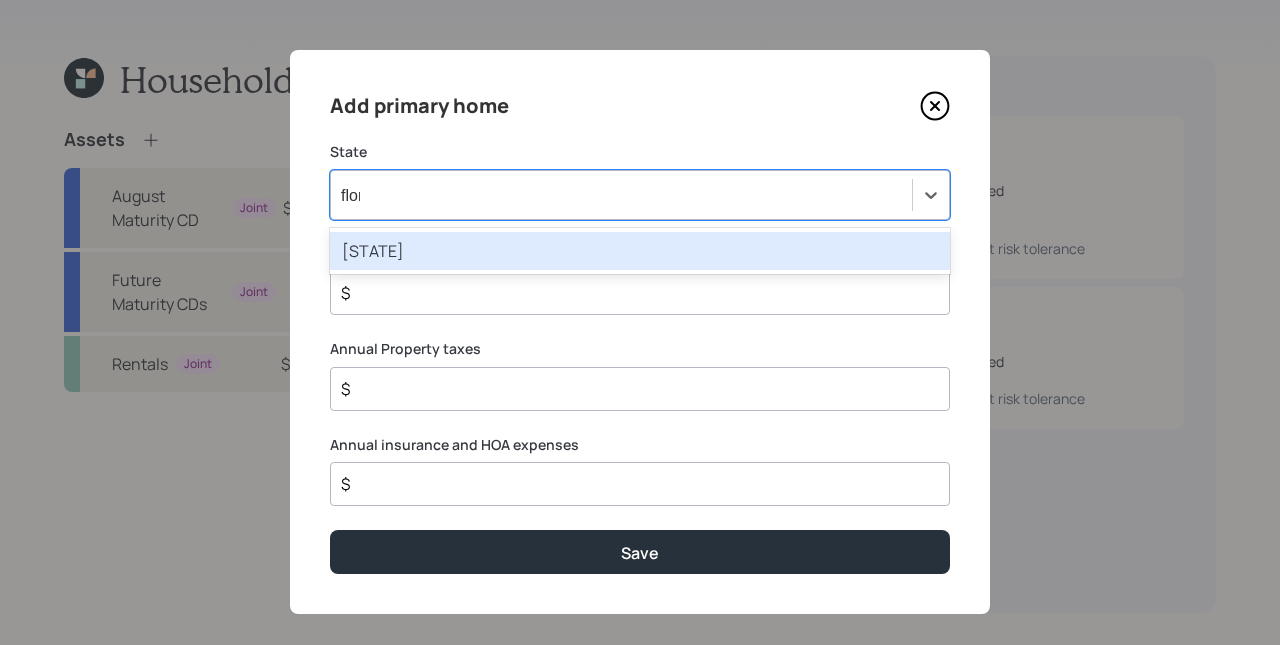 type on "flori" 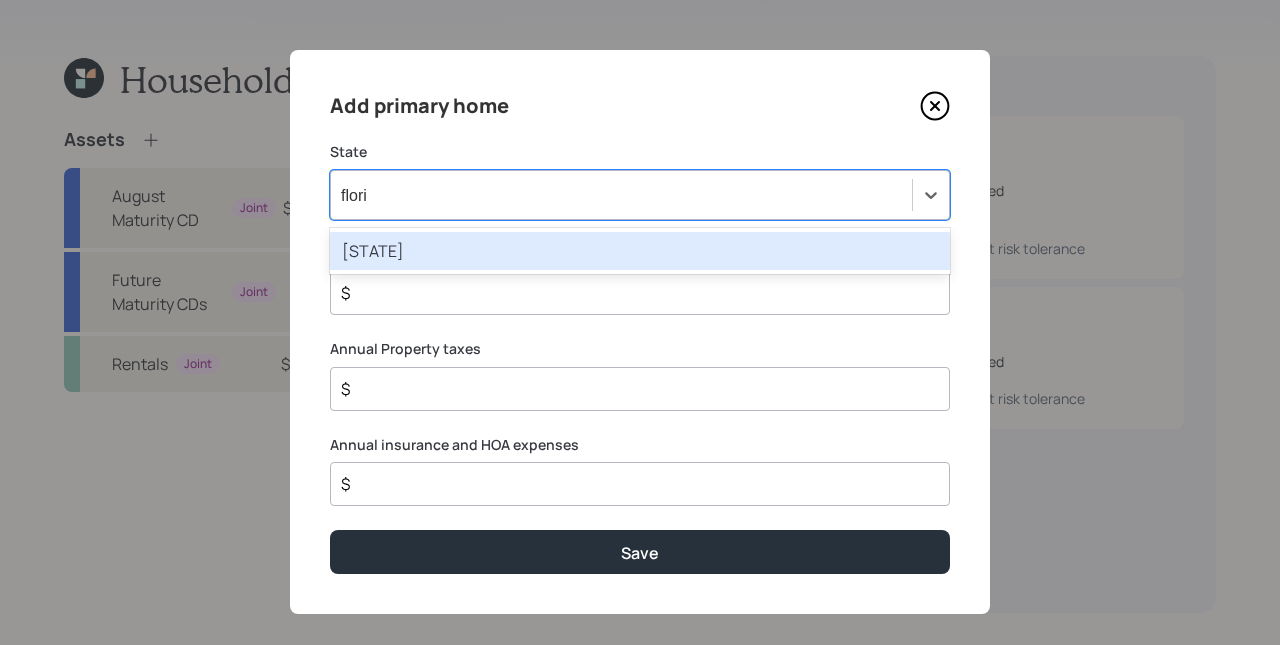 type 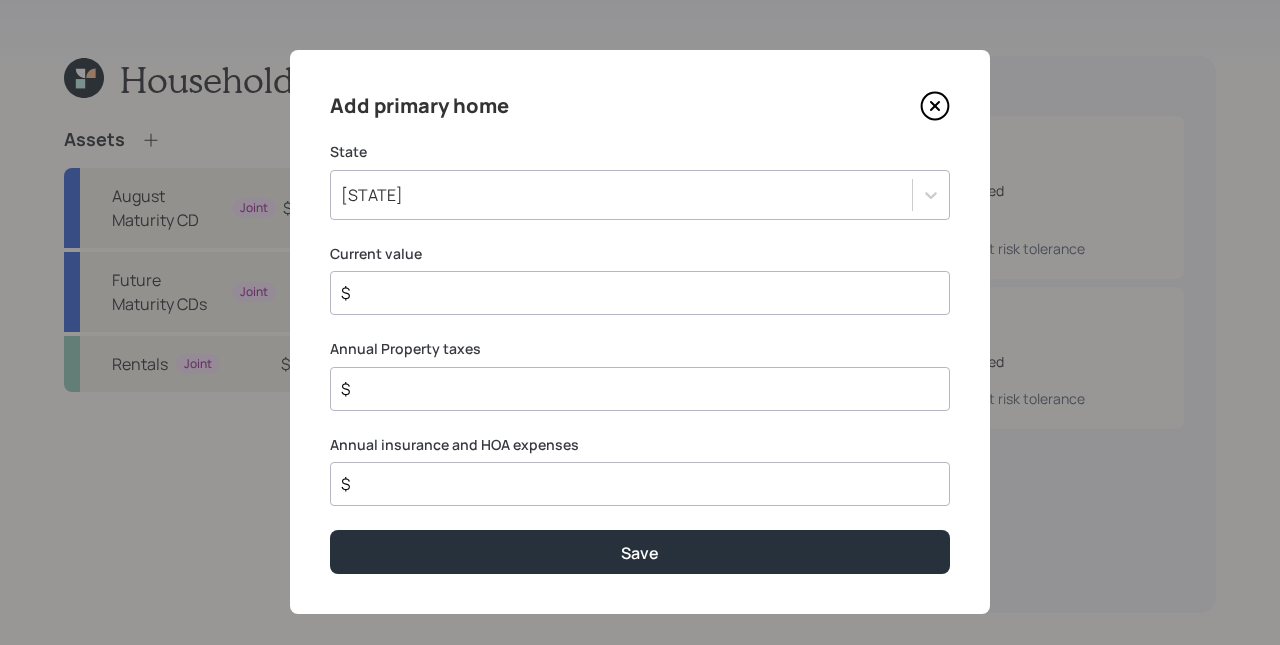 click on "$" at bounding box center [632, 293] 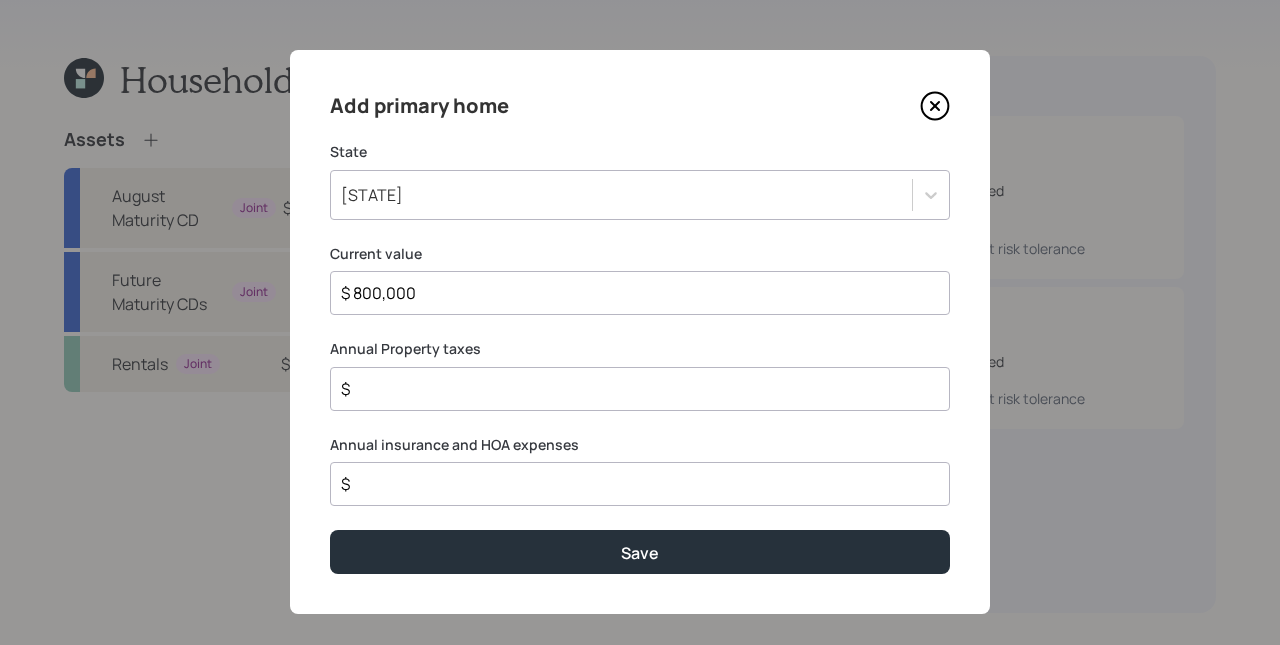 type on "$ 800,000" 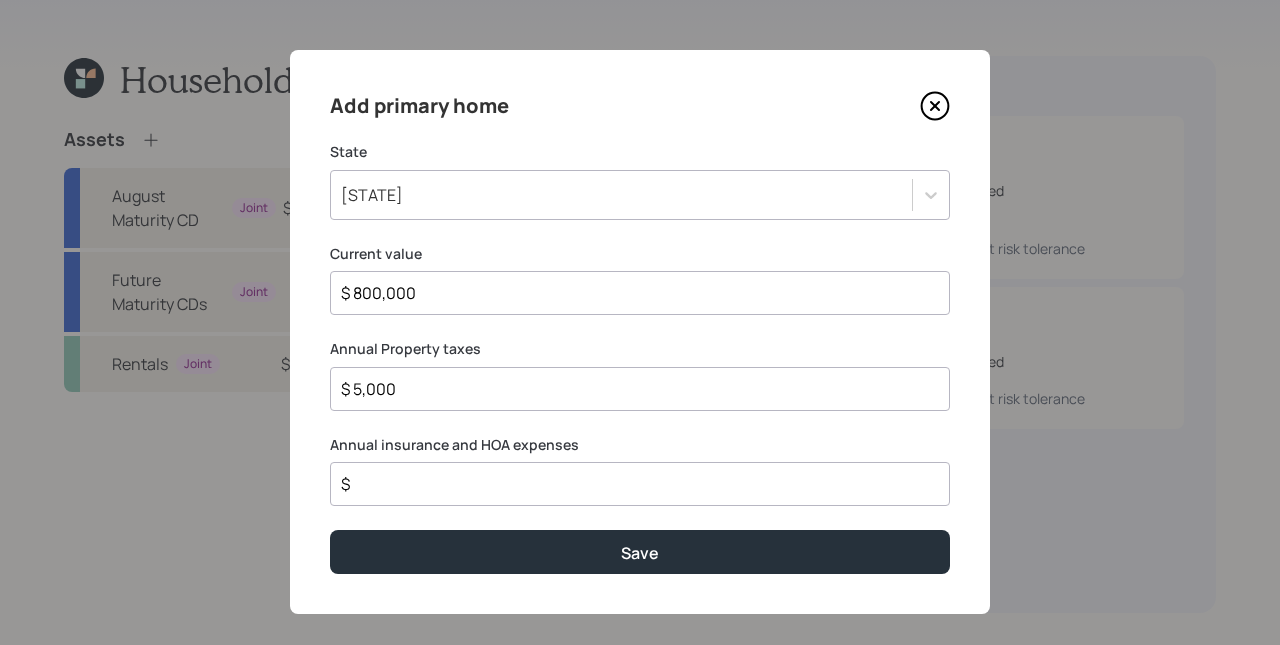 type on "$ 5,000" 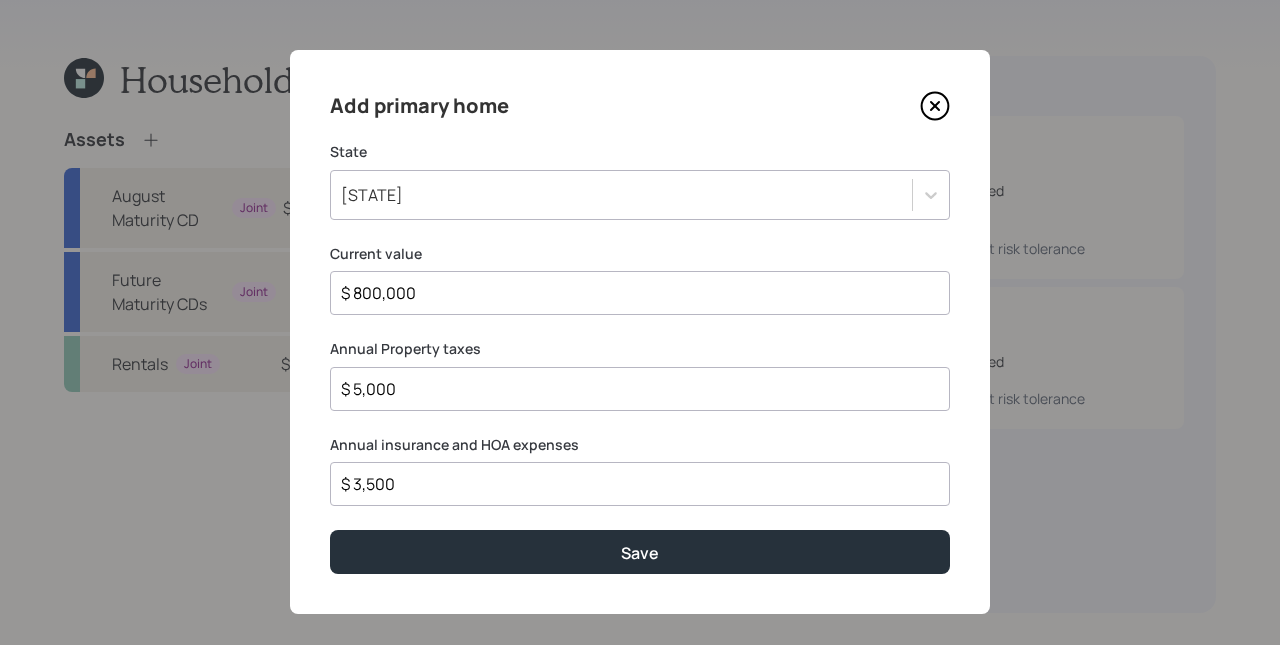 type on "$ 3,500" 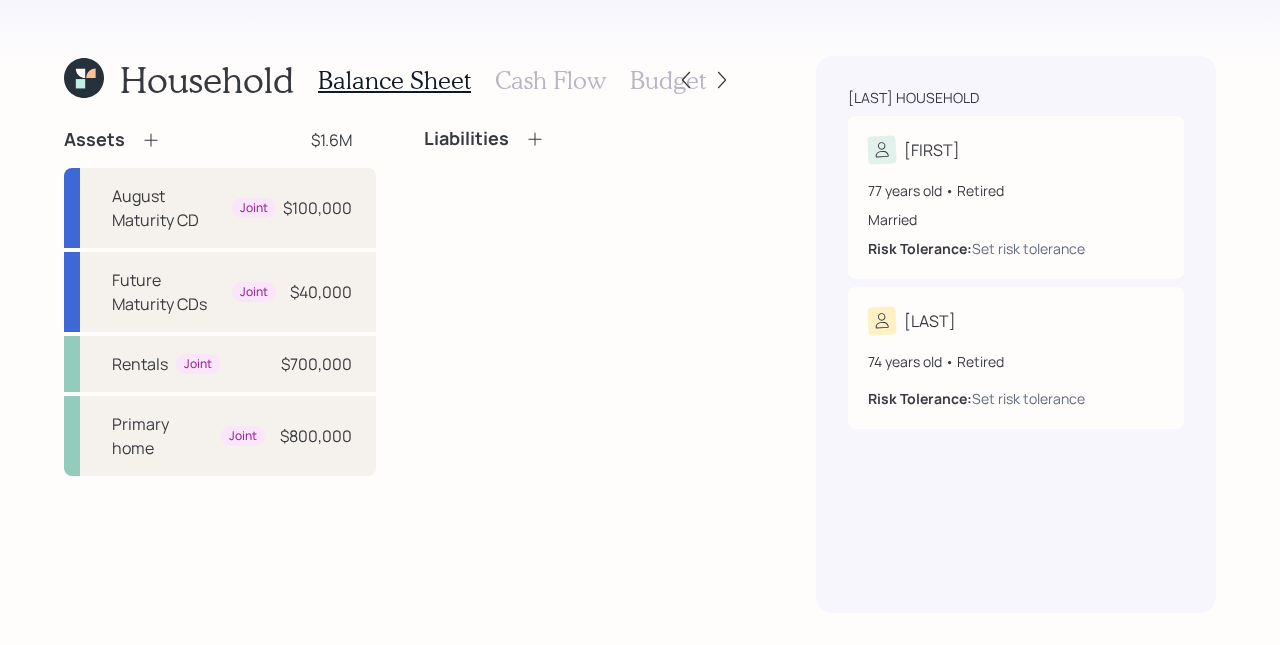click on "Cash Flow" at bounding box center (550, 80) 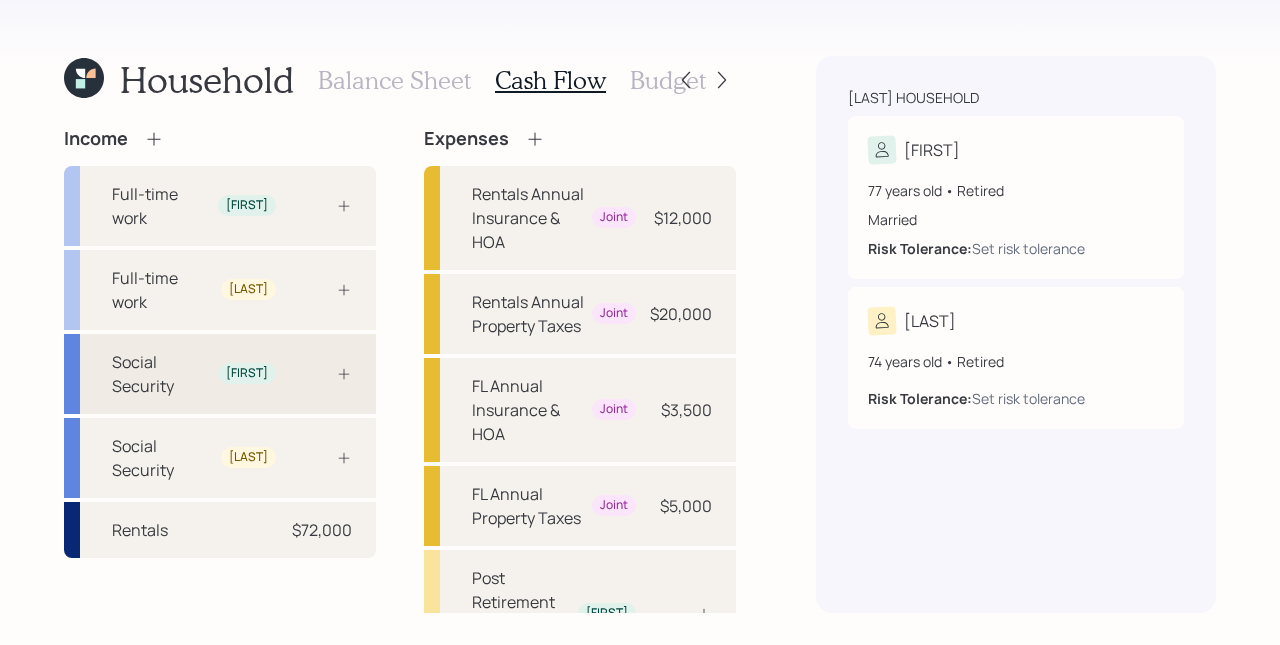 click on "Social Security [FIRST]" at bounding box center [220, 374] 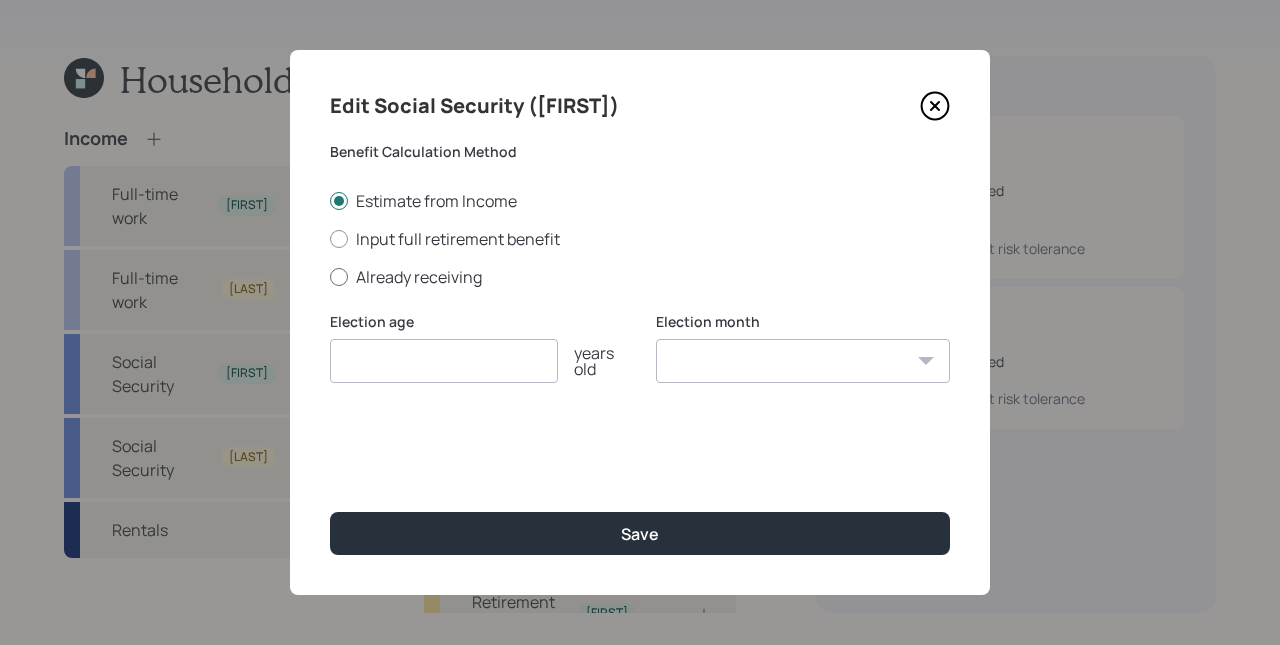 click on "Already receiving" at bounding box center (640, 277) 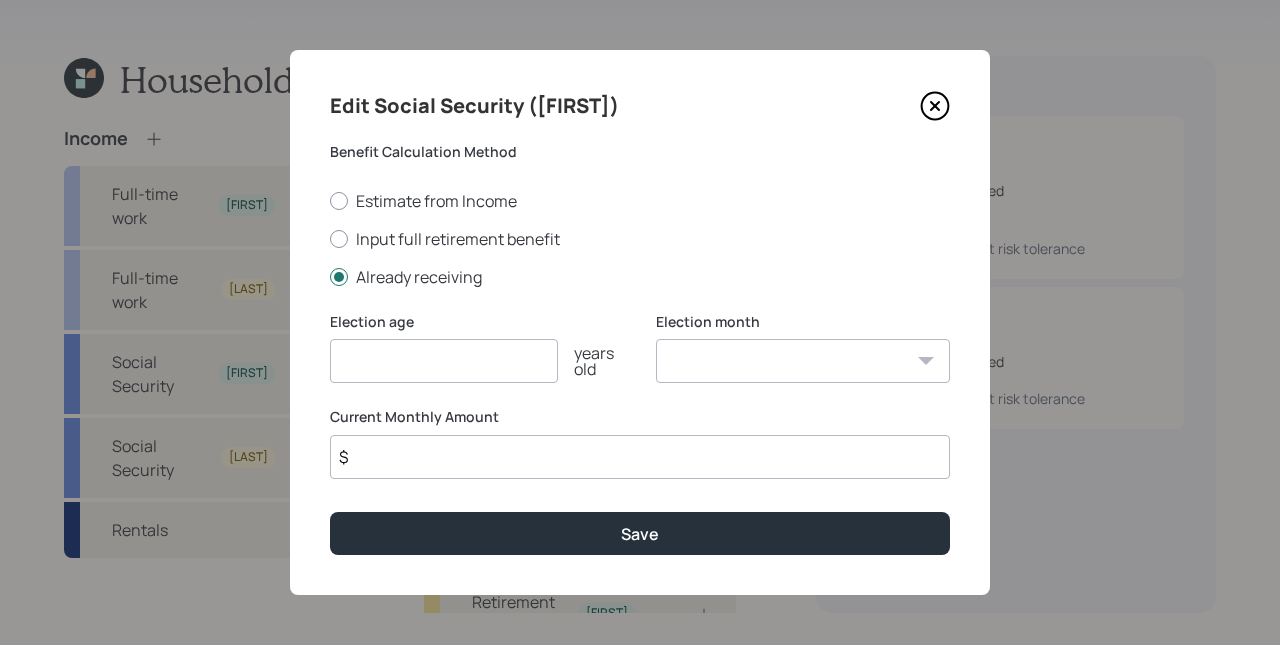 click at bounding box center (444, 361) 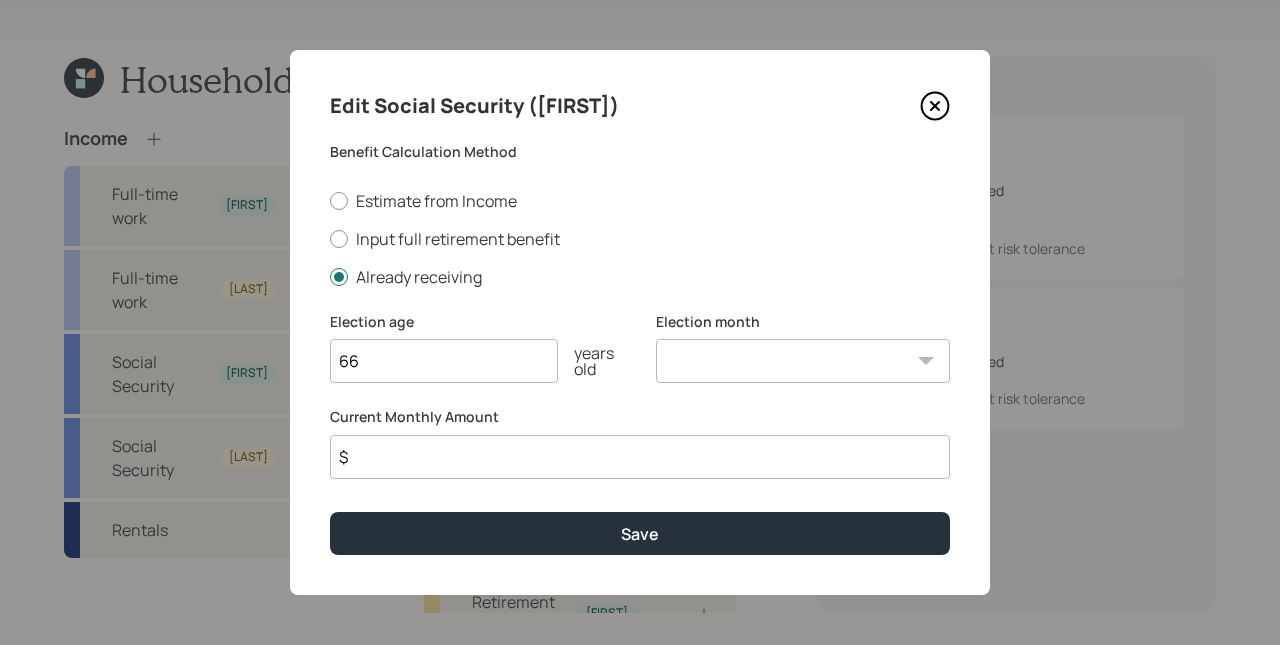 type on "66" 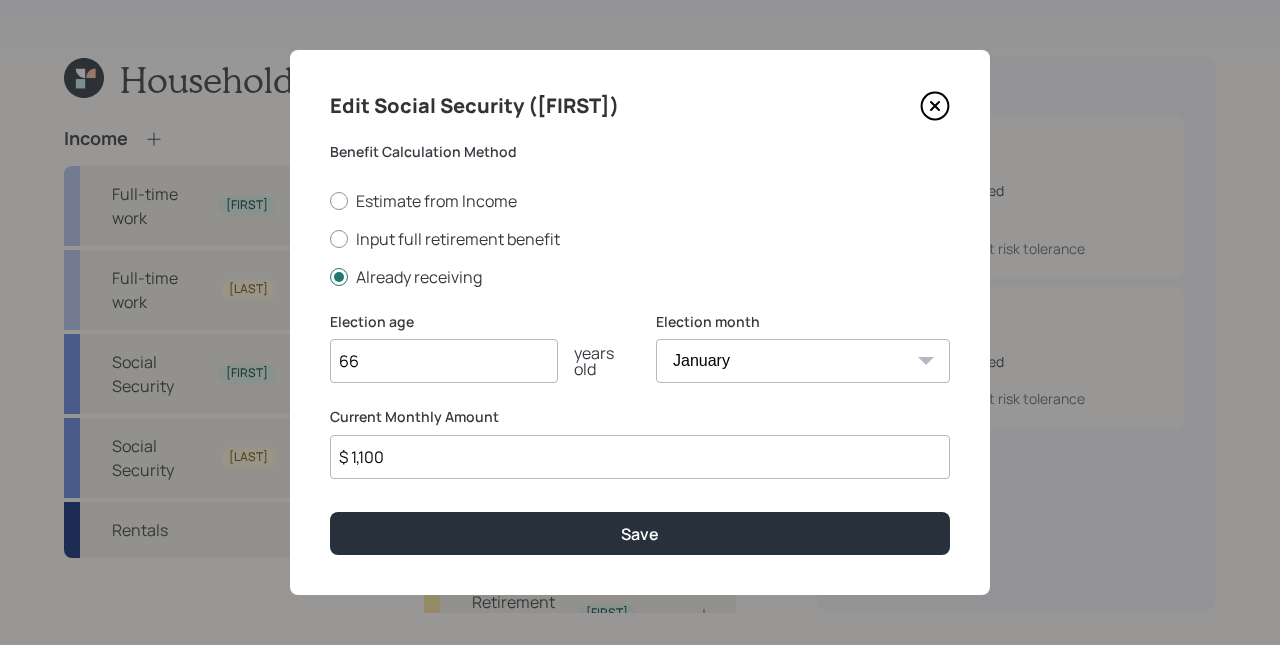type on "$ 1,100" 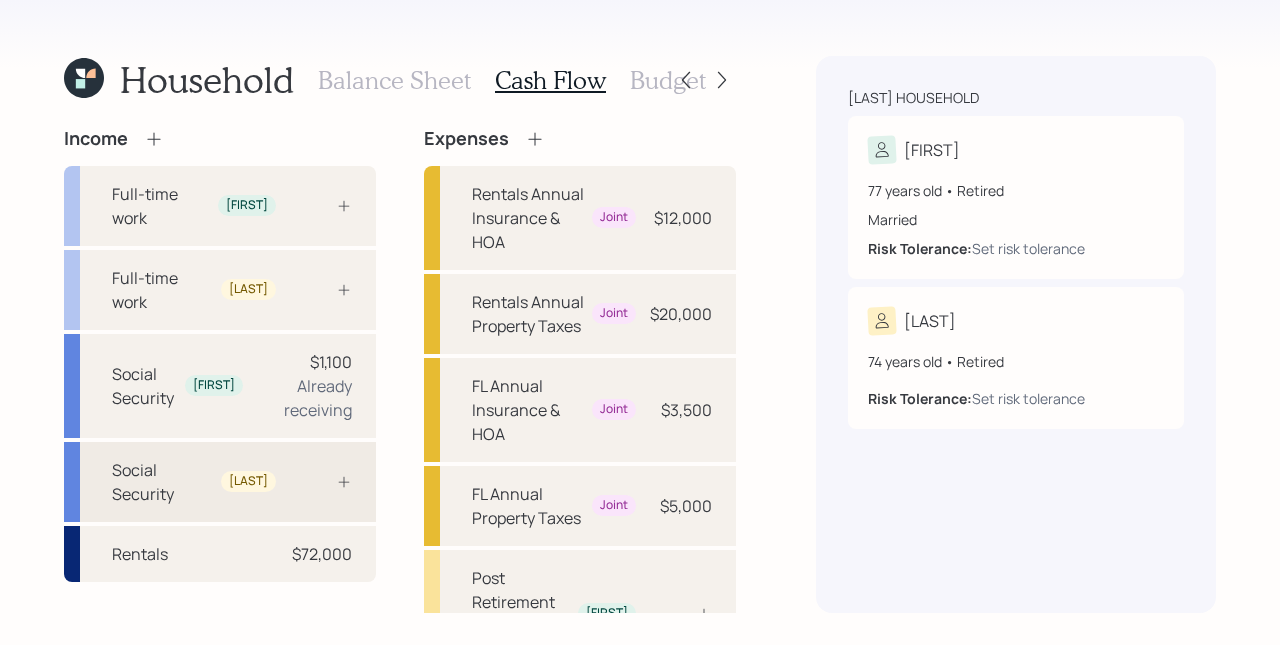 click 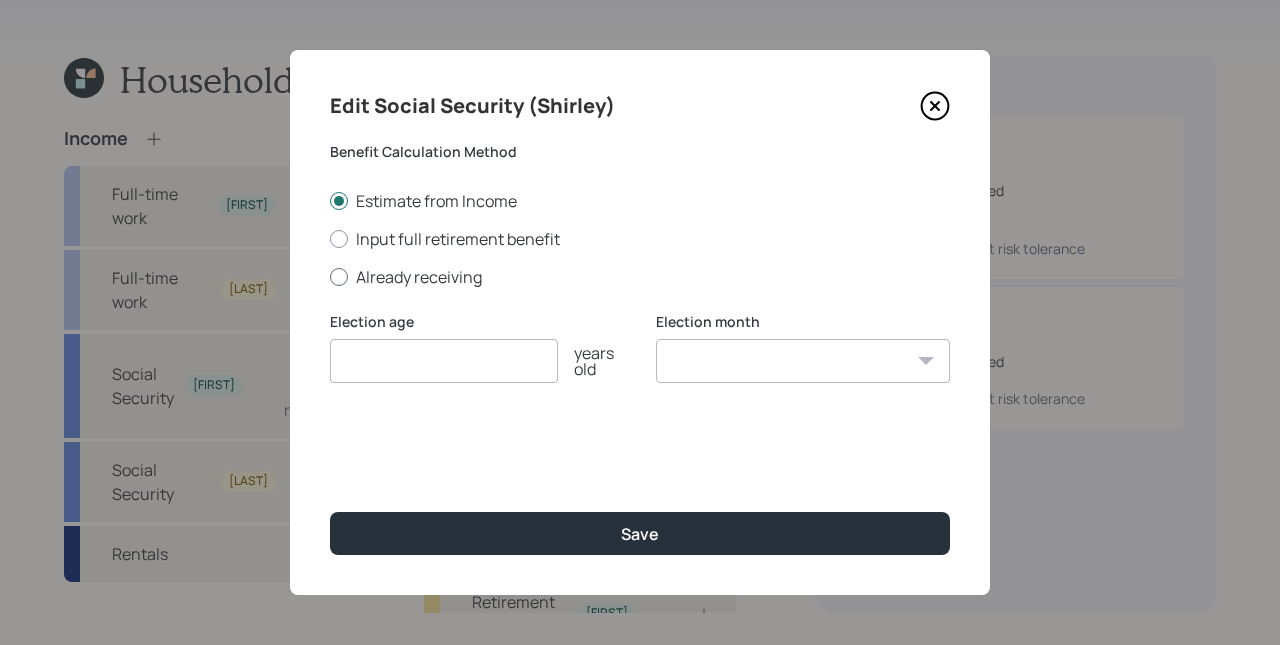 click on "Already receiving" at bounding box center (640, 277) 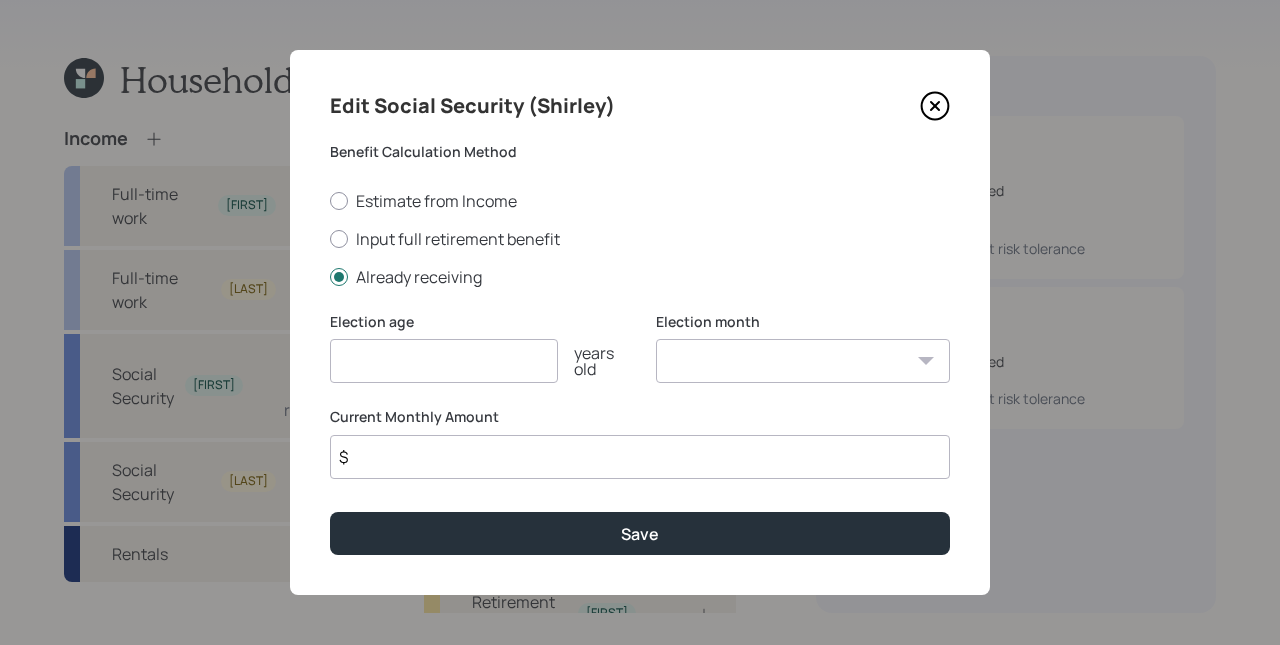 click at bounding box center [444, 361] 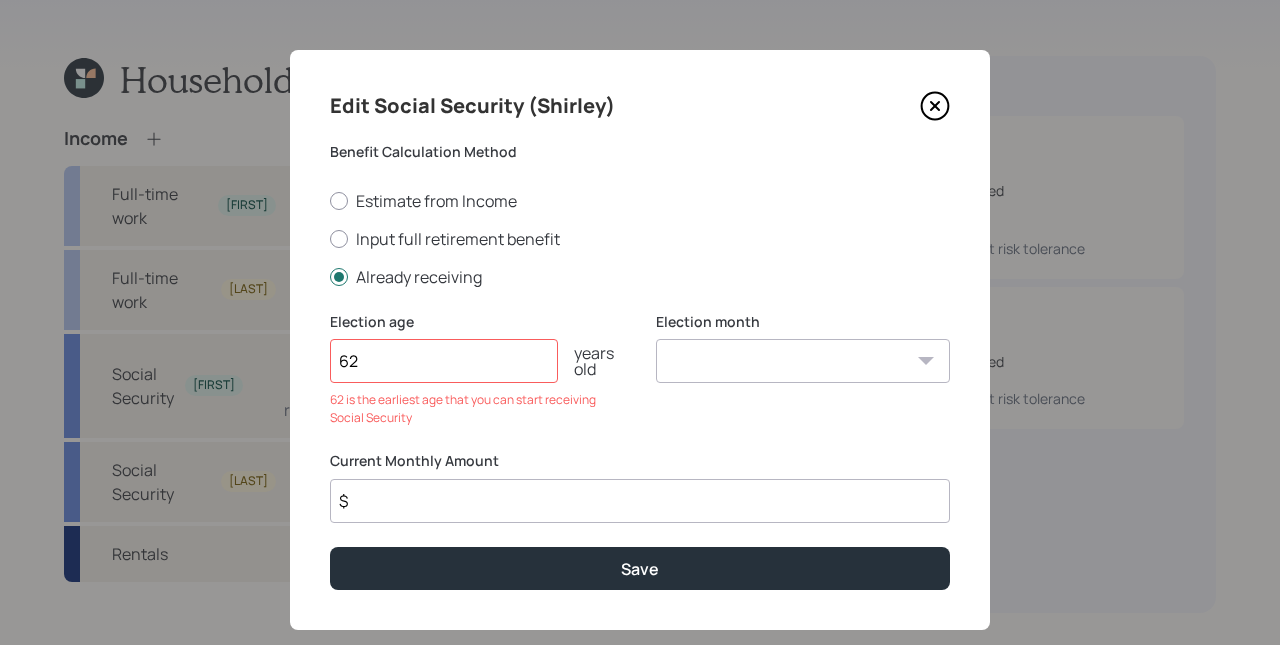 type on "62" 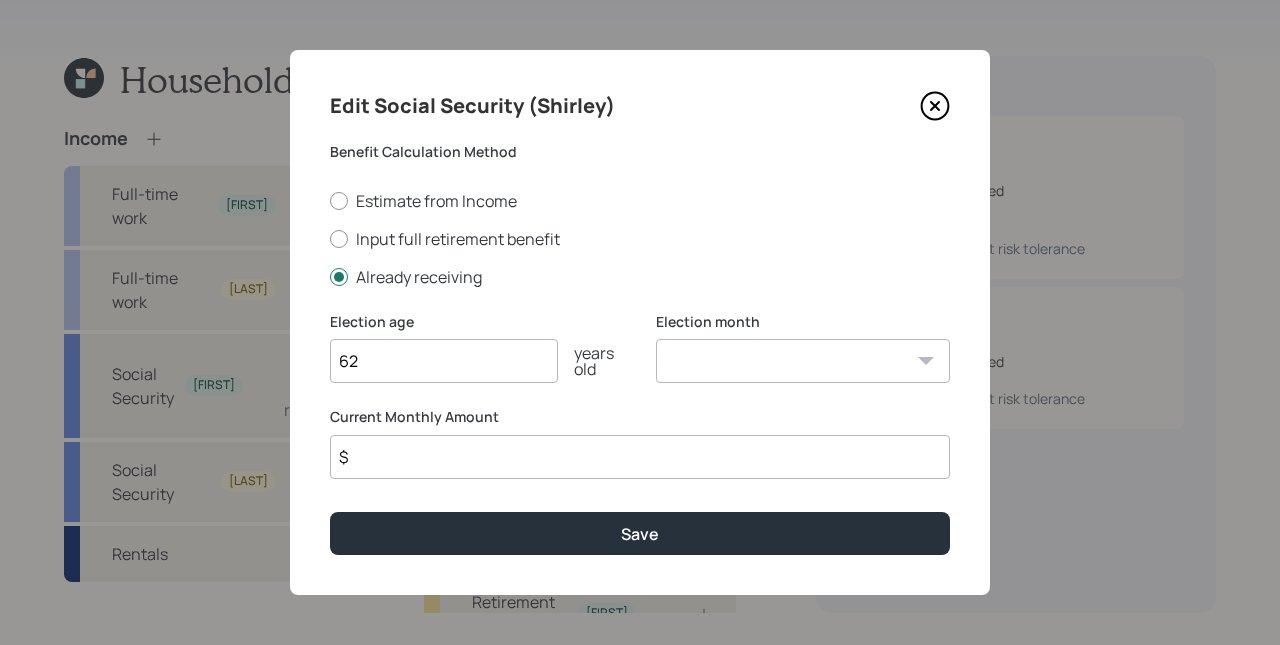 select on "1" 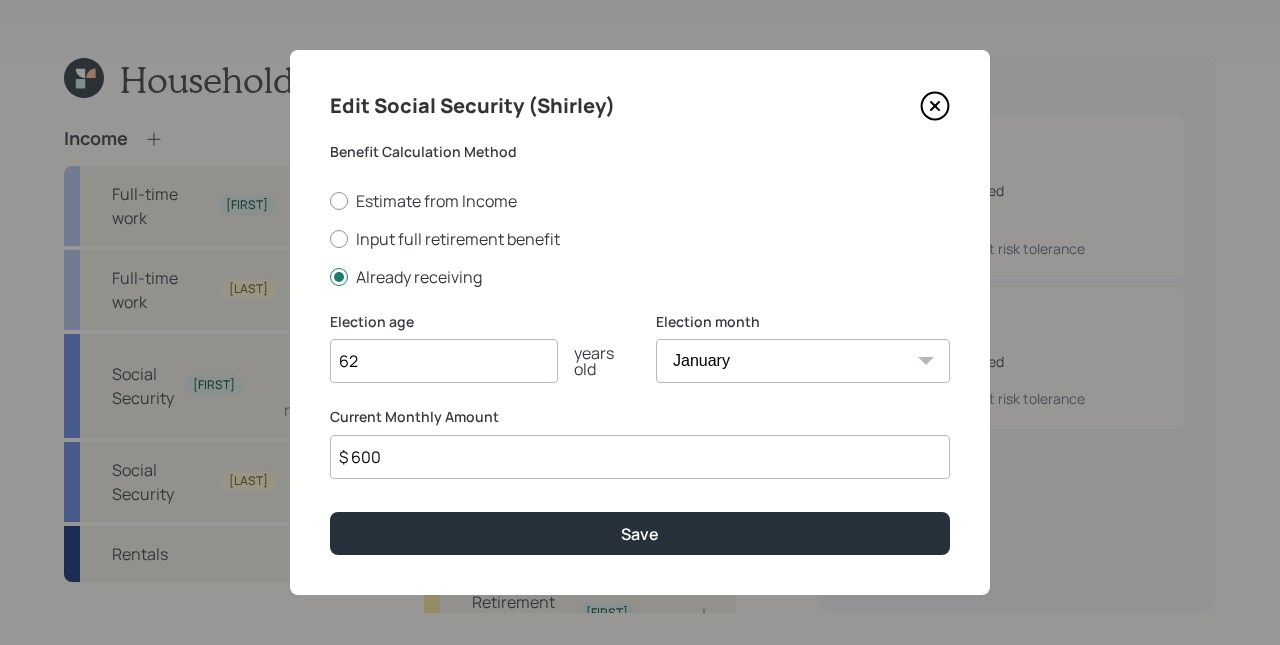 type on "$ 600" 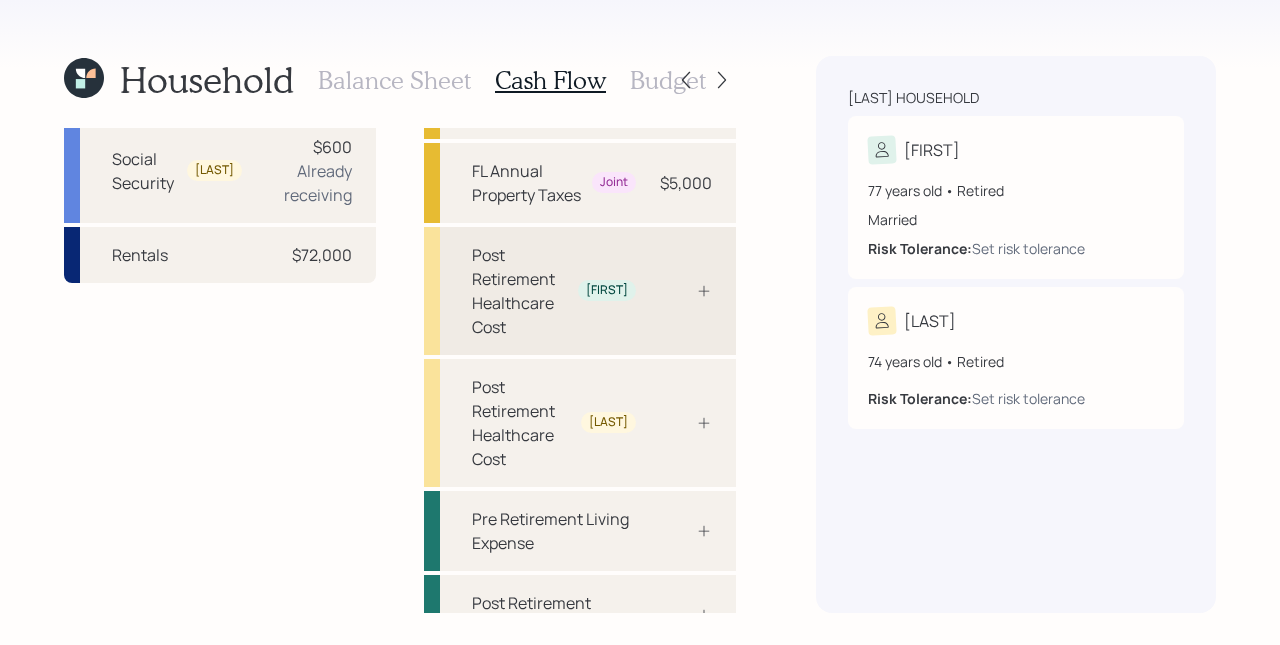 scroll, scrollTop: 344, scrollLeft: 0, axis: vertical 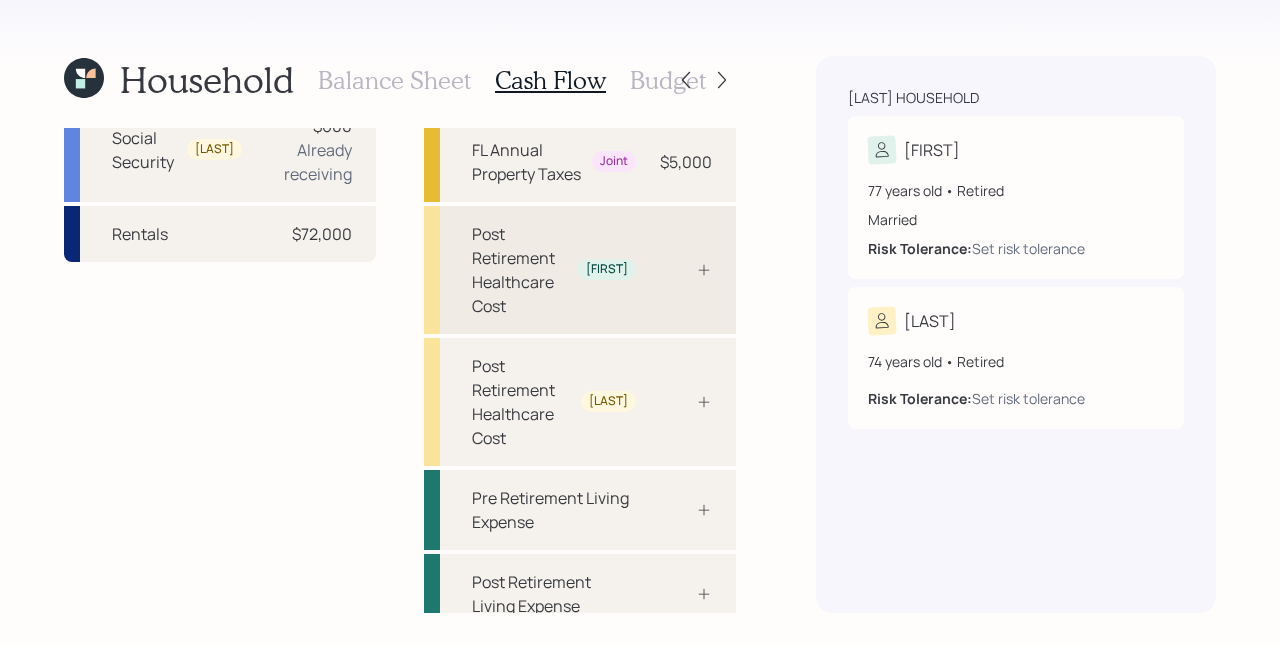 click on "[FIRST]" at bounding box center [607, 269] 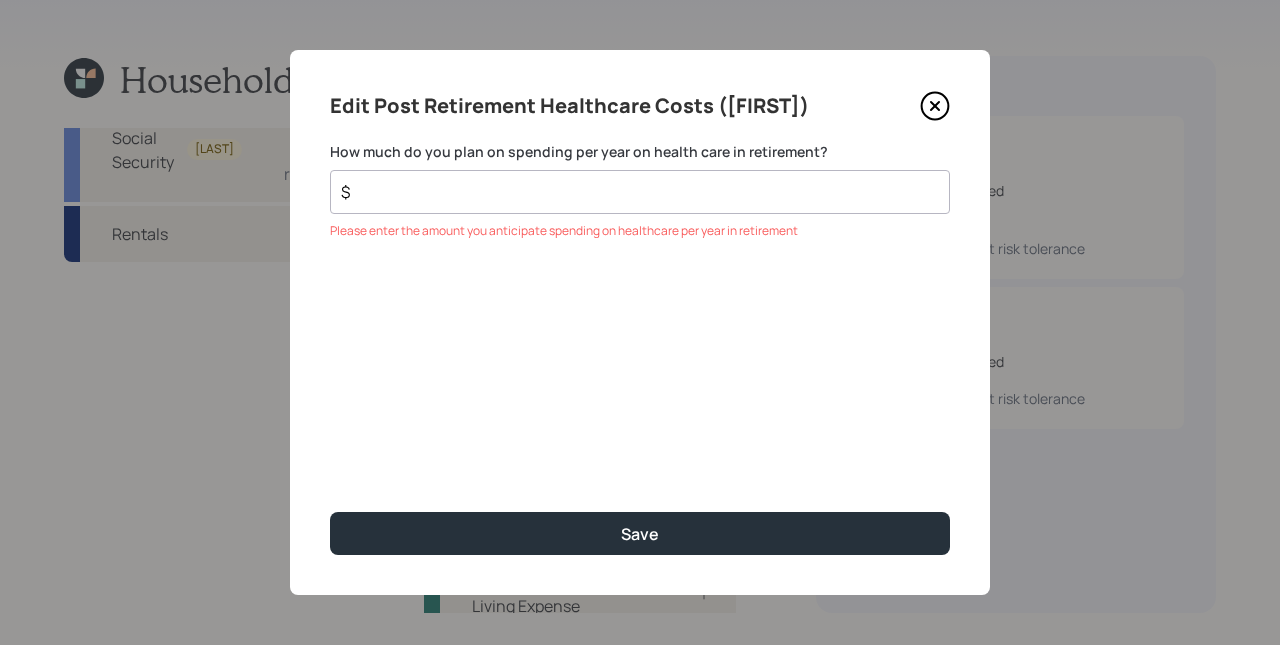 click on "$" at bounding box center (640, 192) 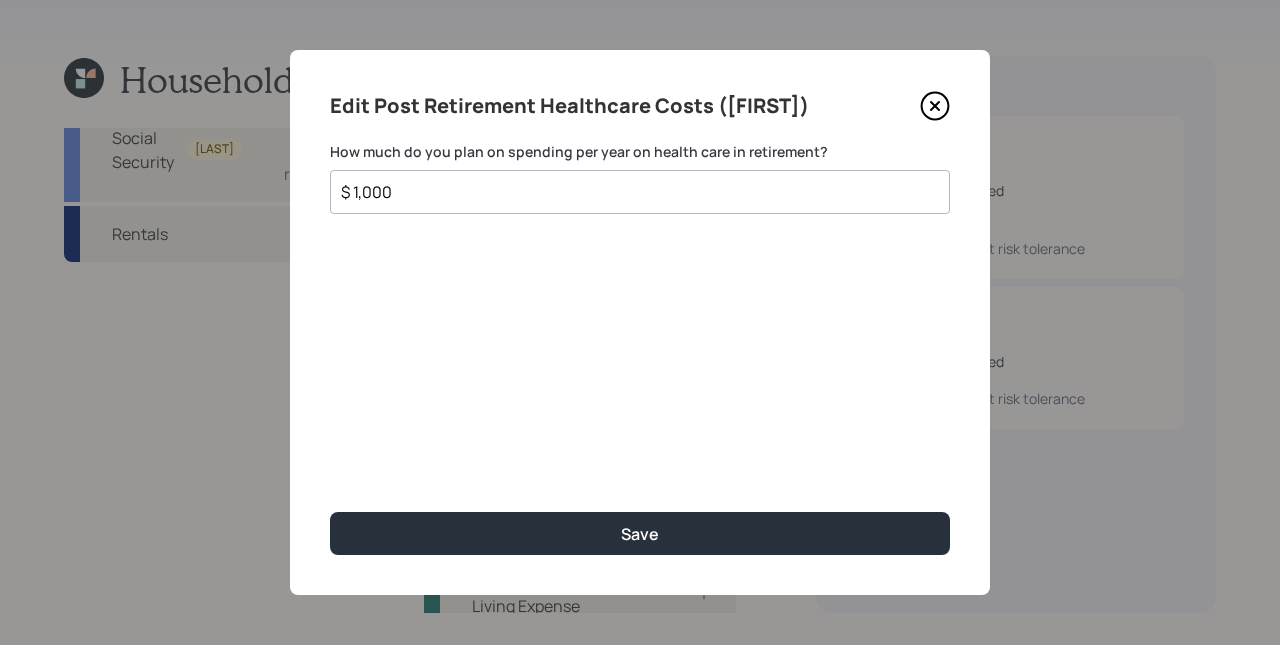 type on "$ 1,000" 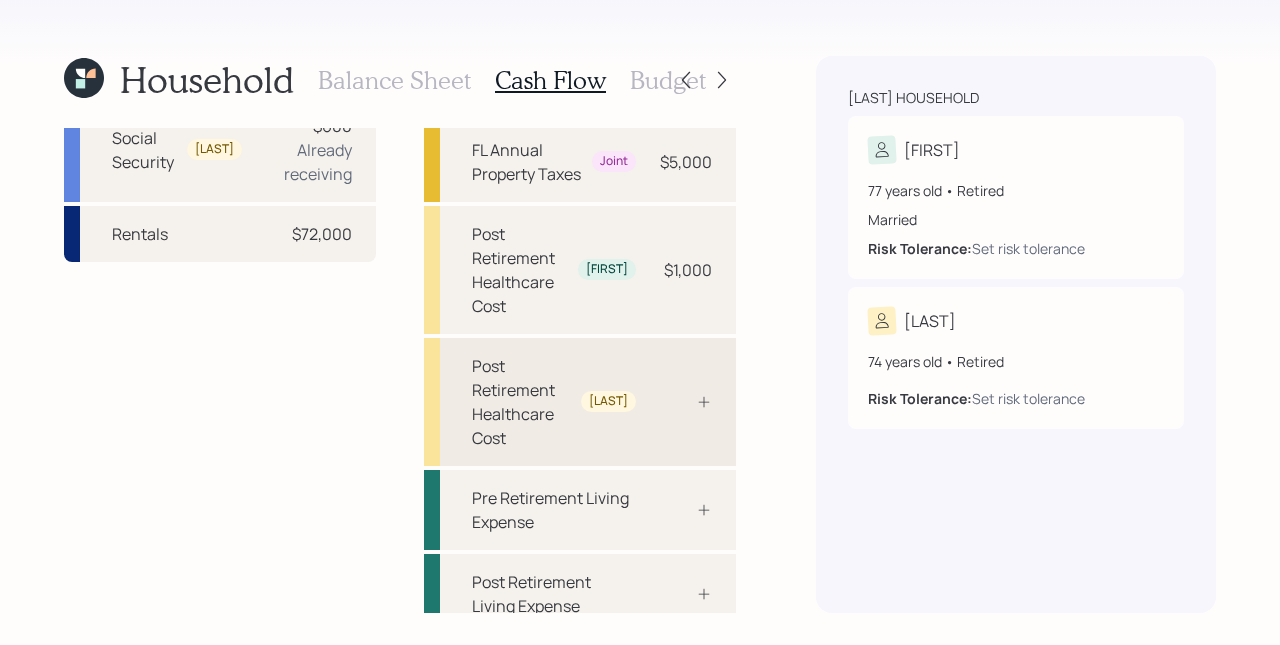 click on "Post Retirement Healthcare Cost [LAST]" at bounding box center [554, 402] 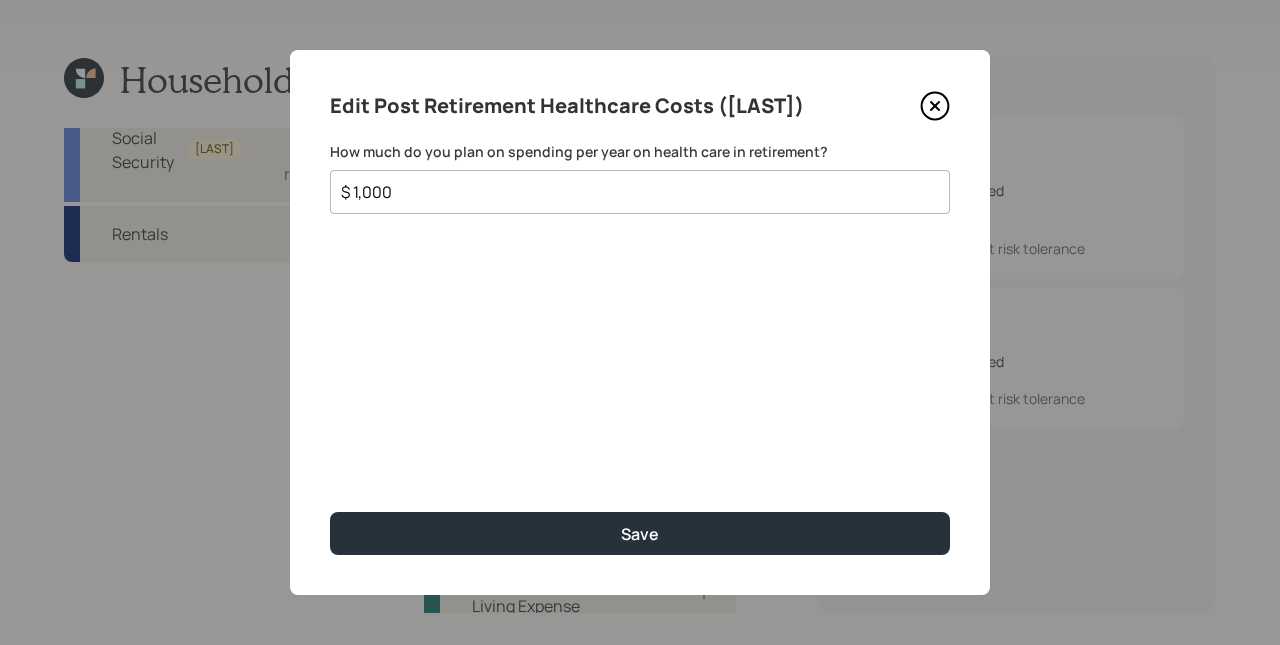 type on "$ 1,000" 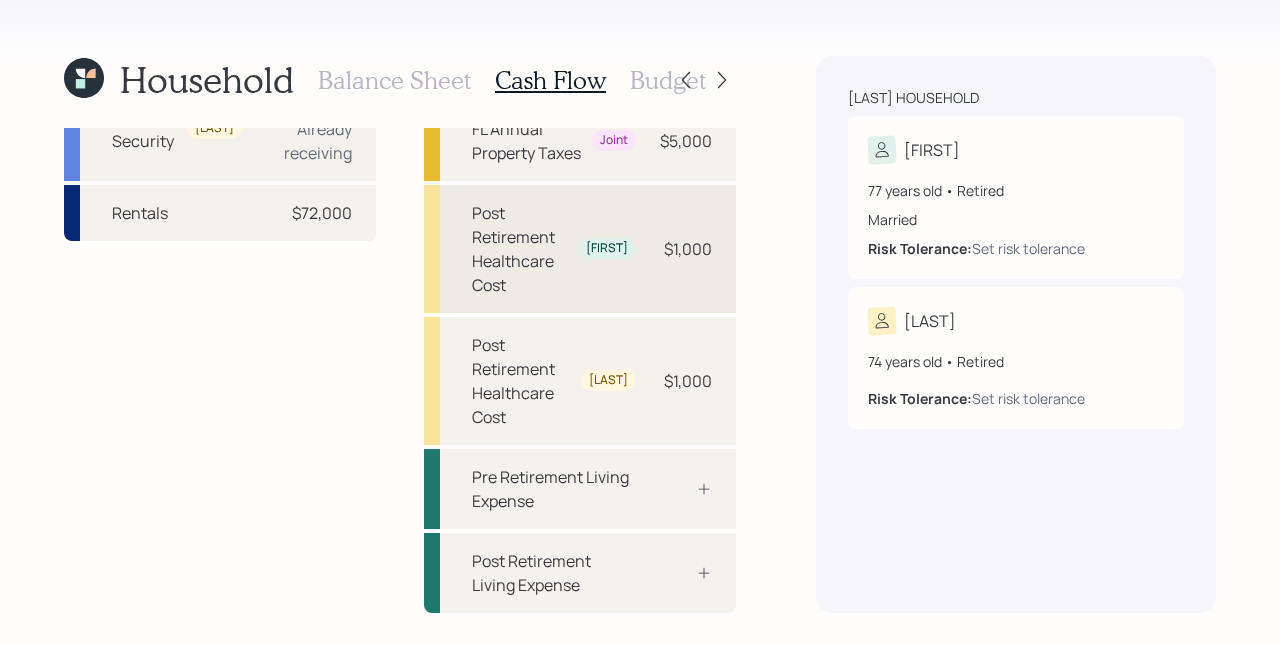 scroll, scrollTop: 460, scrollLeft: 0, axis: vertical 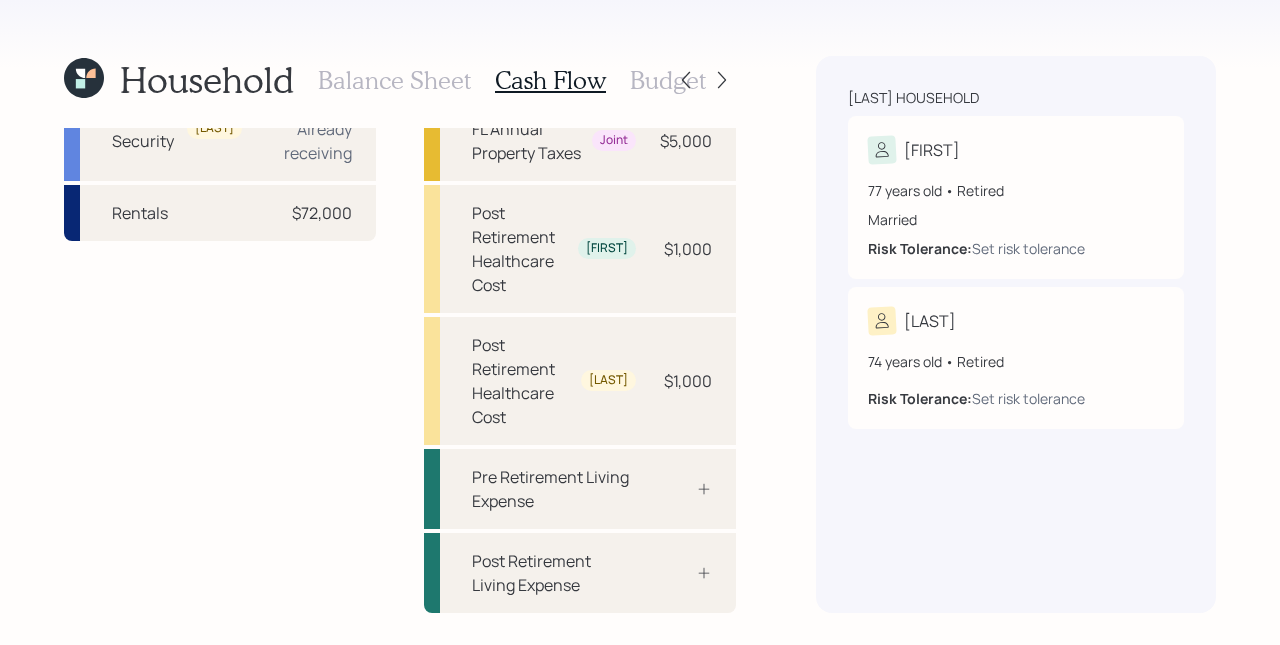 click on "Budget" at bounding box center (668, 80) 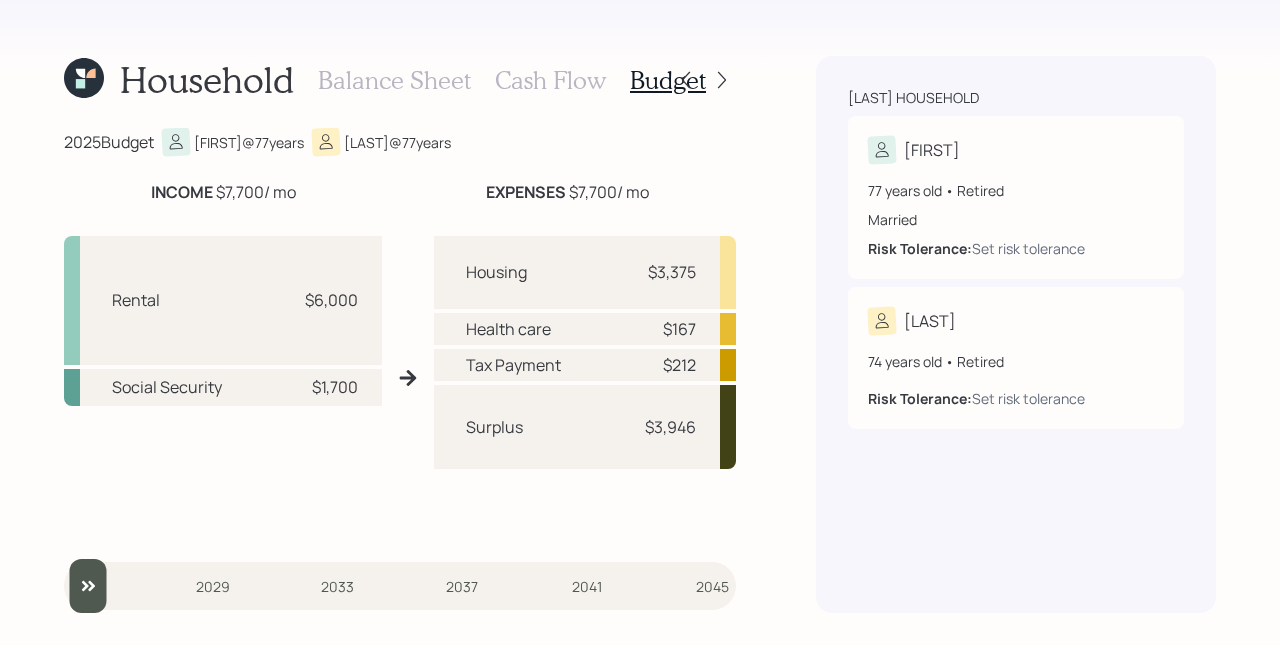 click on "Cash Flow" at bounding box center (550, 80) 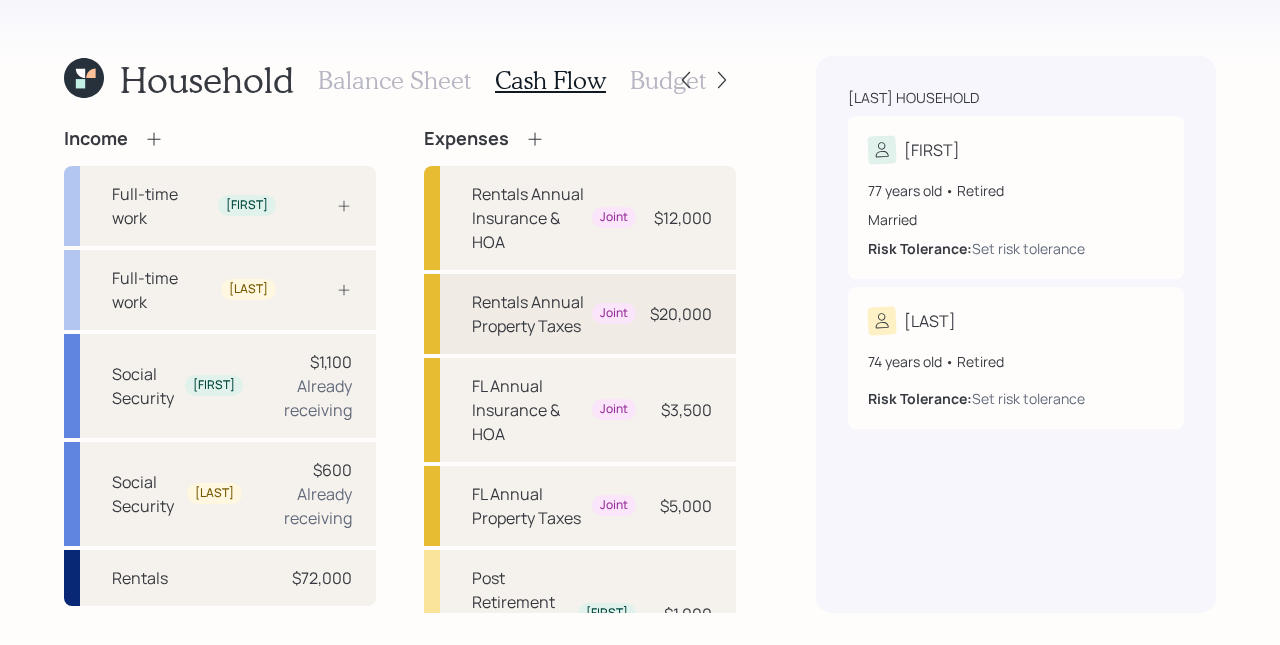 scroll, scrollTop: 460, scrollLeft: 0, axis: vertical 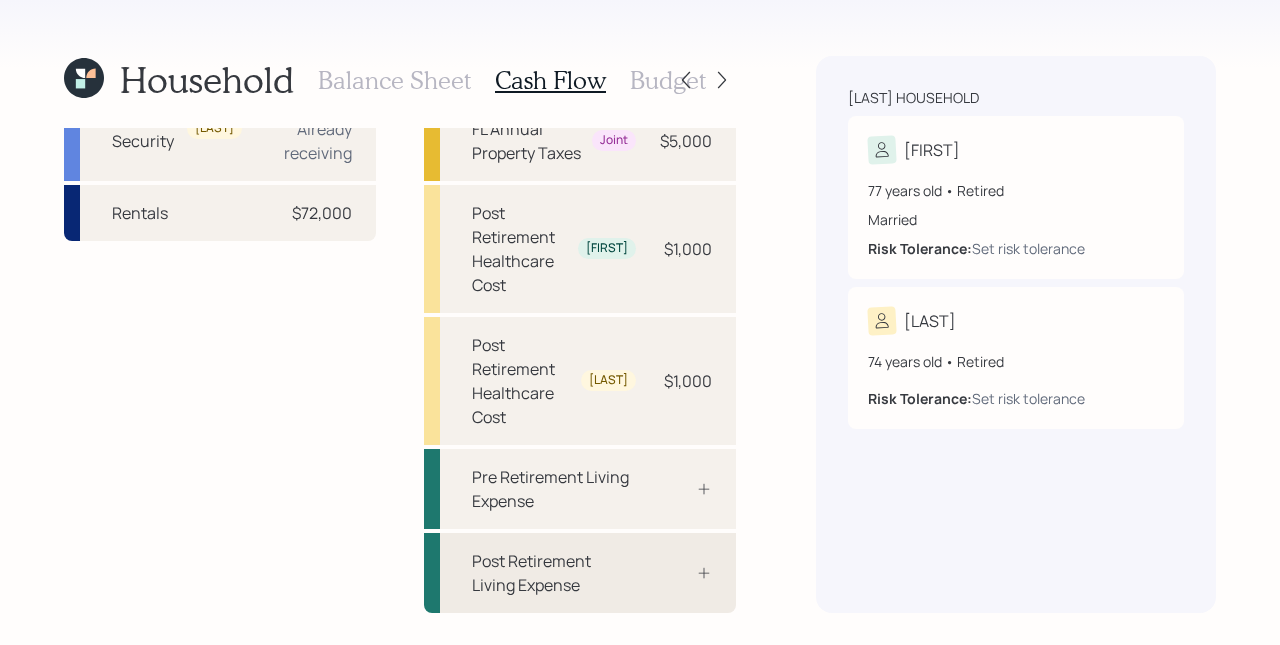 click on "Post Retirement Living Expense" at bounding box center [580, 573] 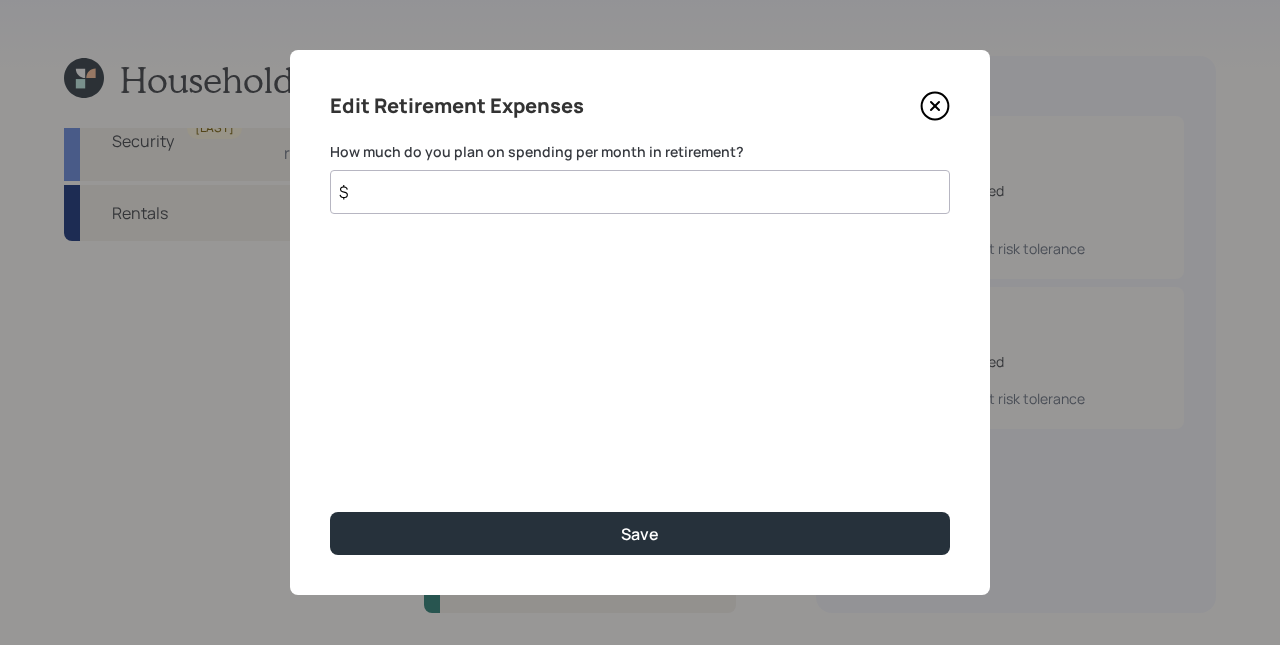 click on "$" at bounding box center [640, 192] 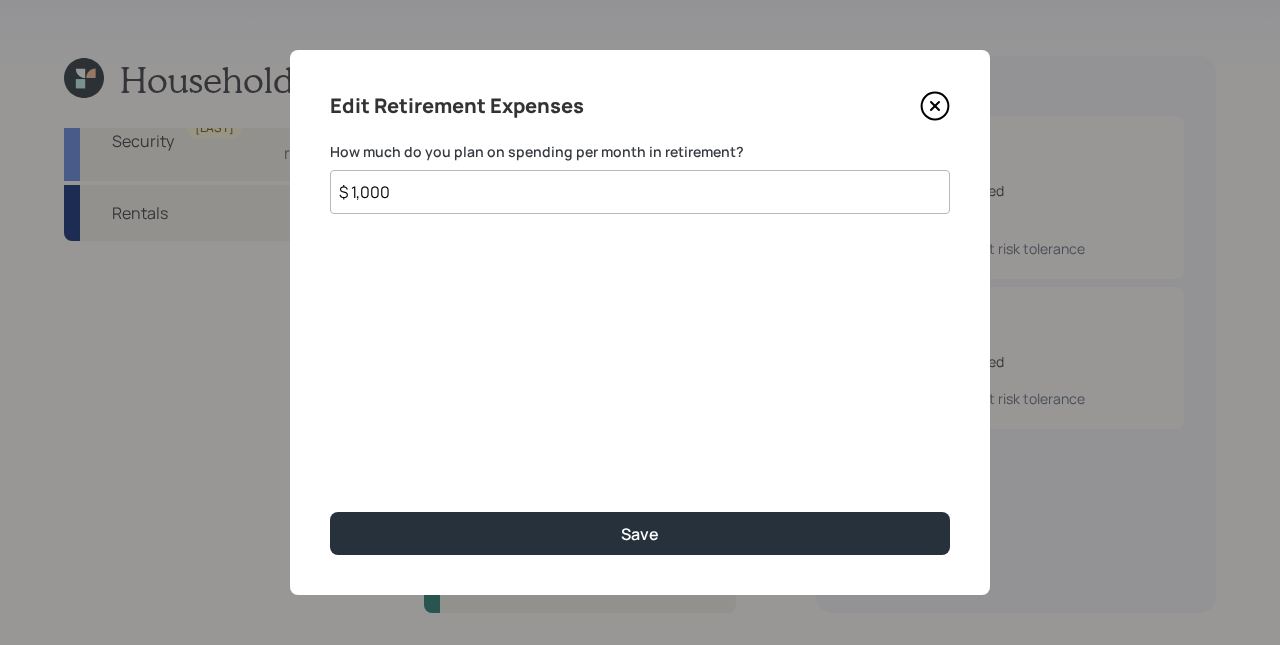 type on "$ 1,000" 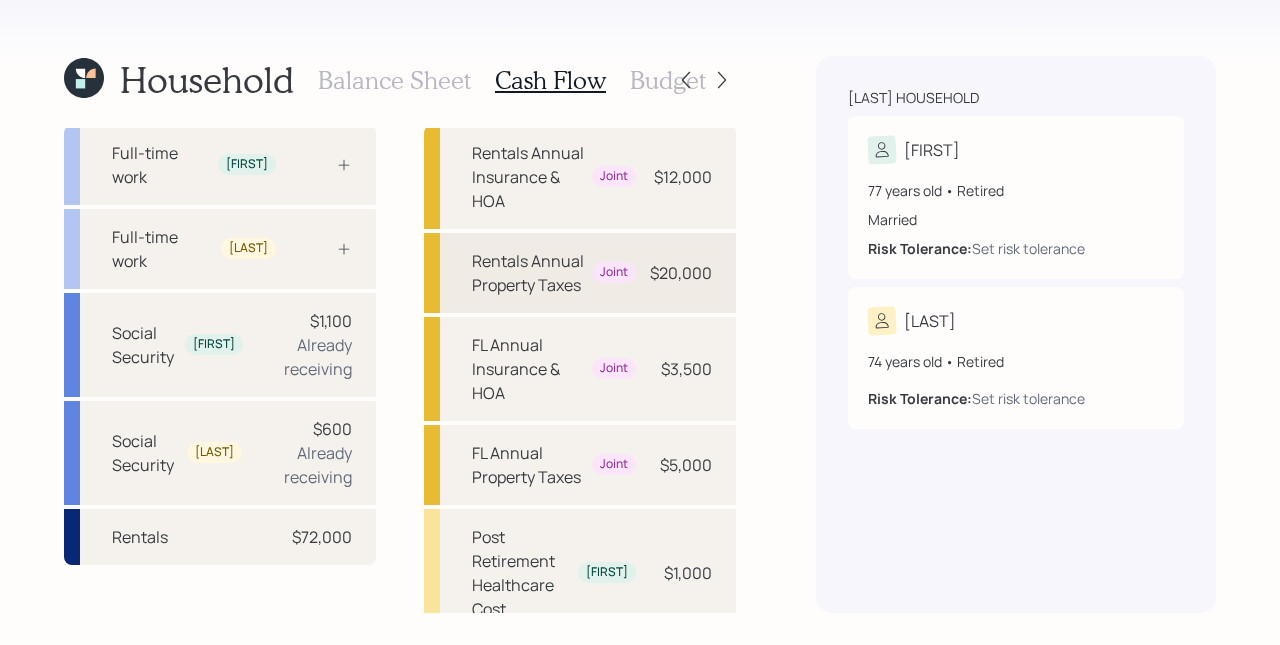 scroll, scrollTop: 0, scrollLeft: 0, axis: both 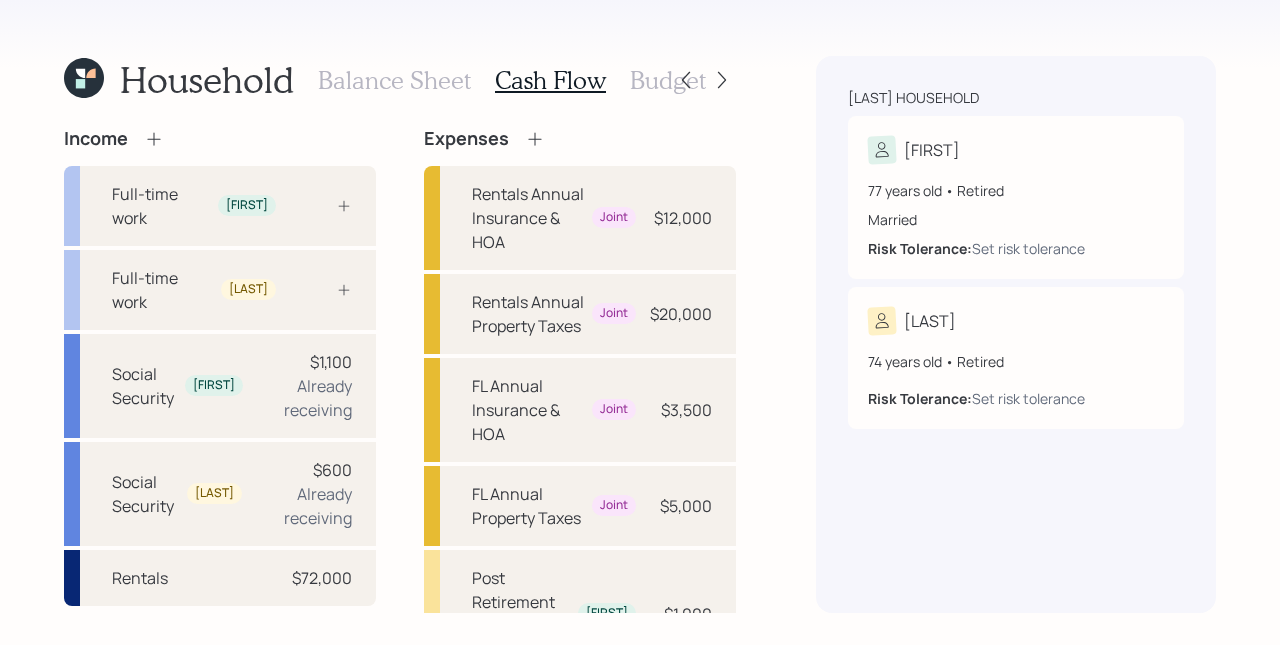click on "Balance Sheet" at bounding box center [394, 80] 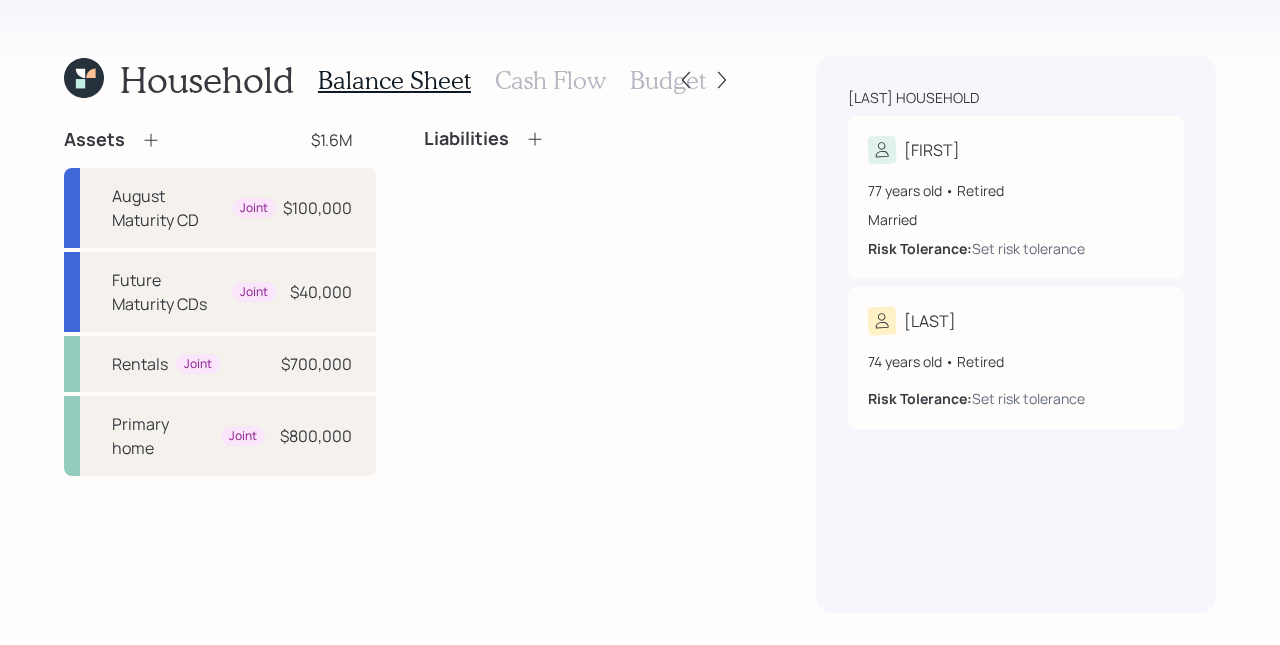 click on "Cash Flow" at bounding box center (550, 80) 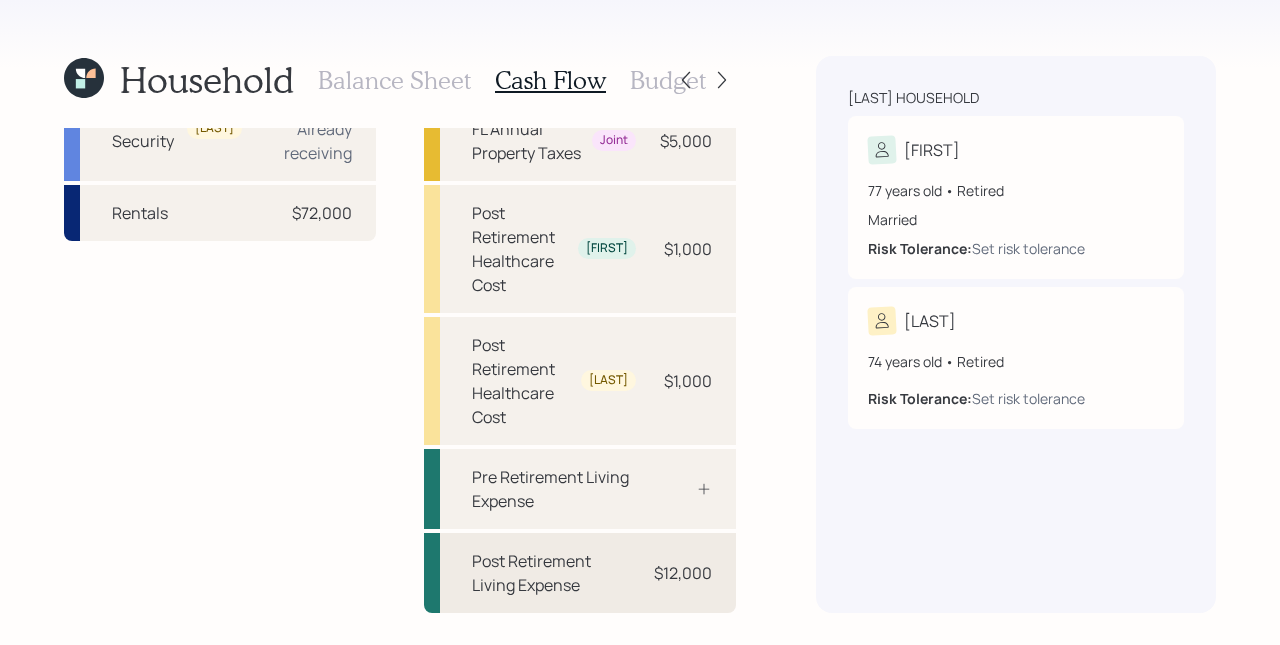 scroll, scrollTop: 460, scrollLeft: 0, axis: vertical 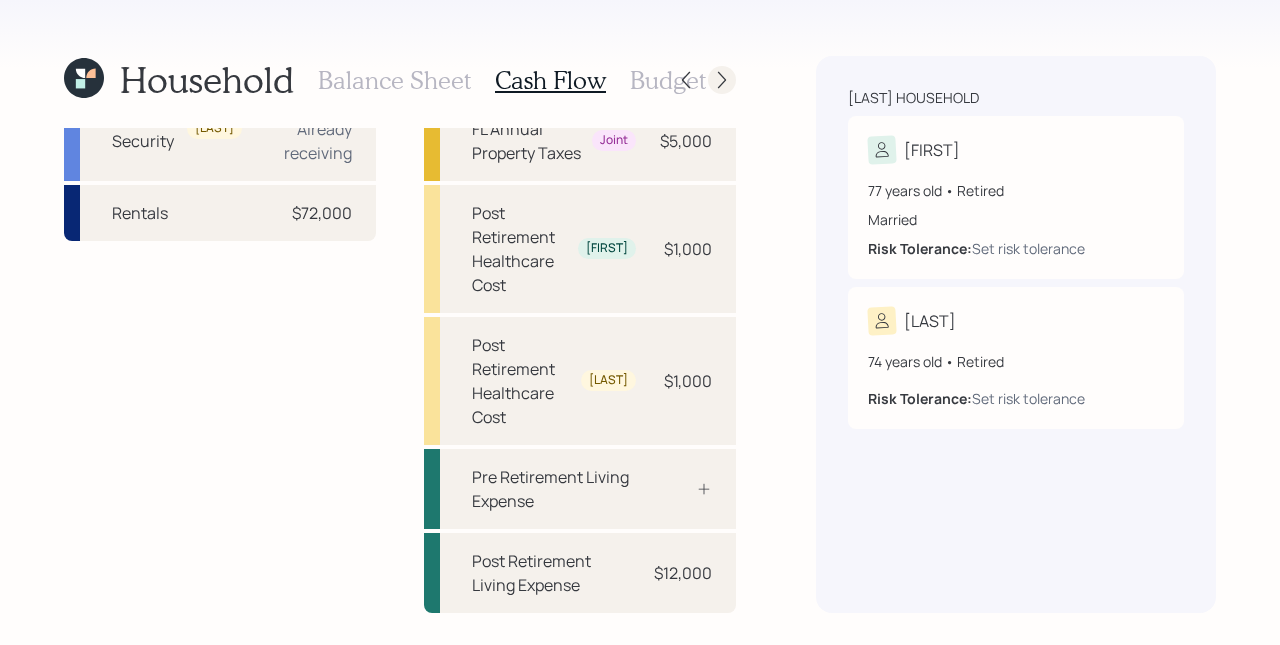 click 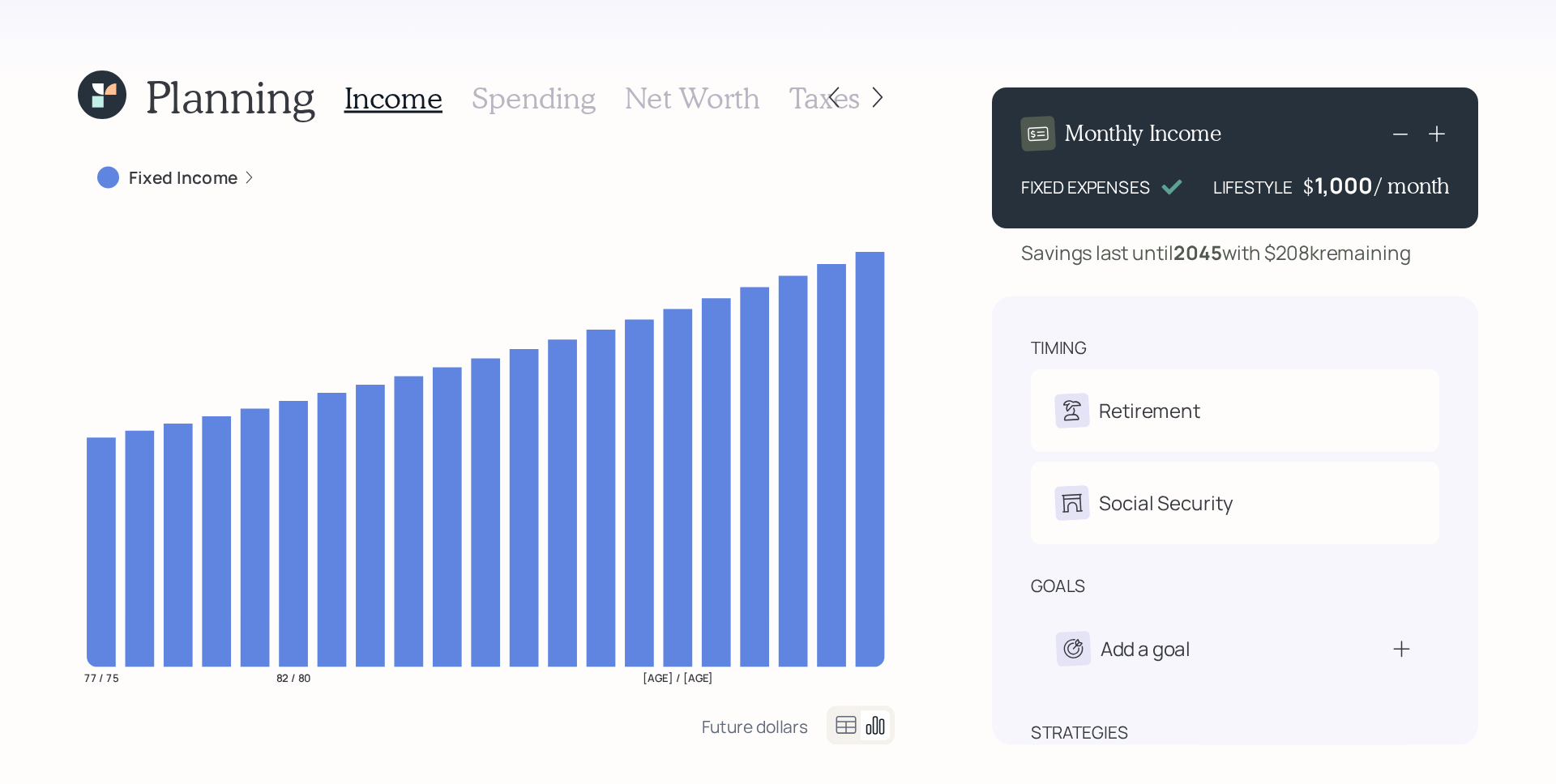 scroll, scrollTop: 0, scrollLeft: 0, axis: both 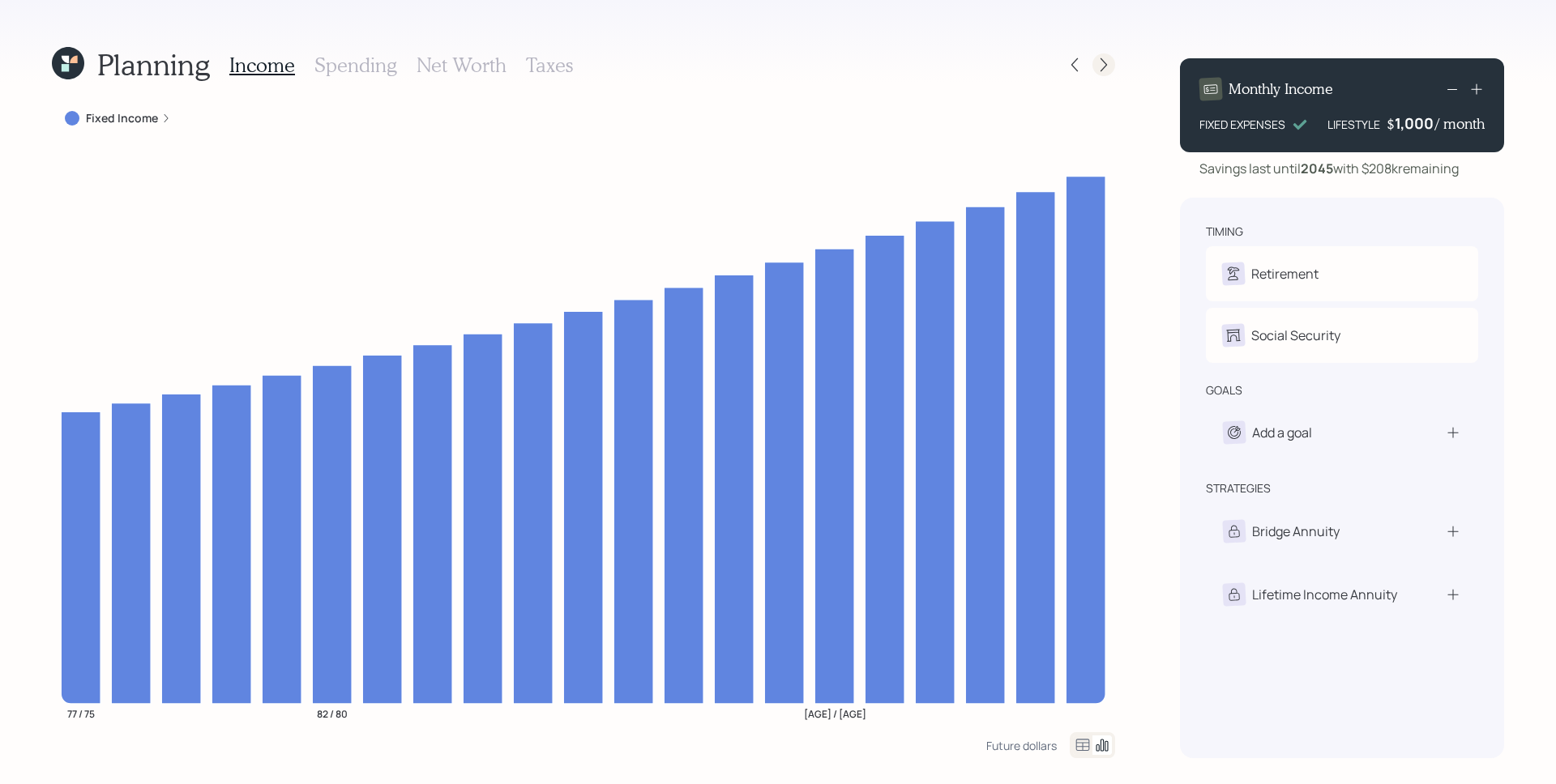 click 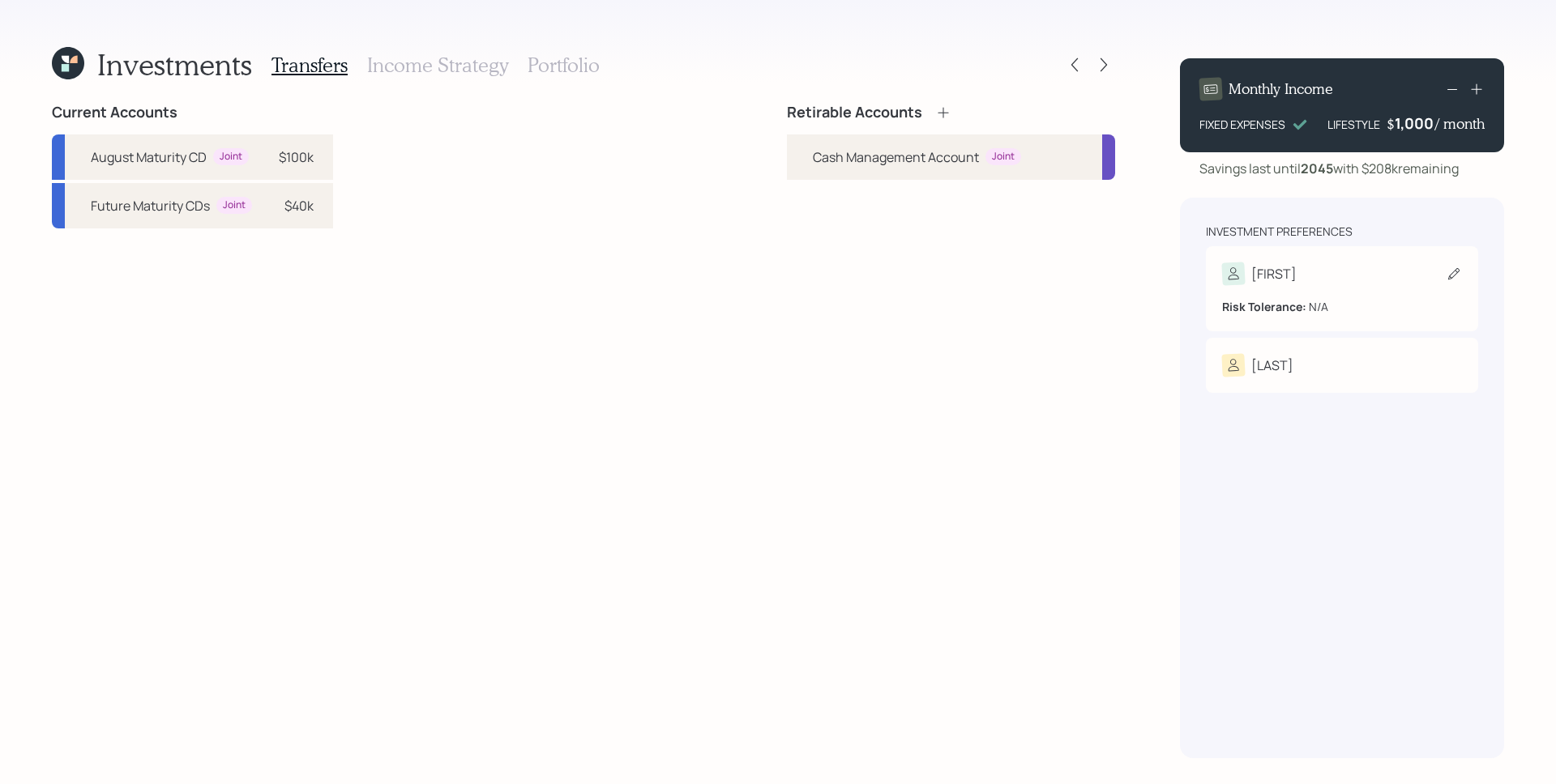 click on "[FIRST]" at bounding box center [1342, 274] 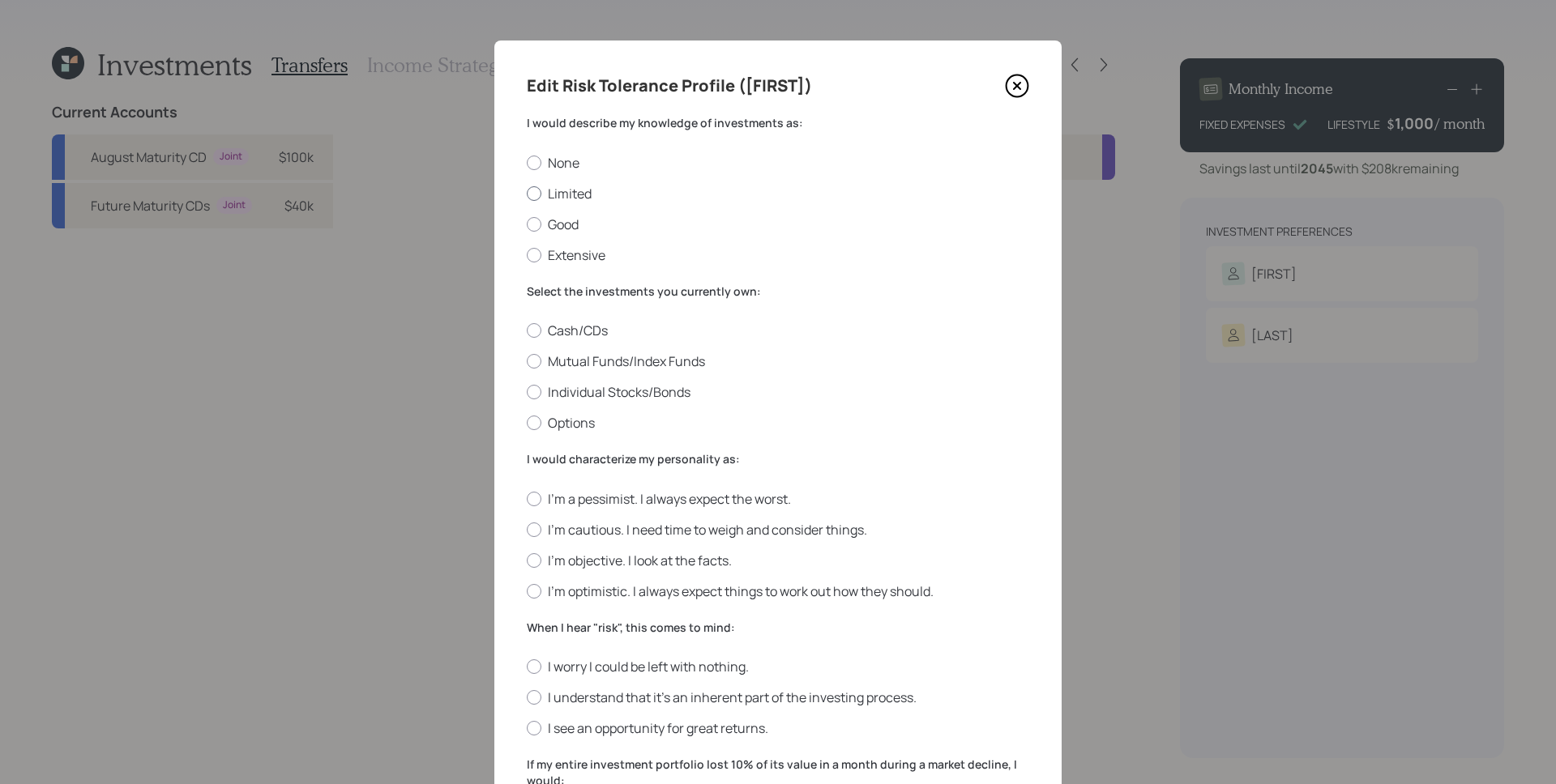 click on "Limited" at bounding box center (778, 194) 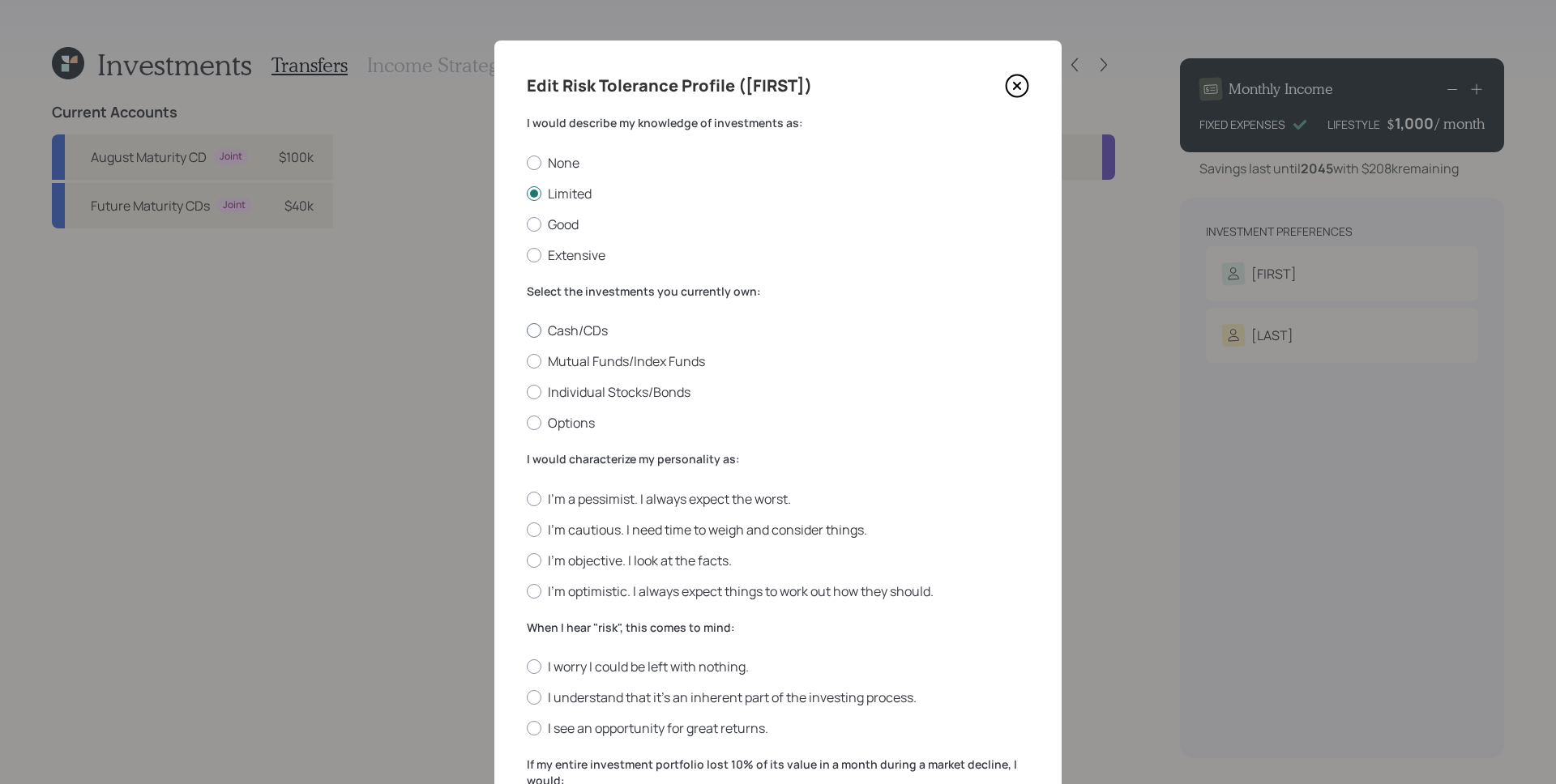 click on "Cash/CDs" at bounding box center (778, 330) 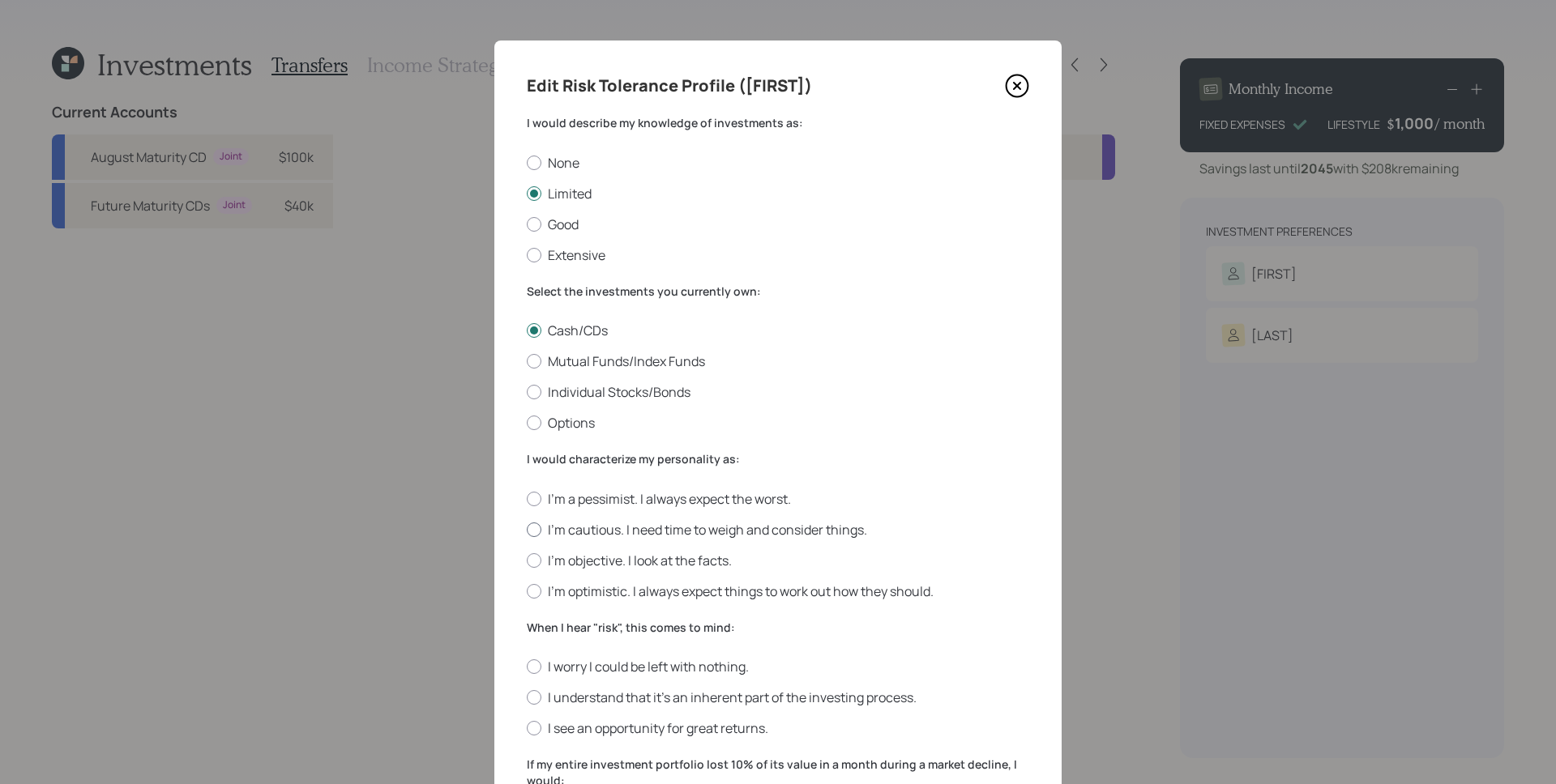 click on "I'm cautious. I need time to weigh and consider things." at bounding box center [778, 530] 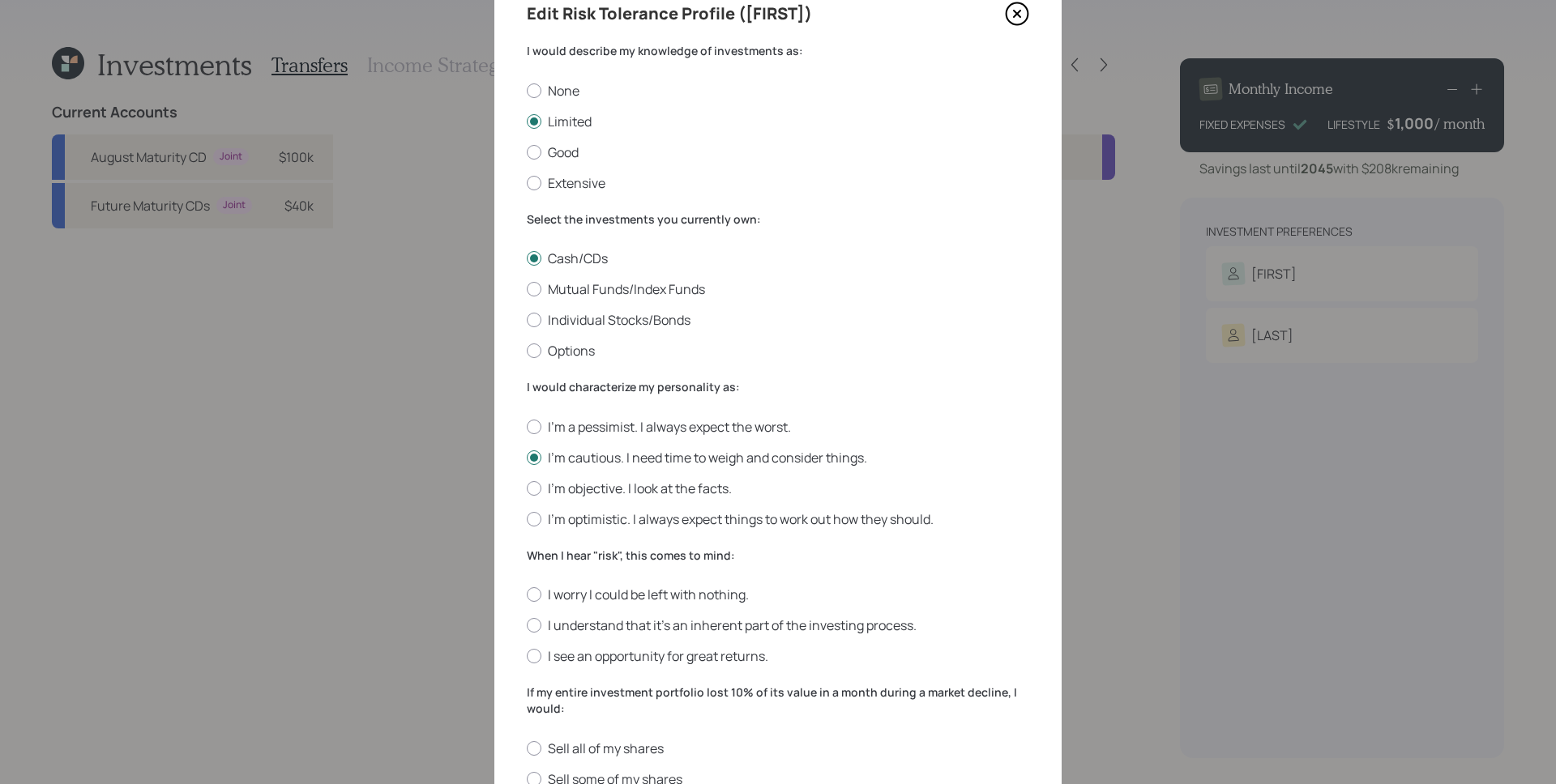 scroll, scrollTop: 151, scrollLeft: 0, axis: vertical 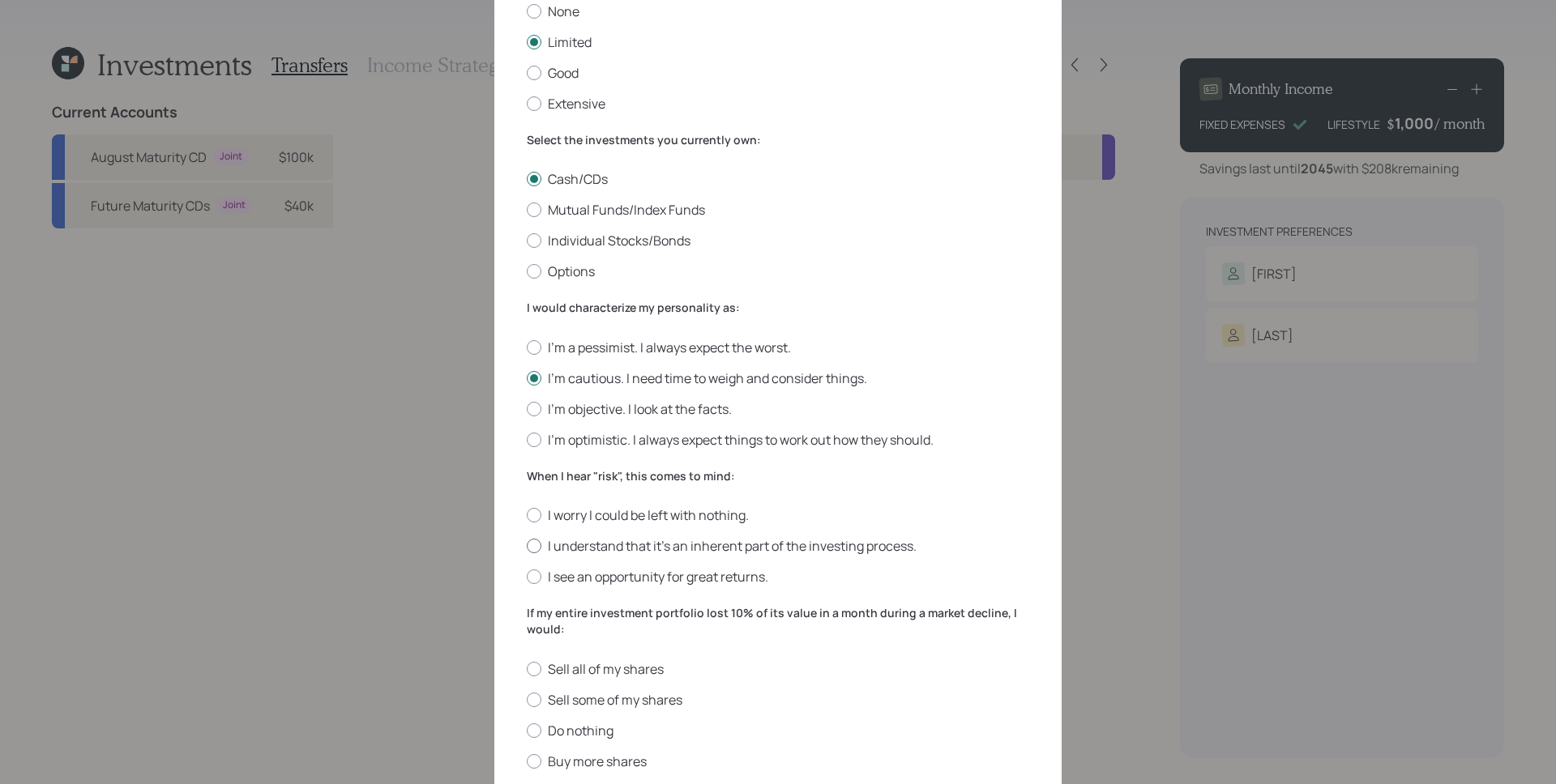 drag, startPoint x: 623, startPoint y: 548, endPoint x: 635, endPoint y: 545, distance: 12.3693169 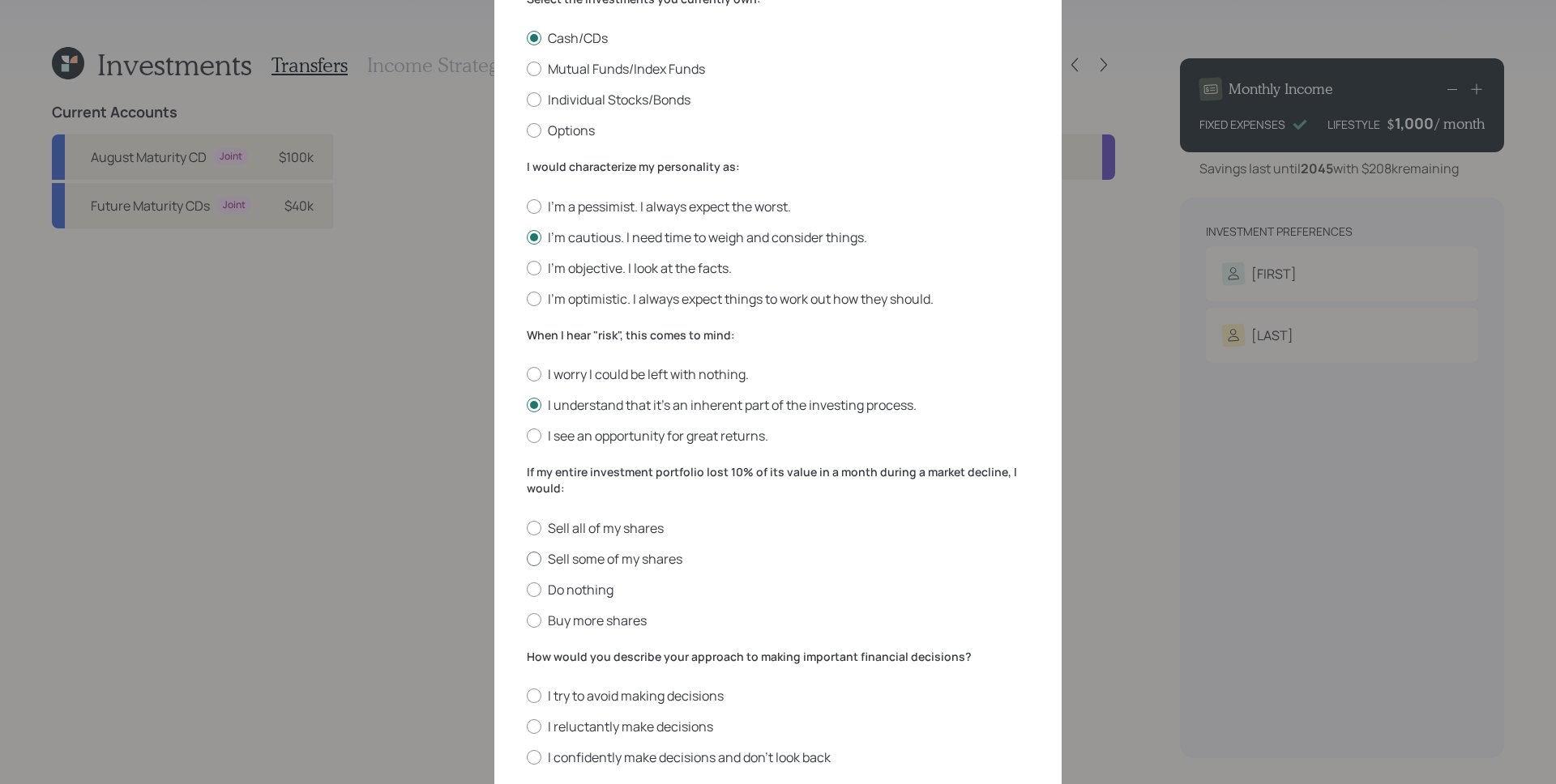 click on "Sell some of my shares" at bounding box center [778, 559] 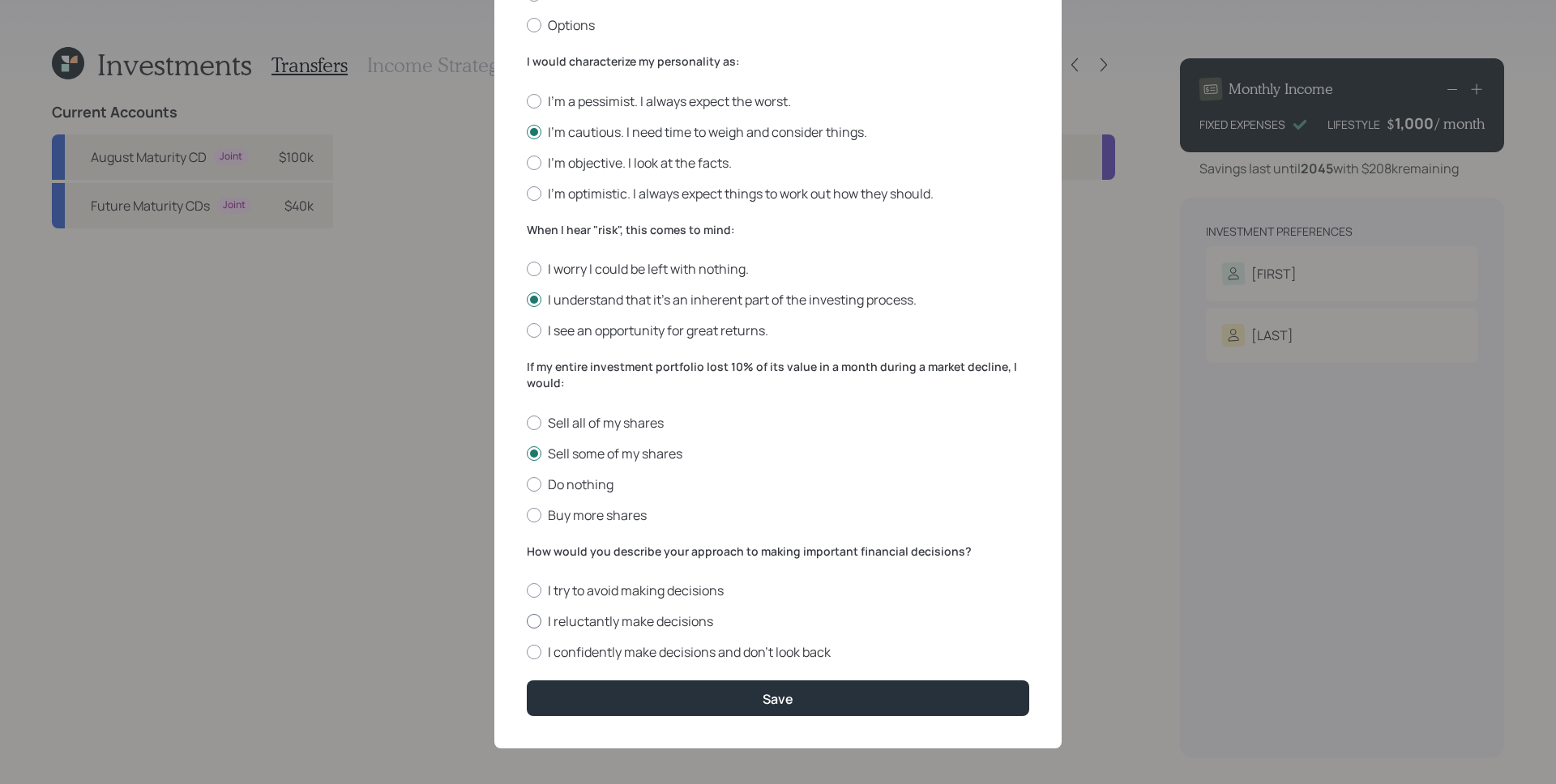 scroll, scrollTop: 403, scrollLeft: 0, axis: vertical 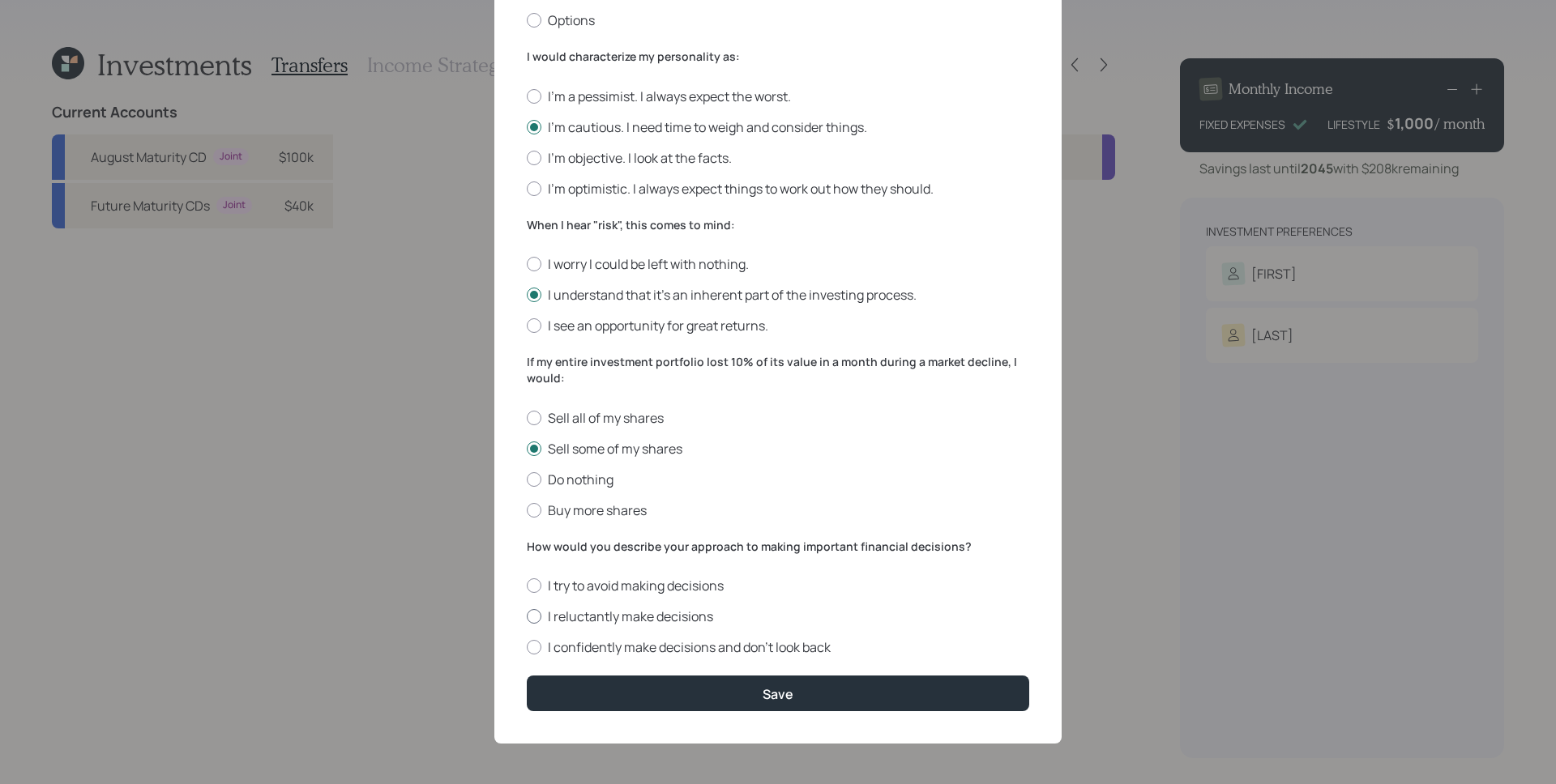 click on "I reluctantly make decisions" at bounding box center (778, 616) 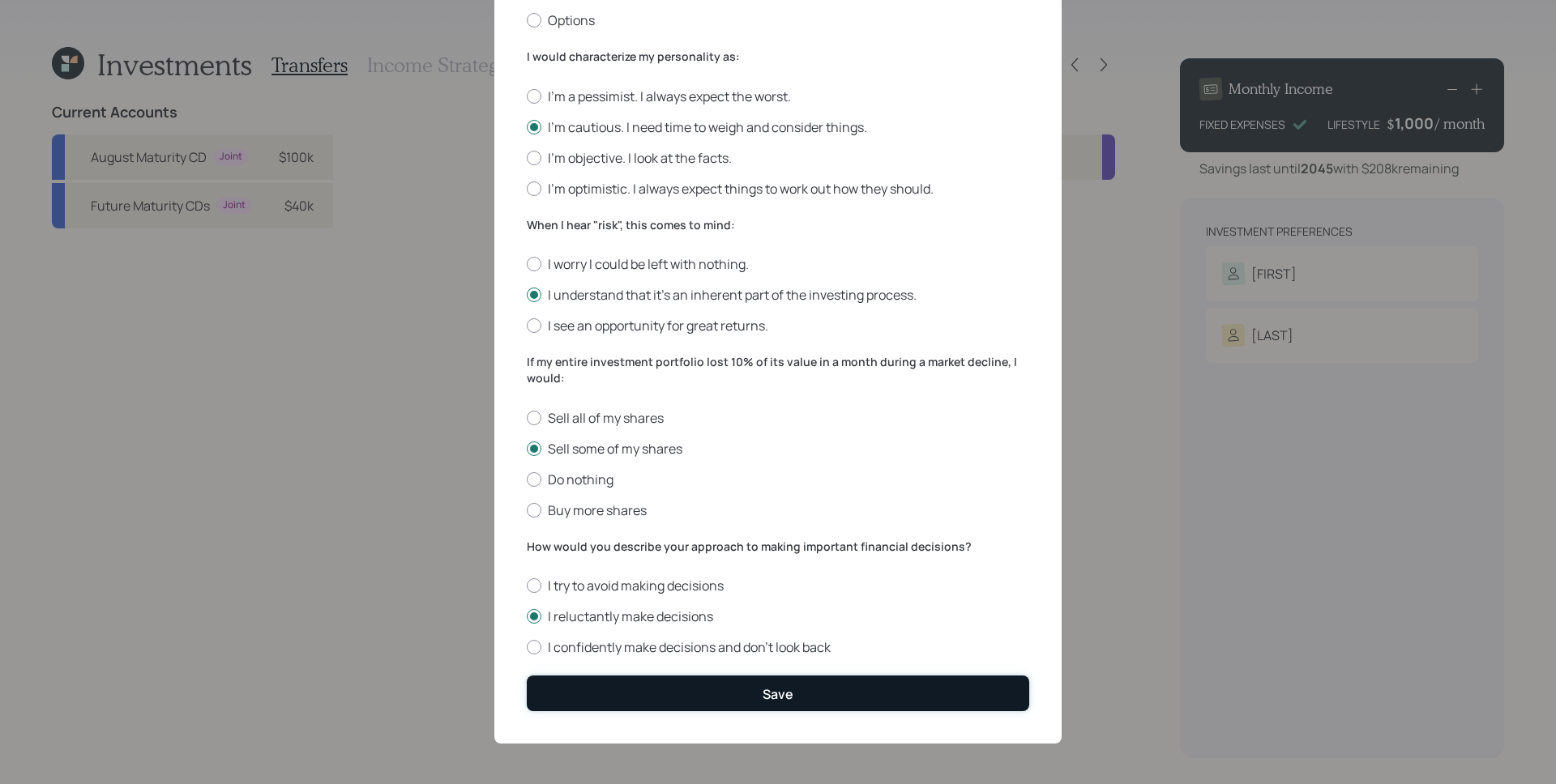 click on "Save" at bounding box center (778, 692) 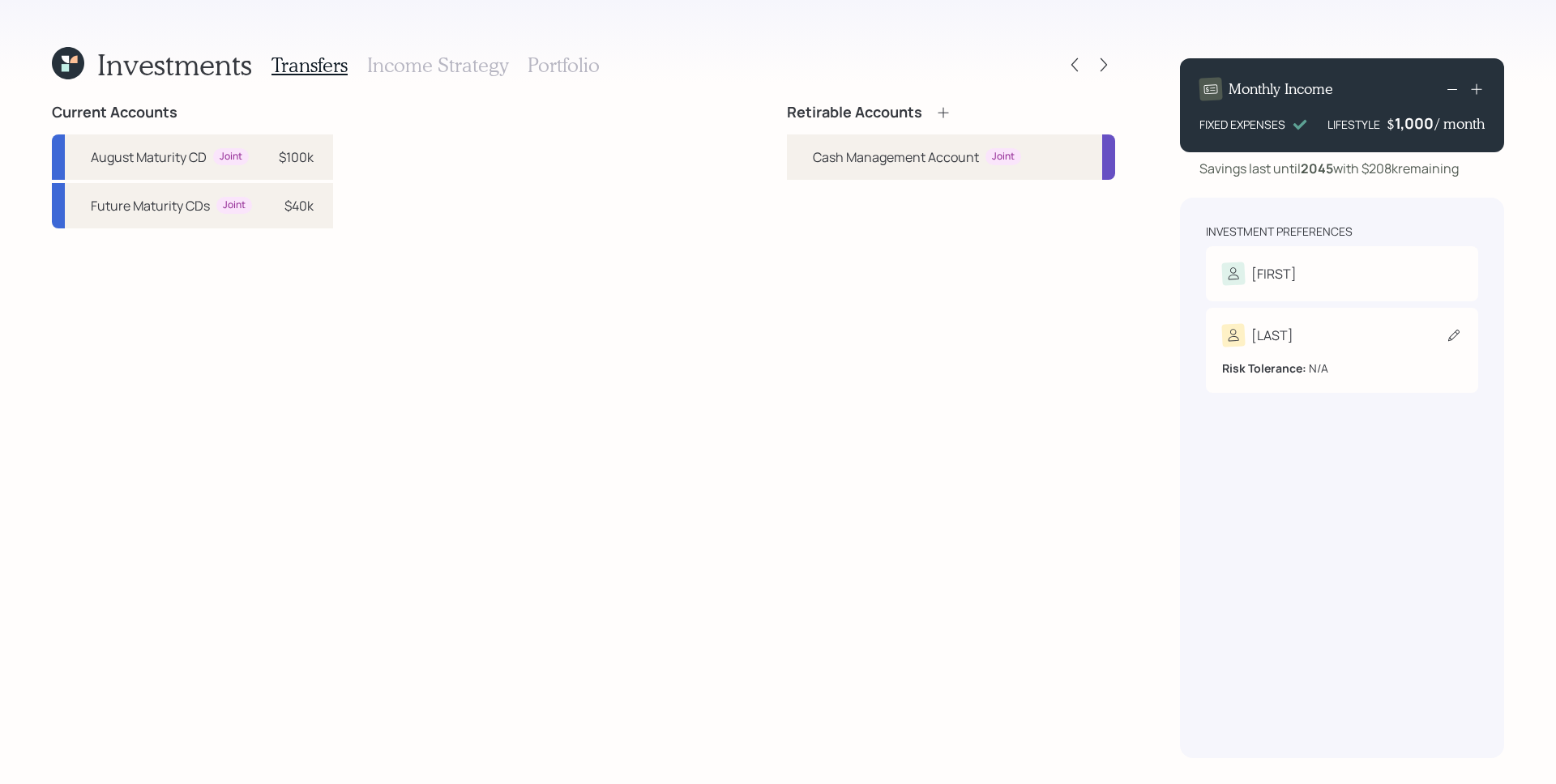 click on "[LAST] Risk Tolerance:   N/A" at bounding box center (1342, 350) 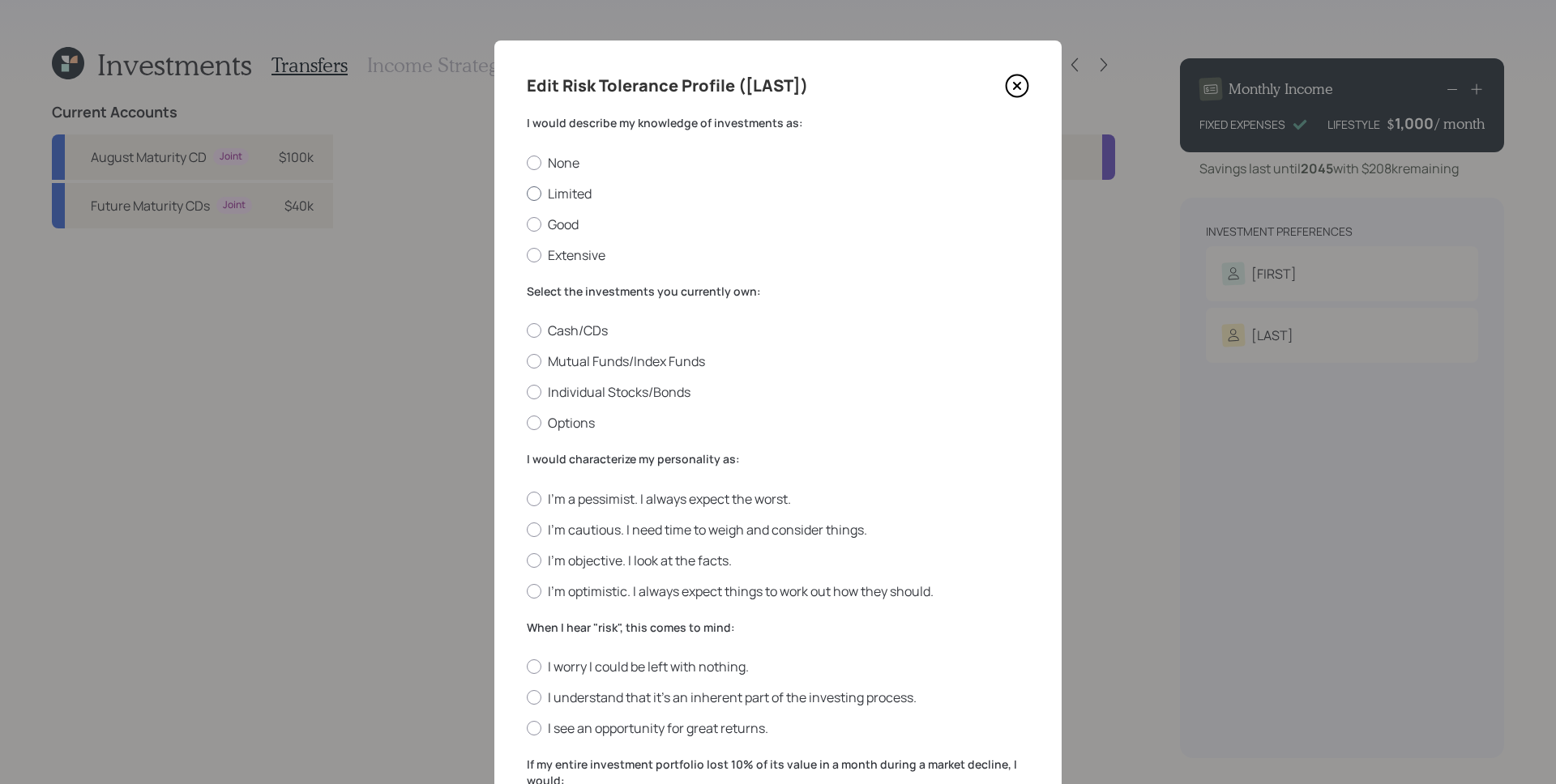 click on "Limited" at bounding box center (778, 194) 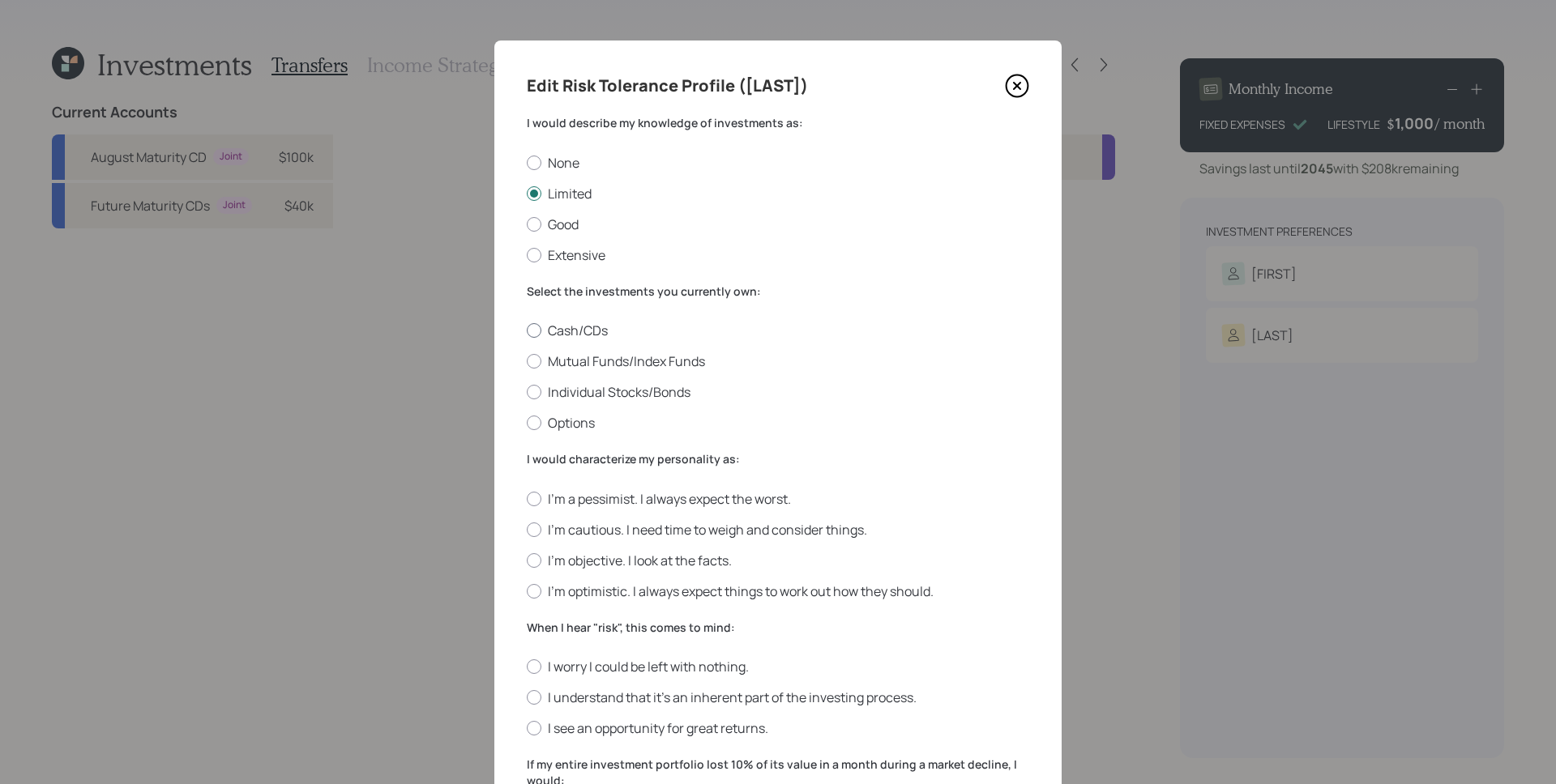click on "Cash/CDs" at bounding box center [778, 330] 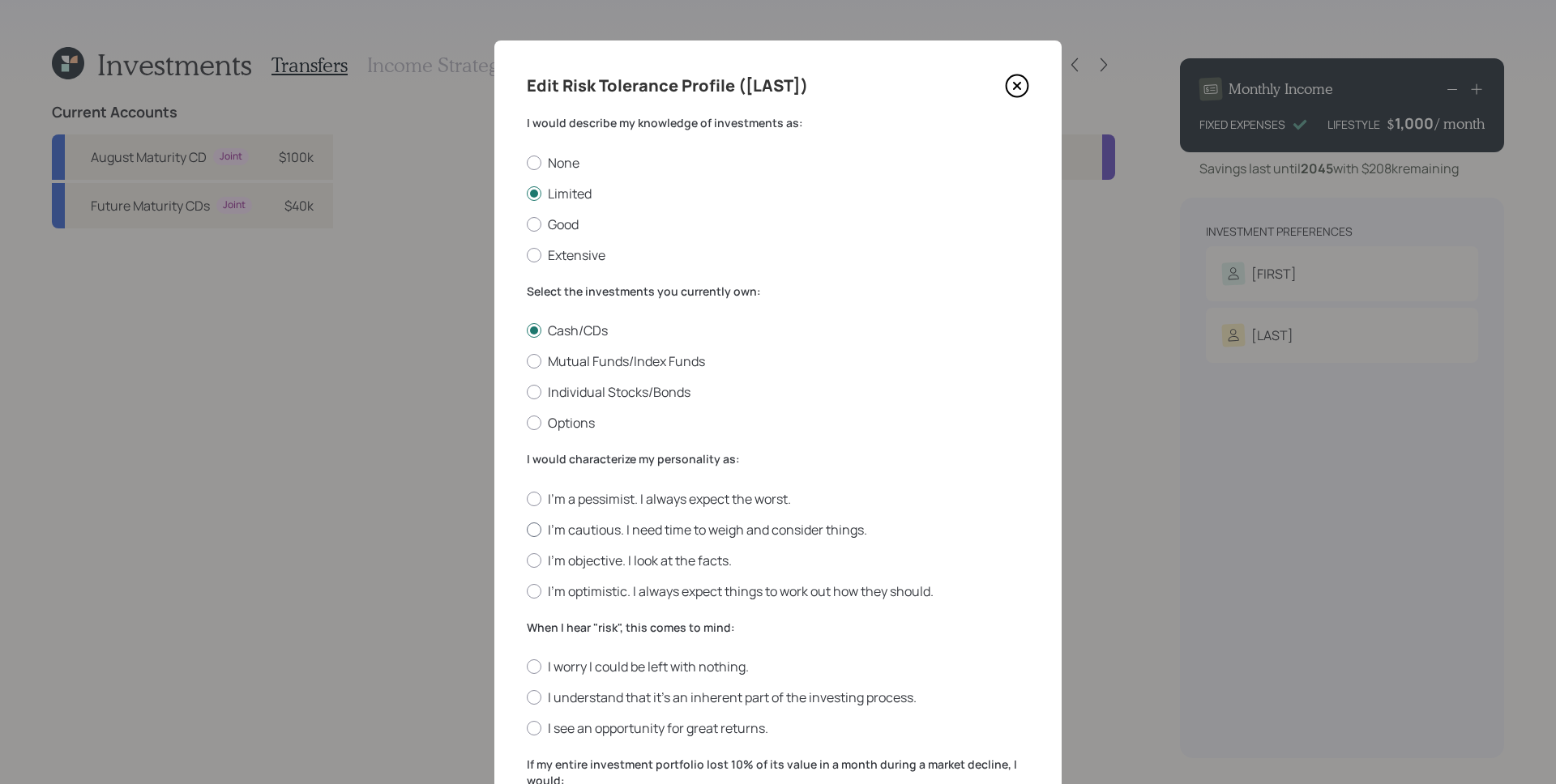 click on "I'm cautious. I need time to weigh and consider things." at bounding box center (778, 530) 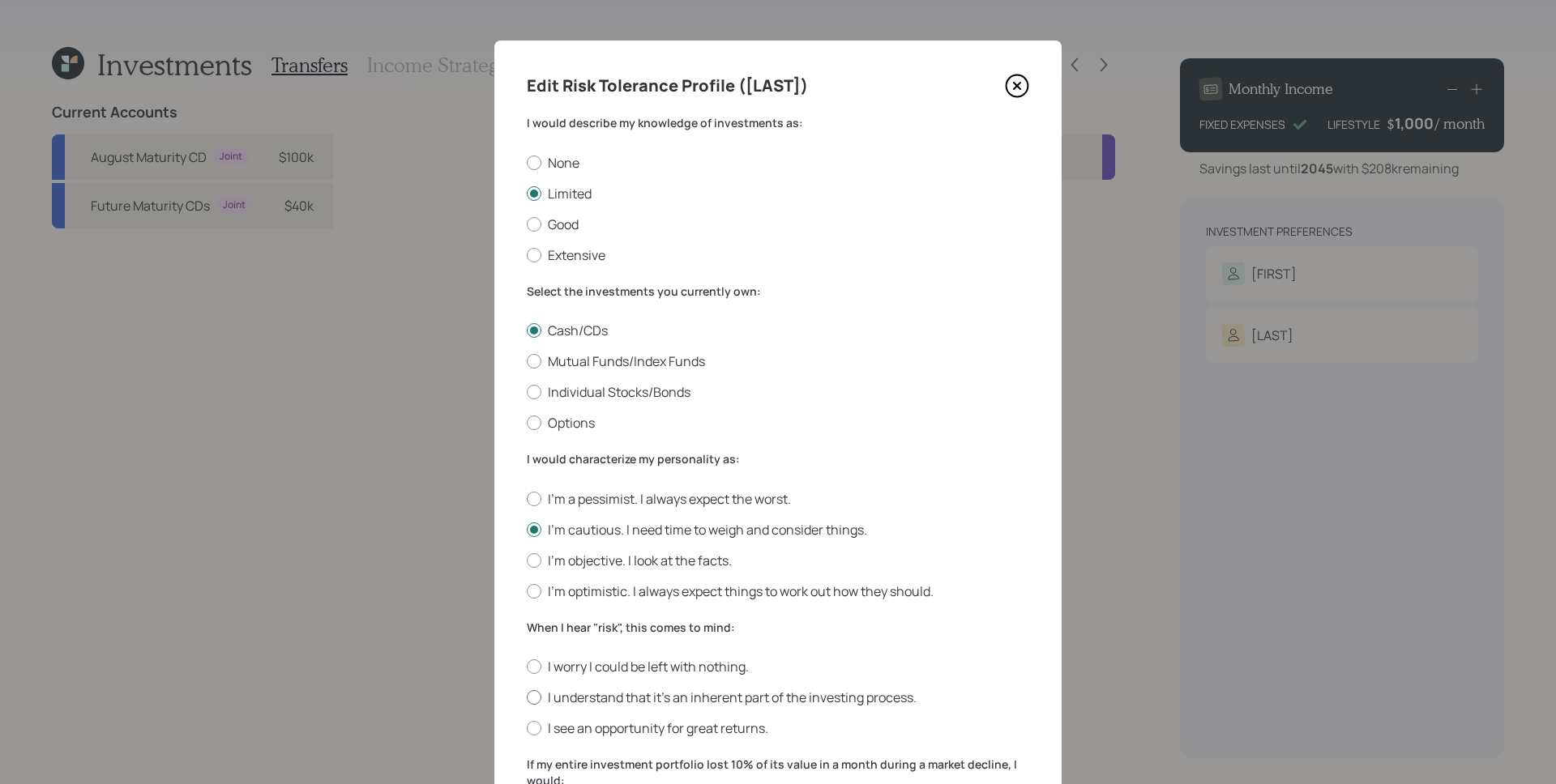 click on "I understand that it’s an inherent part of the investing process." at bounding box center [778, 697] 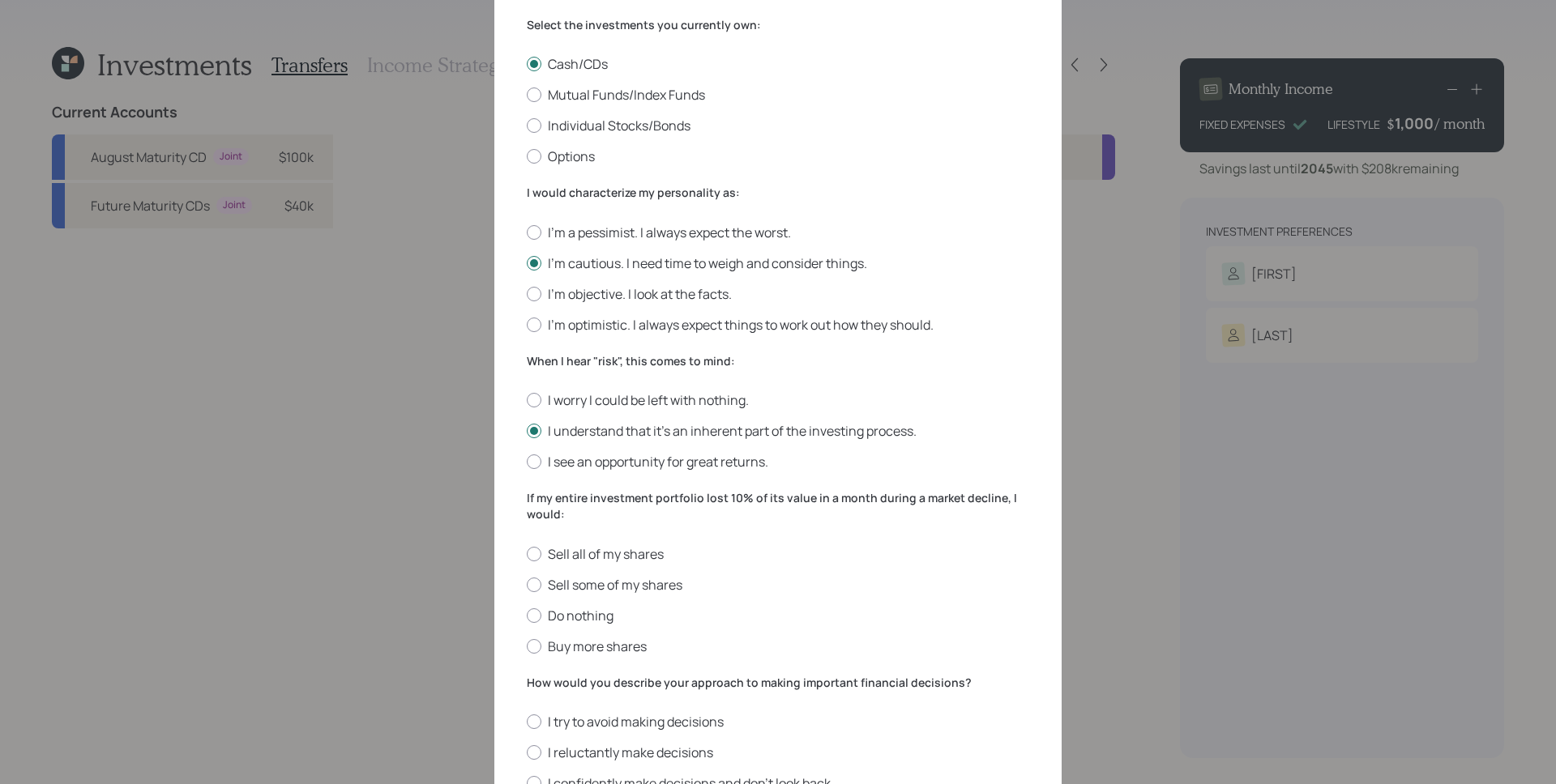 scroll, scrollTop: 300, scrollLeft: 0, axis: vertical 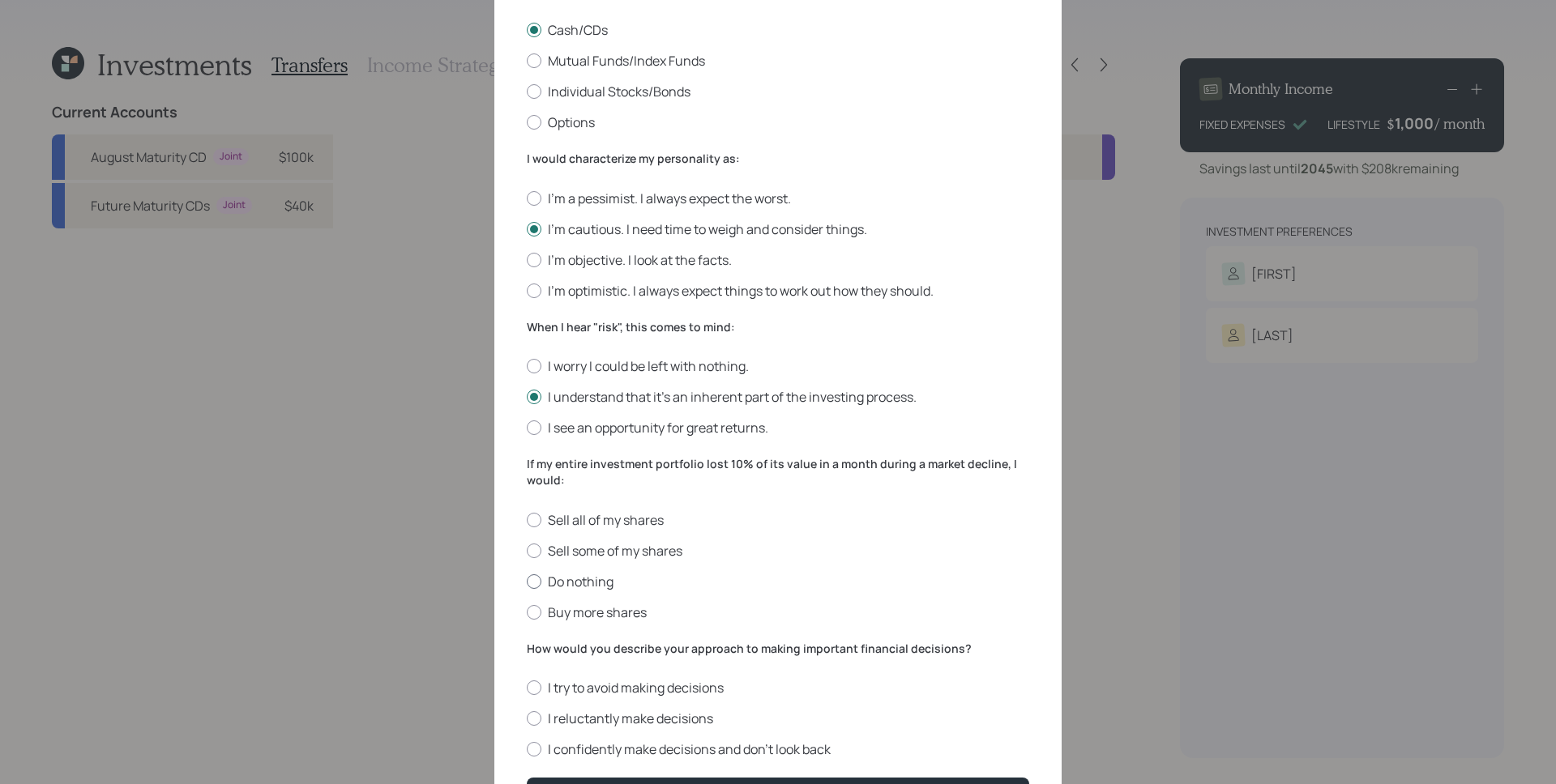 click on "Do nothing" at bounding box center [778, 582] 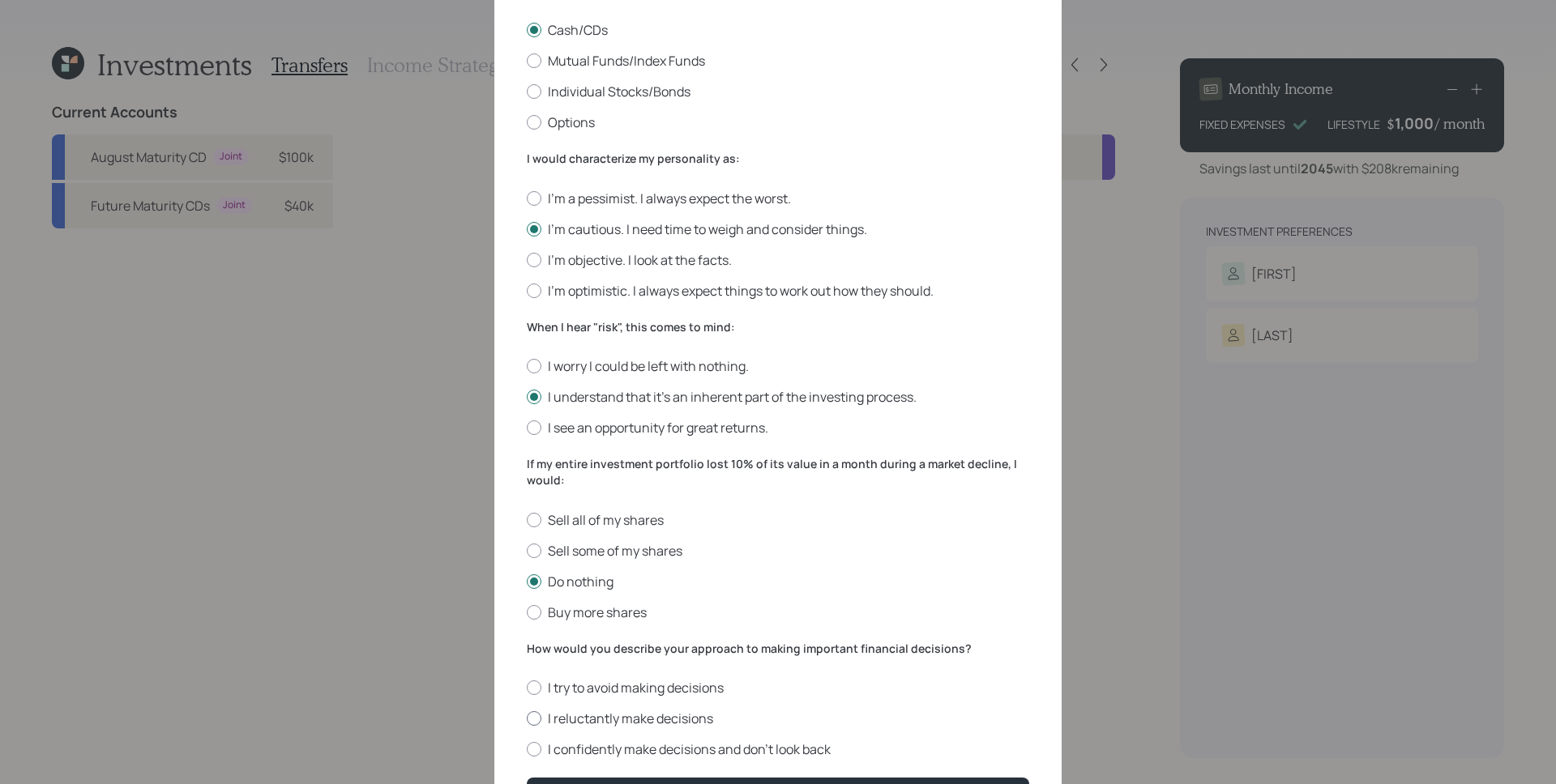 click on "I reluctantly make decisions" at bounding box center (778, 718) 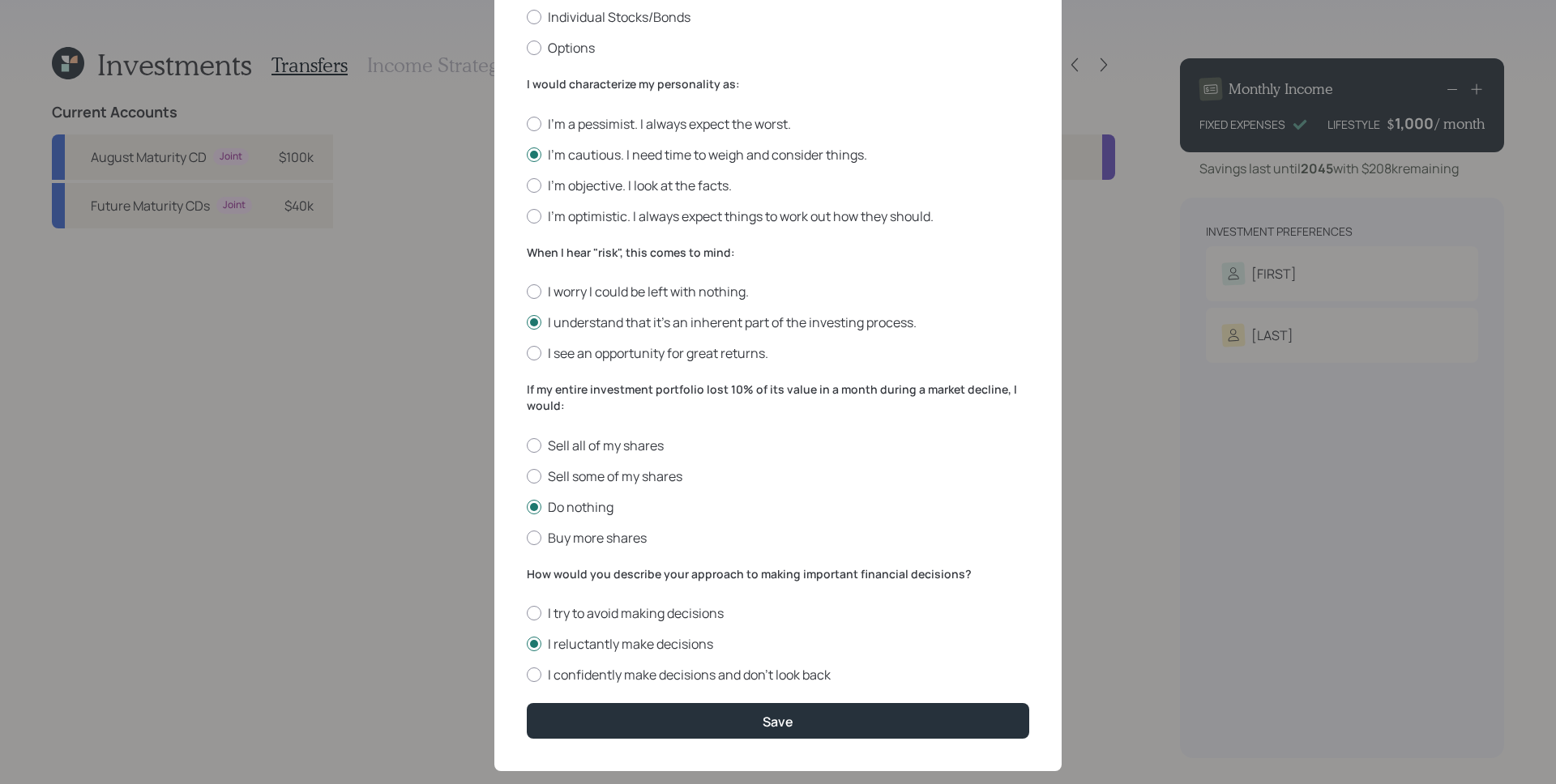 scroll, scrollTop: 403, scrollLeft: 0, axis: vertical 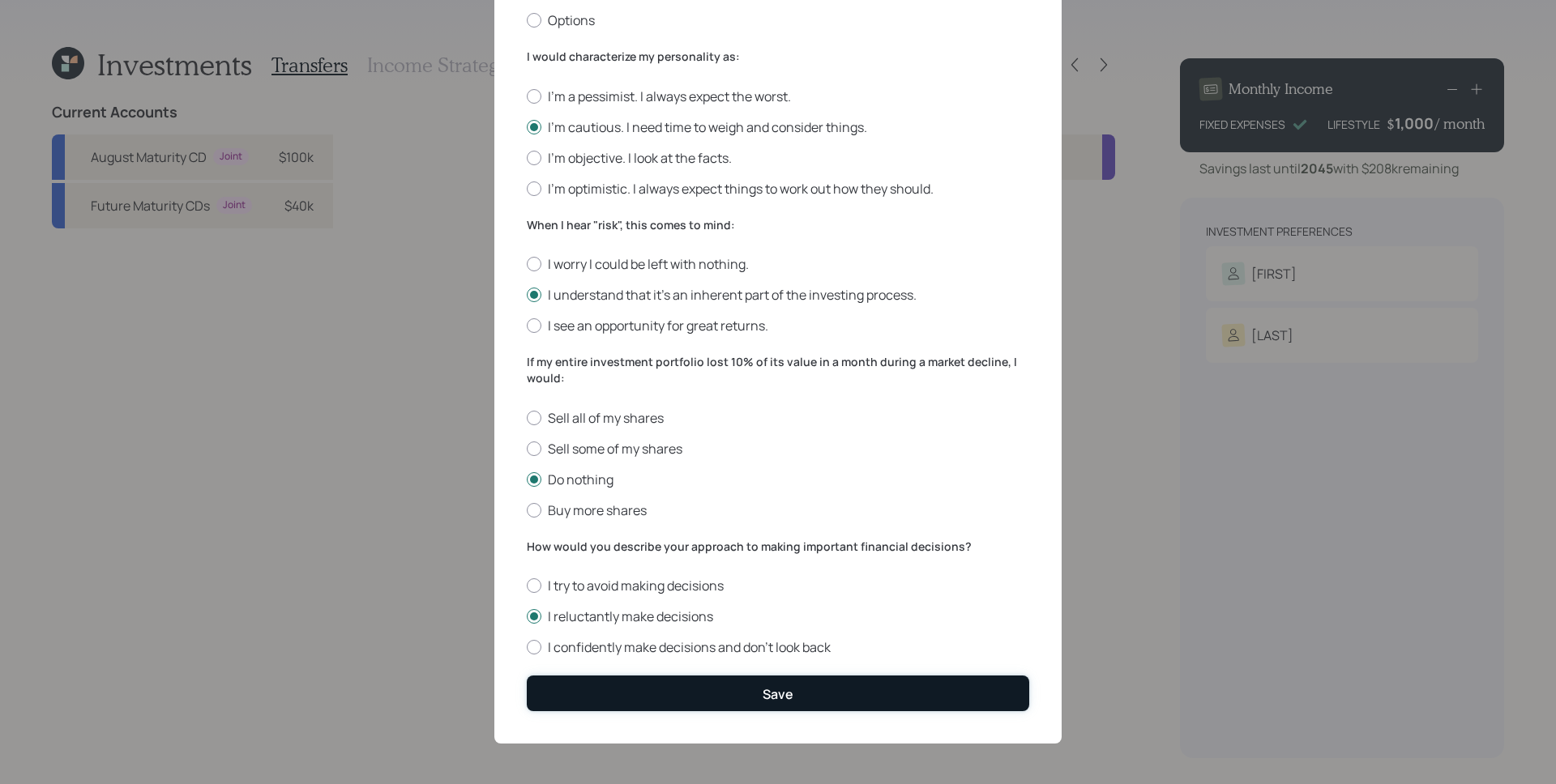 click on "Save" at bounding box center (778, 692) 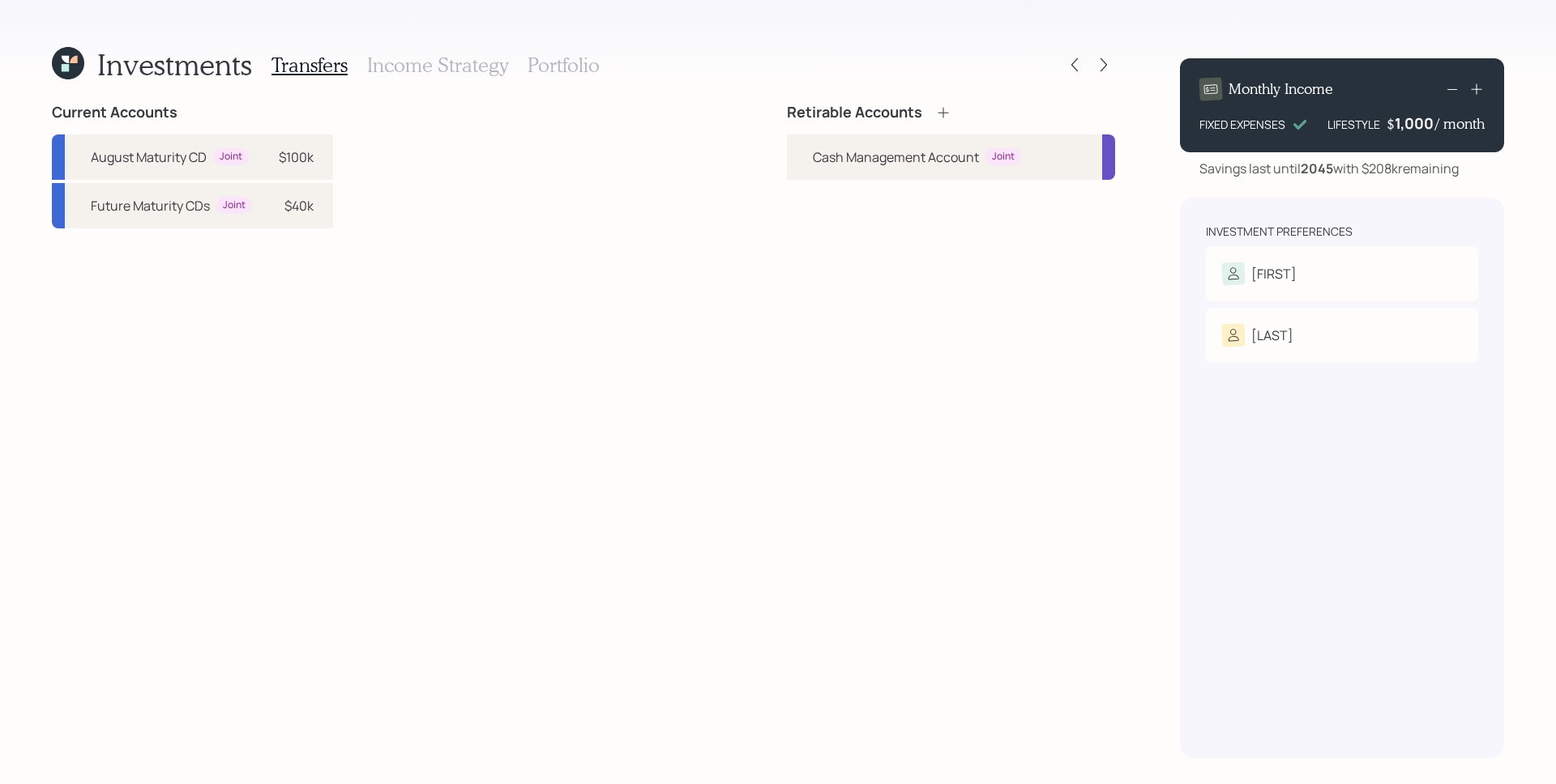 click 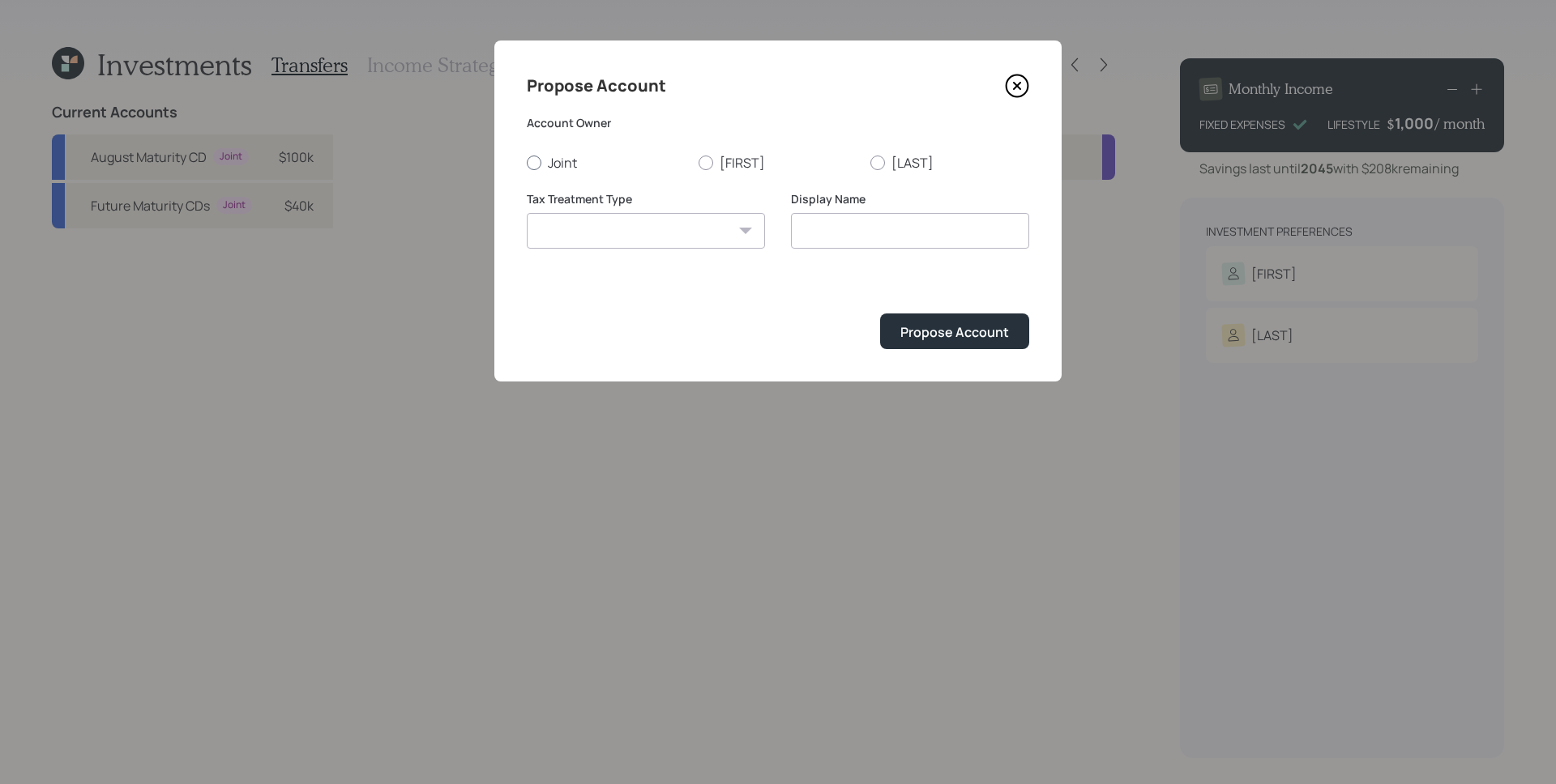 click on "Joint" at bounding box center (606, 163) 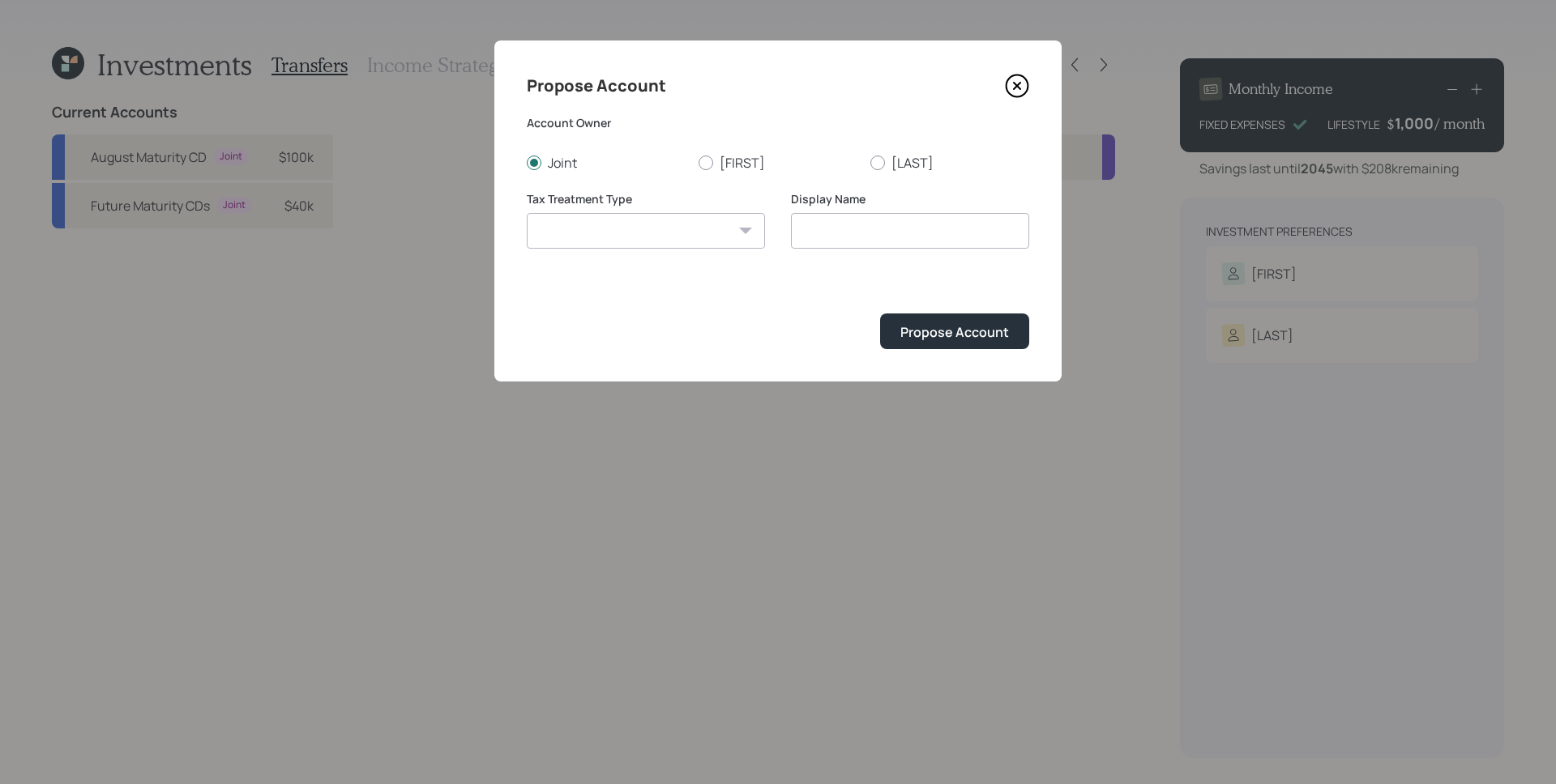 click on "Roth Taxable Traditional" at bounding box center (646, 231) 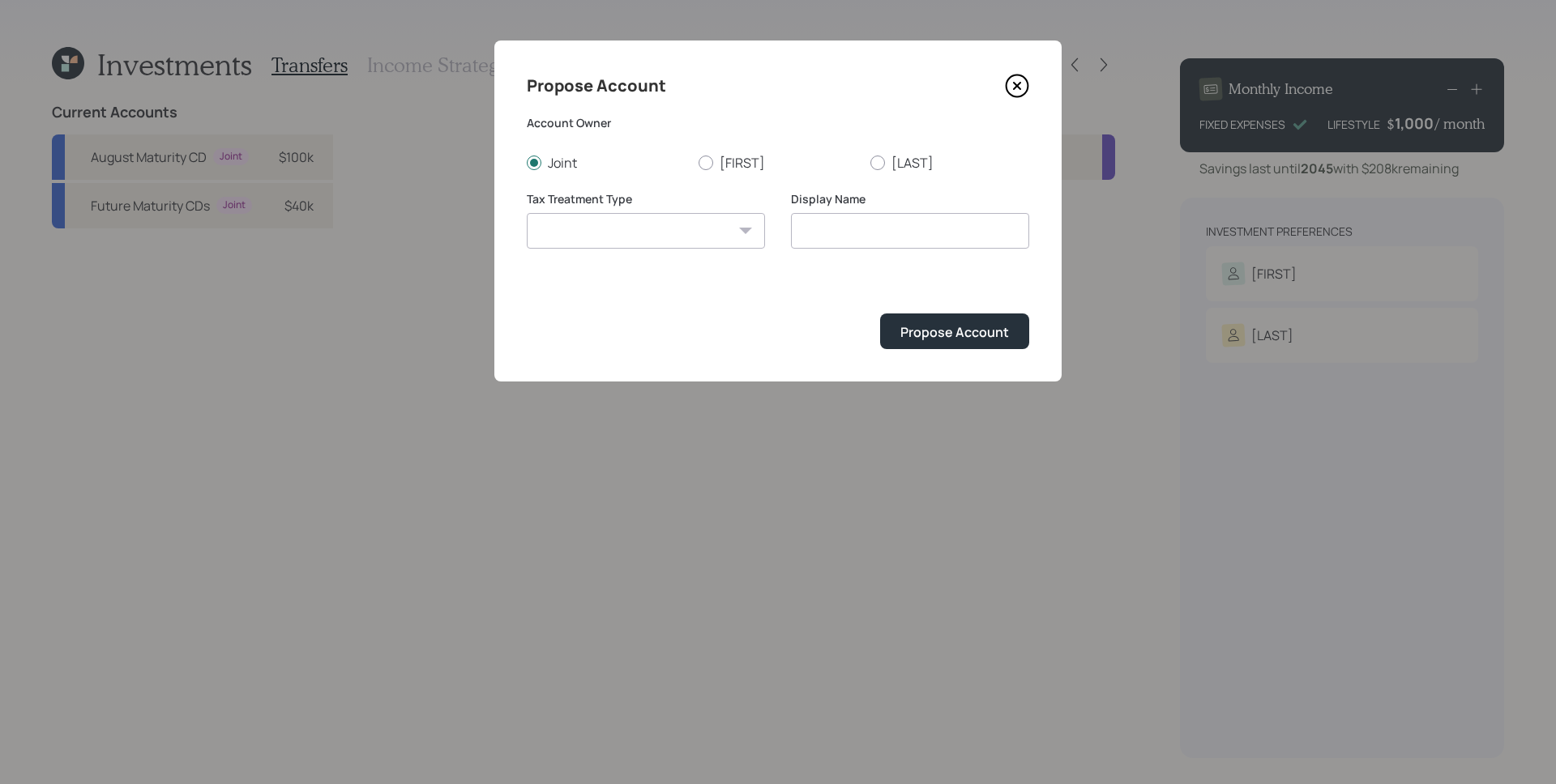 select on "taxable" 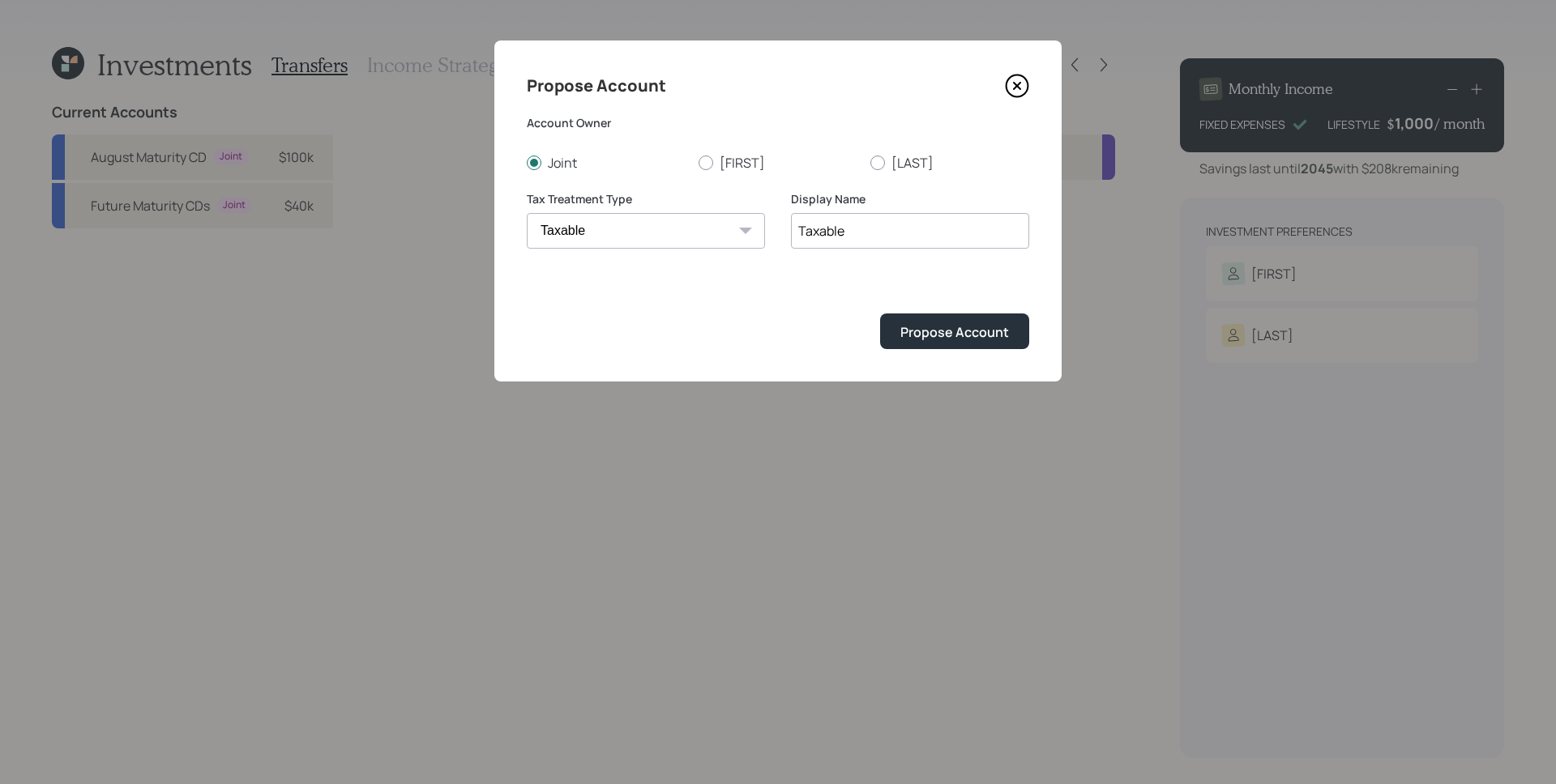 click on "Taxable" at bounding box center (910, 231) 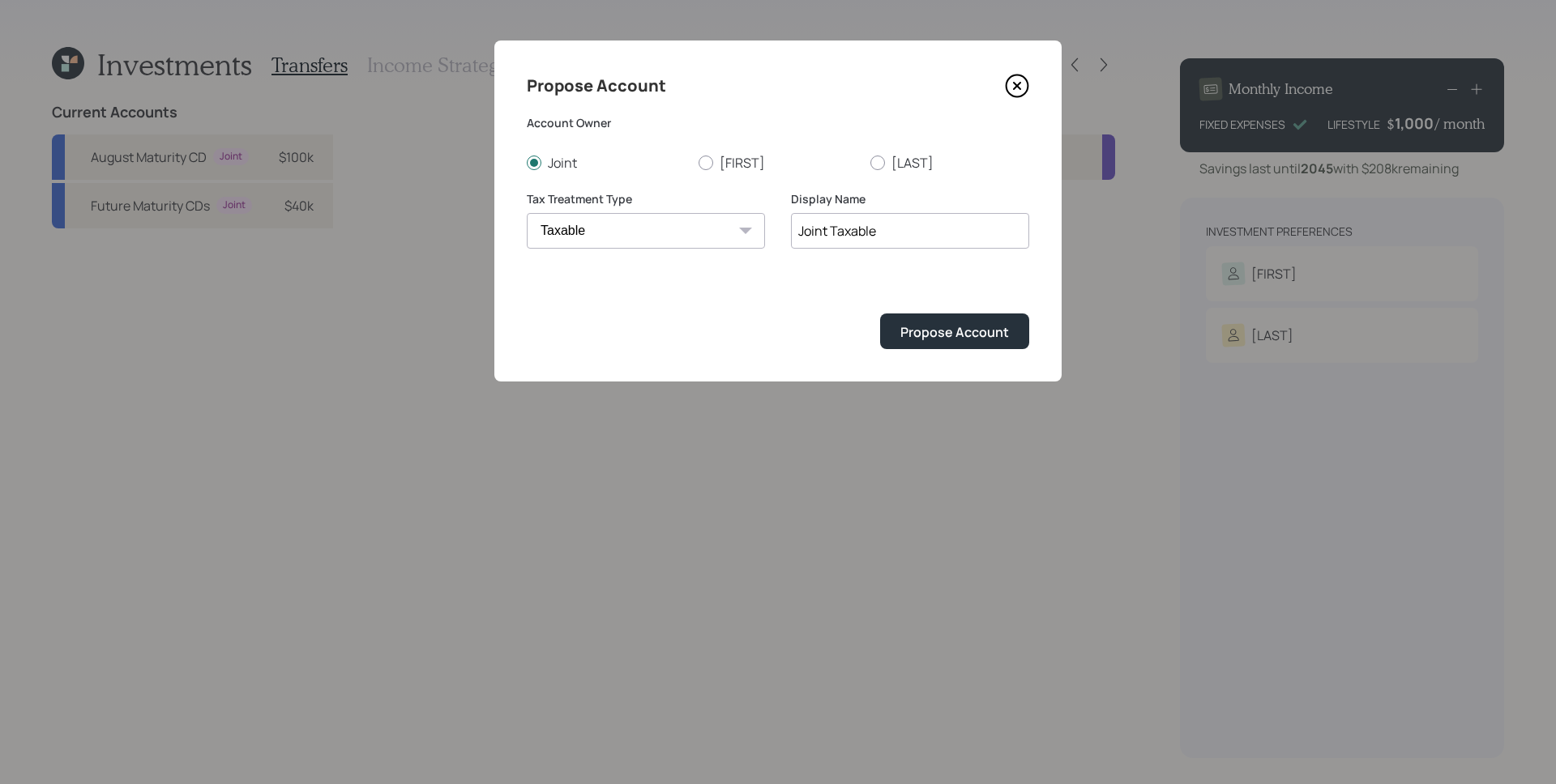 click on "Joint Taxable" at bounding box center [910, 231] 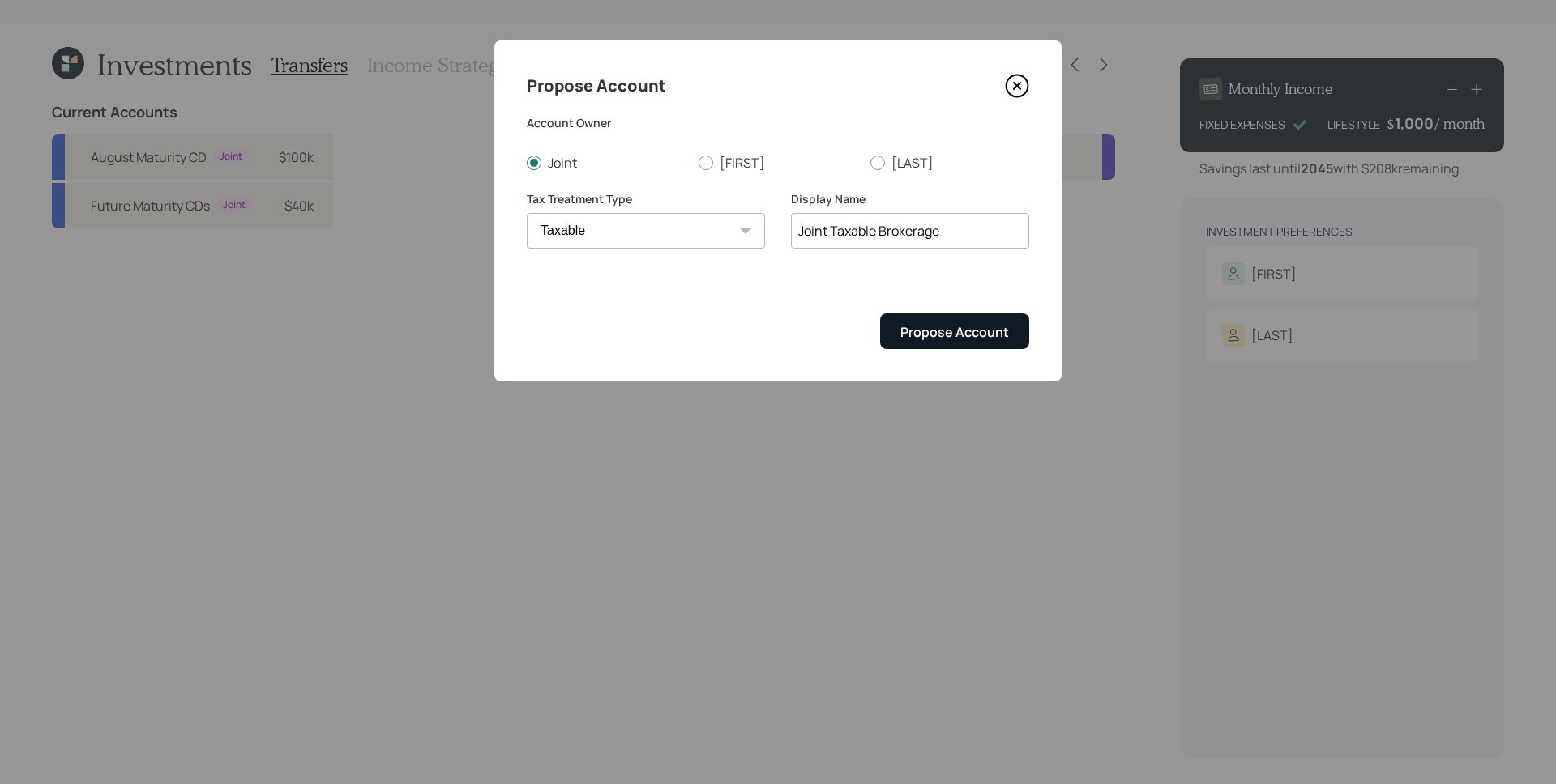type on "Joint Taxable Brokerage" 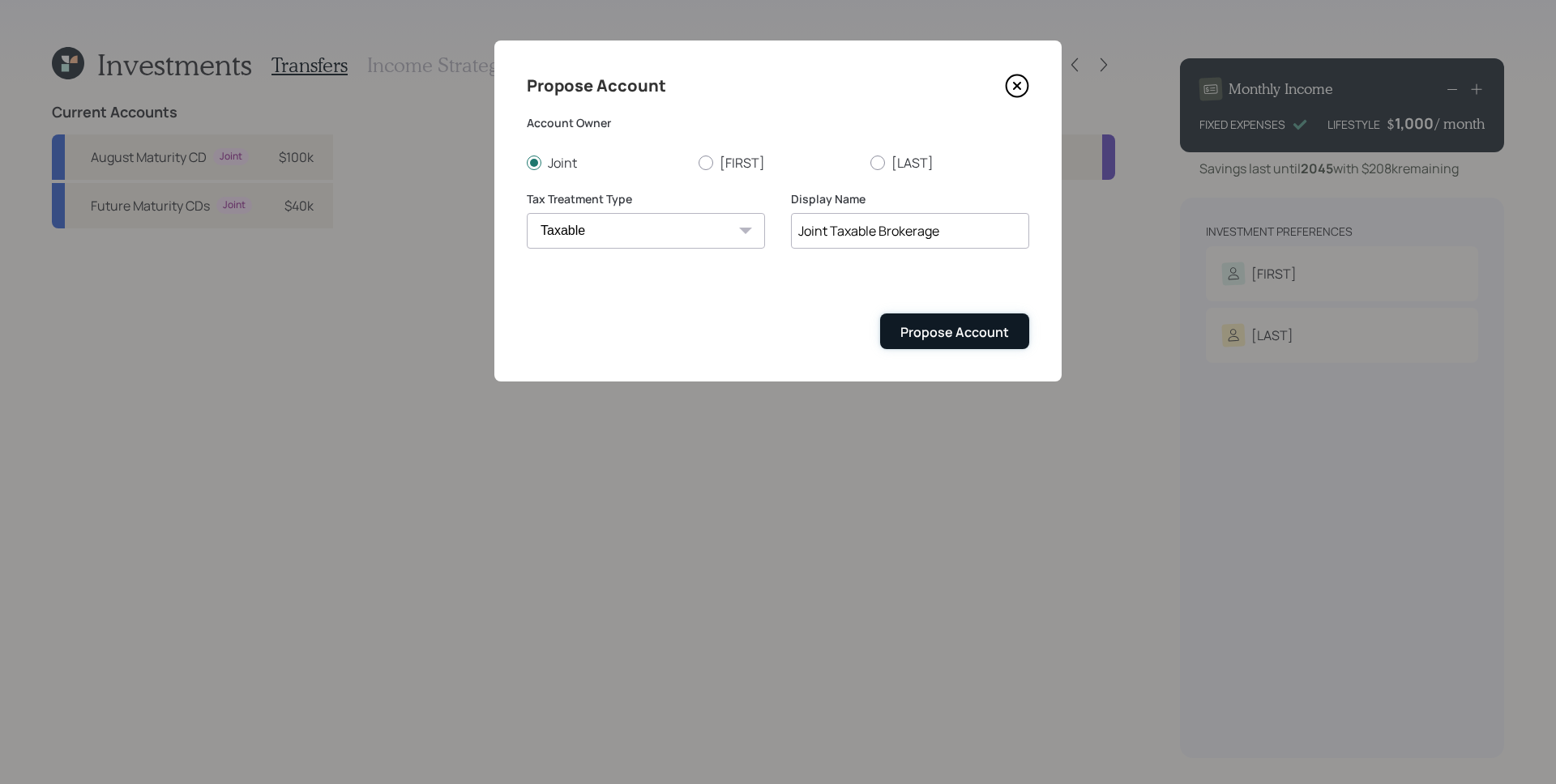 click on "Propose Account" at bounding box center (955, 332) 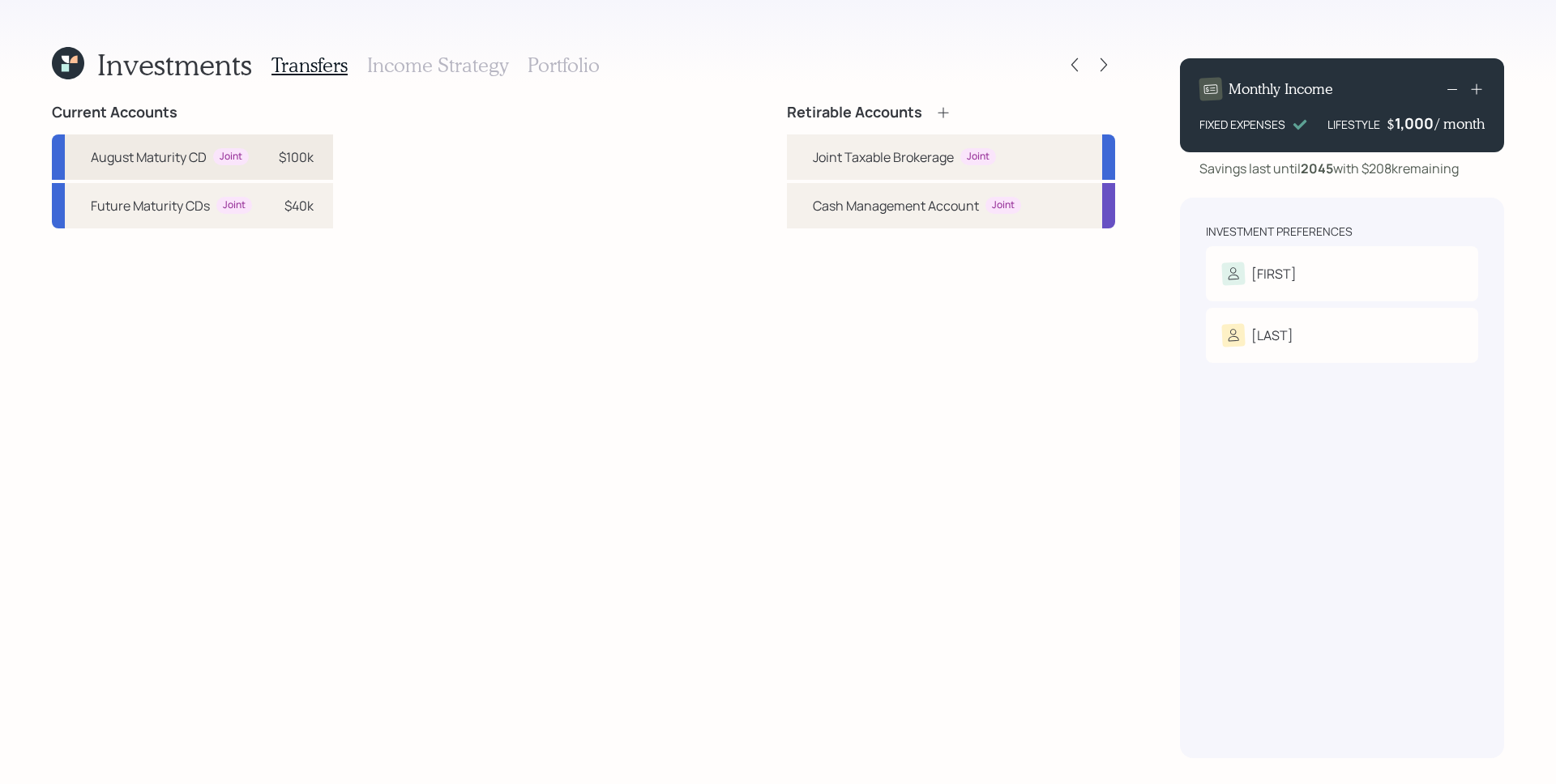 click on "August Maturity CD Joint $100k" at bounding box center [192, 157] 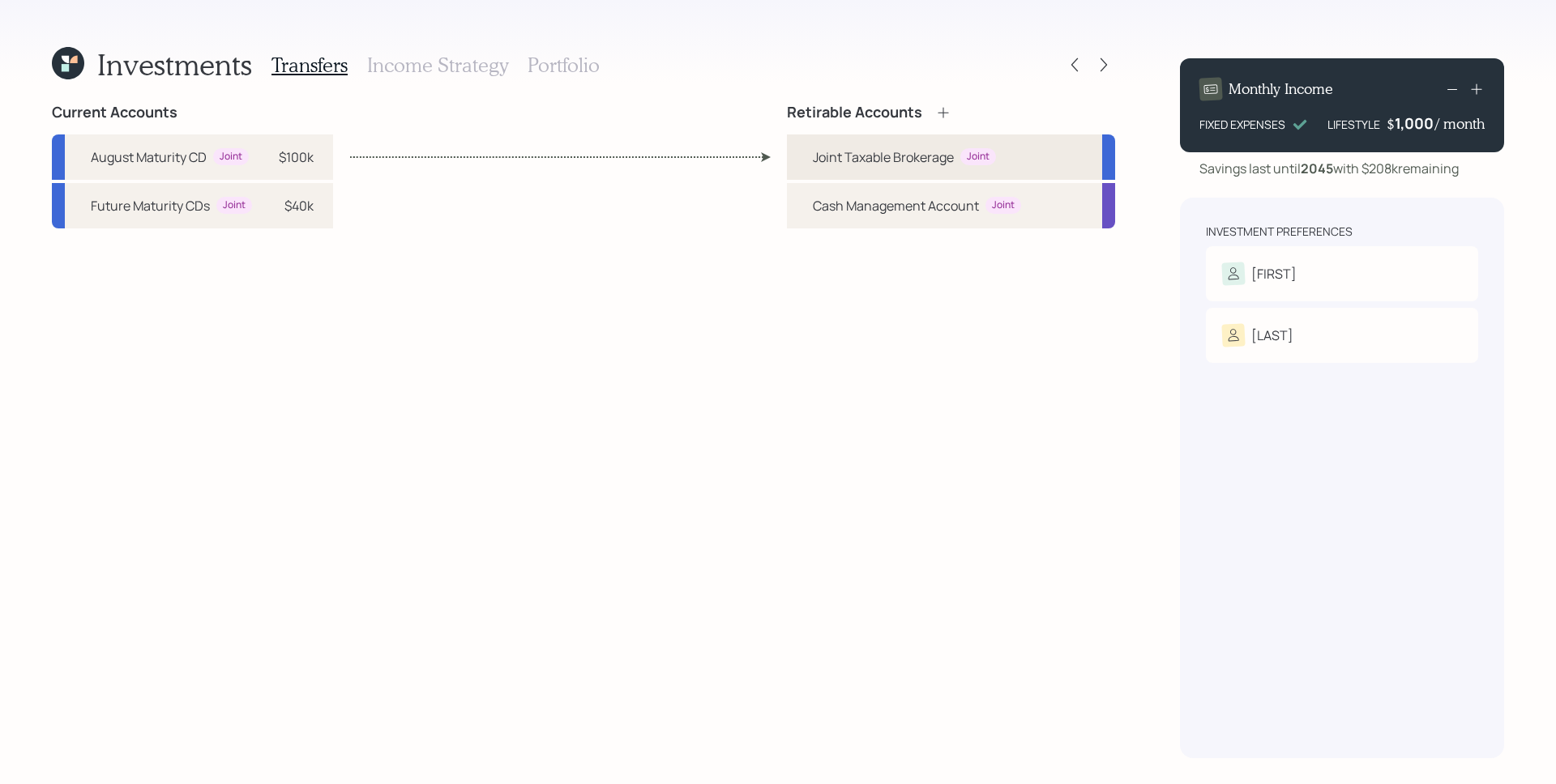 click on "Joint Taxable Brokerage" at bounding box center [883, 157] 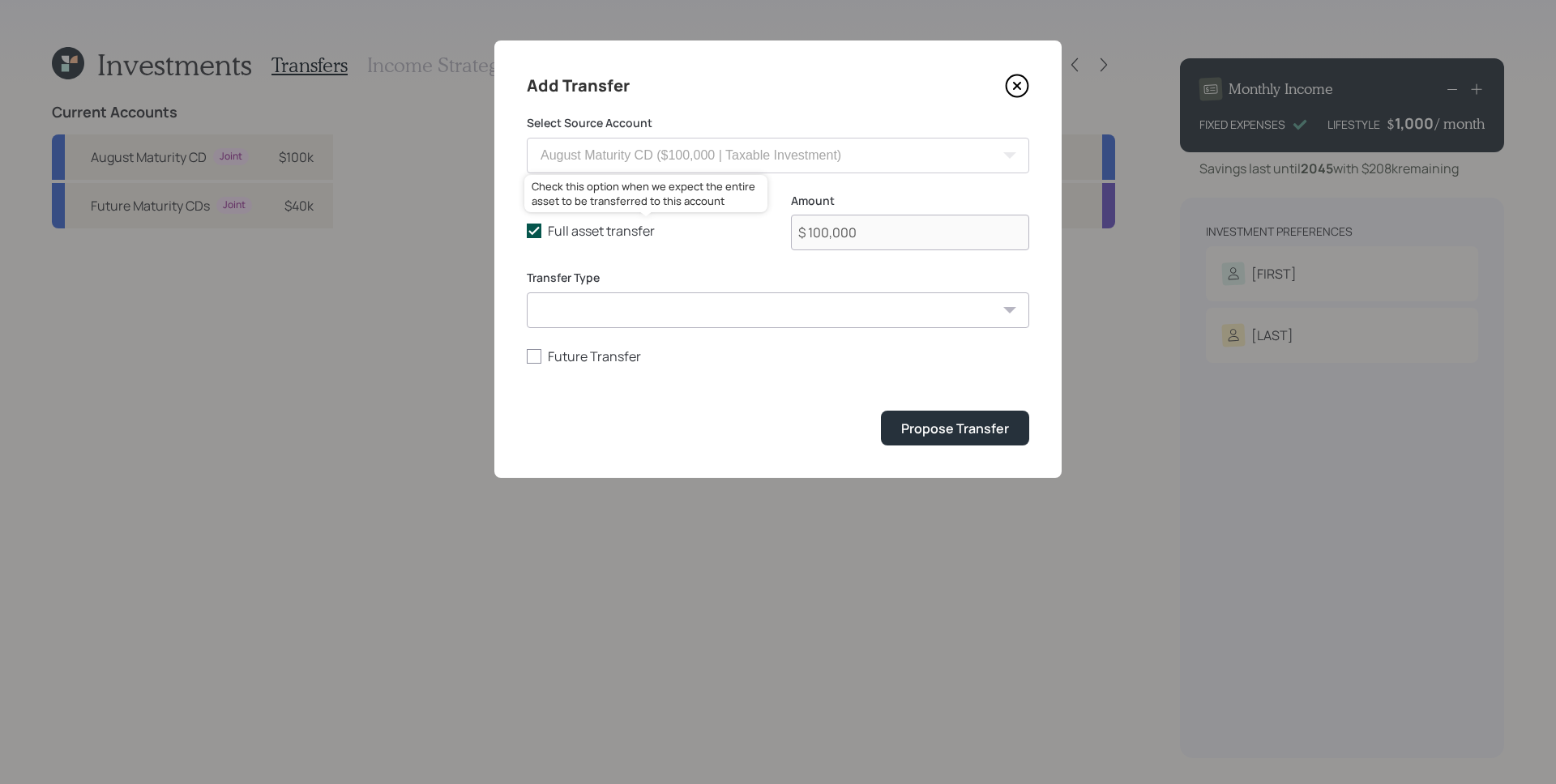 click on "Full asset transfer" at bounding box center [646, 231] 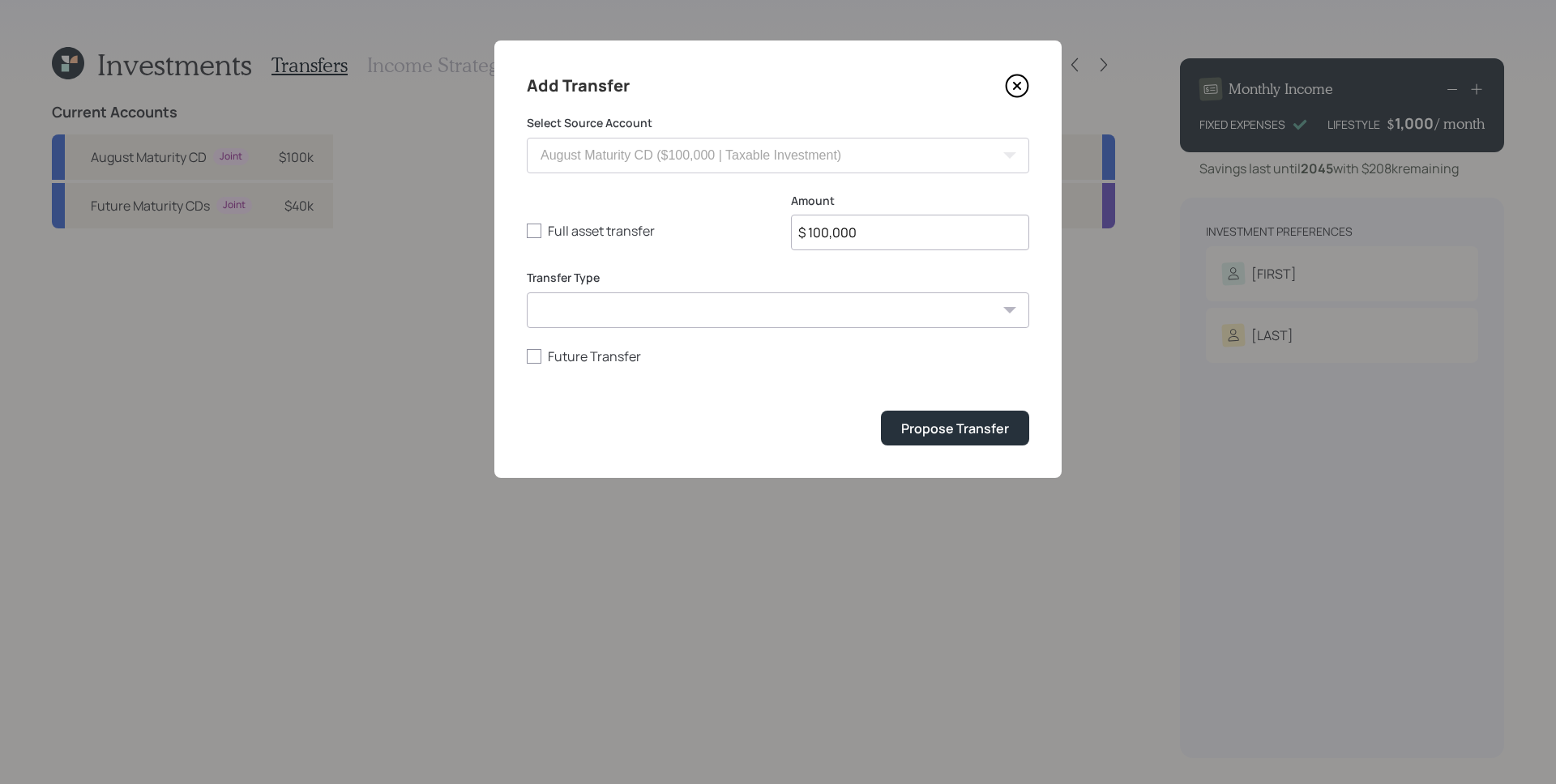 click on "$ 100,000" at bounding box center [910, 232] 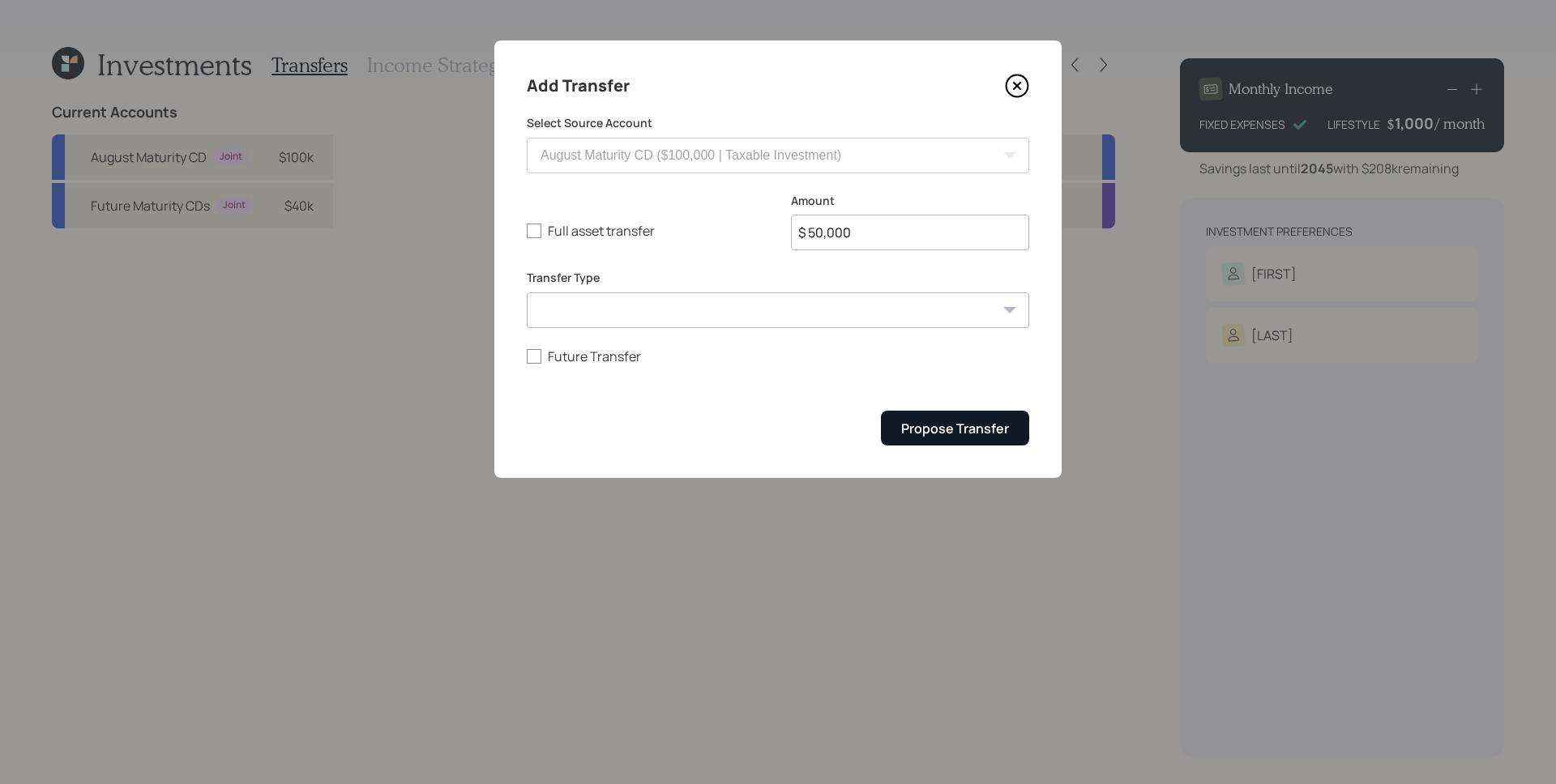 type on "$ 50,000" 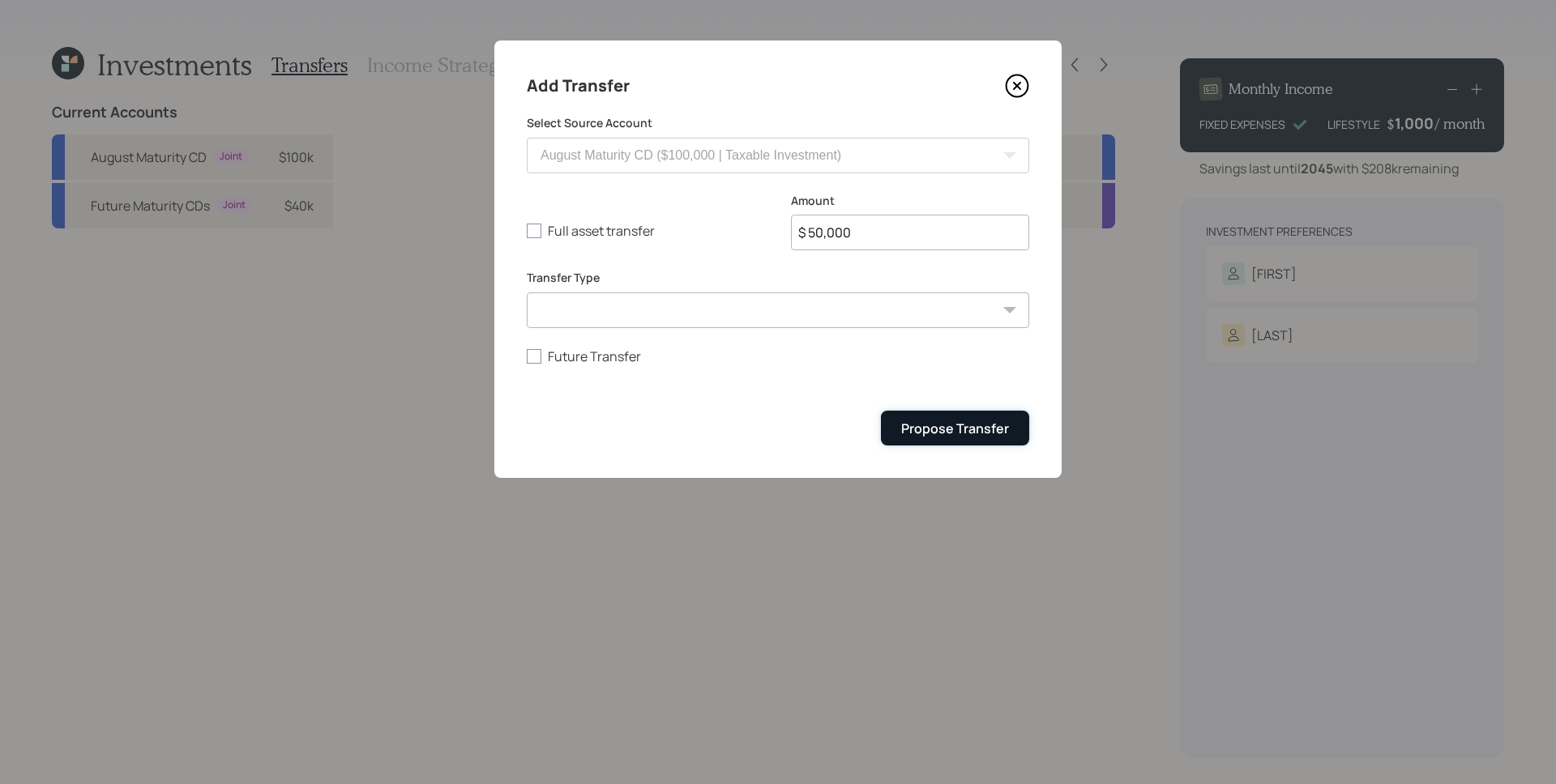 click on "Propose Transfer" at bounding box center [955, 428] 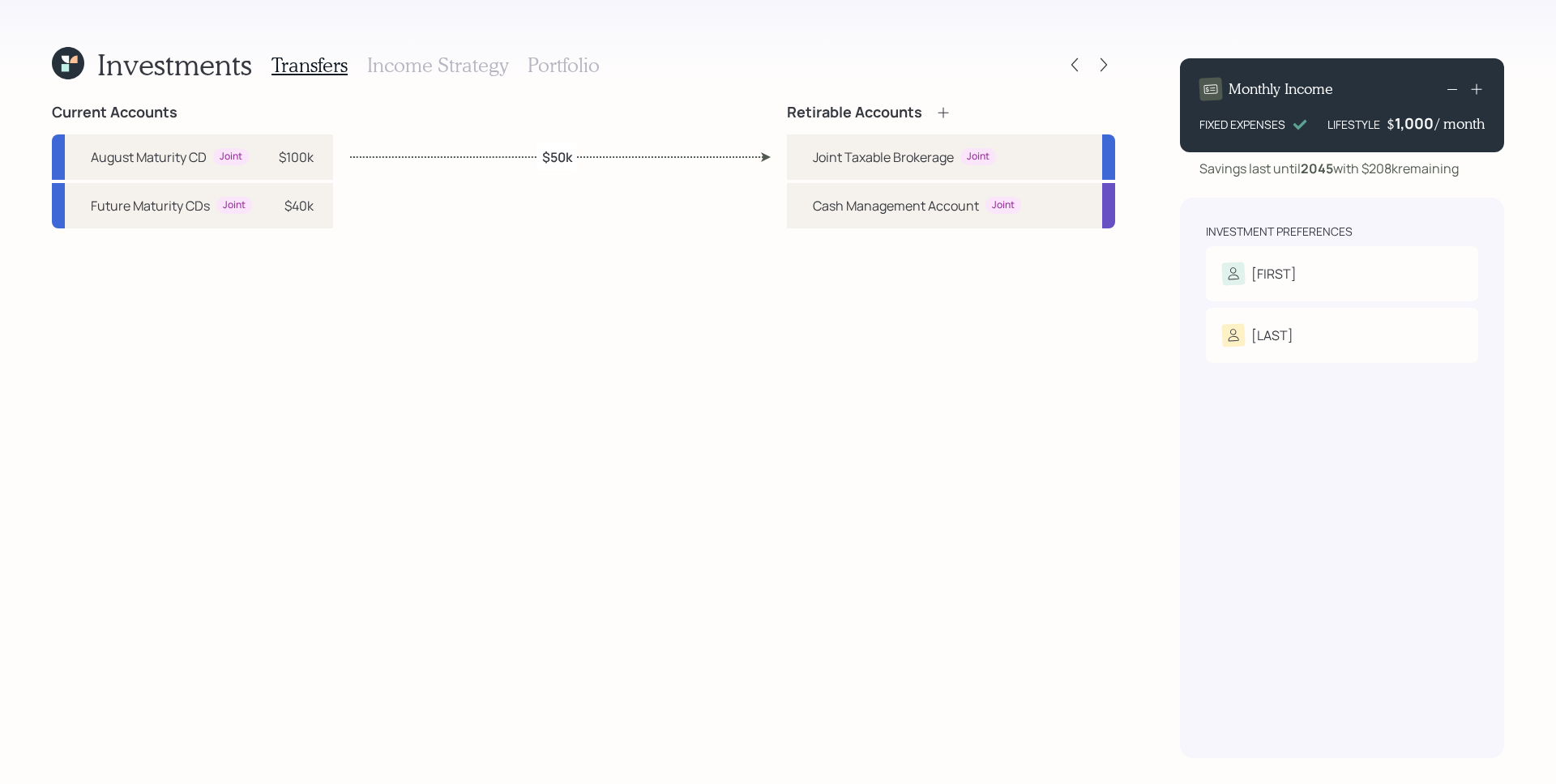 click on "Income Strategy" at bounding box center (438, 65) 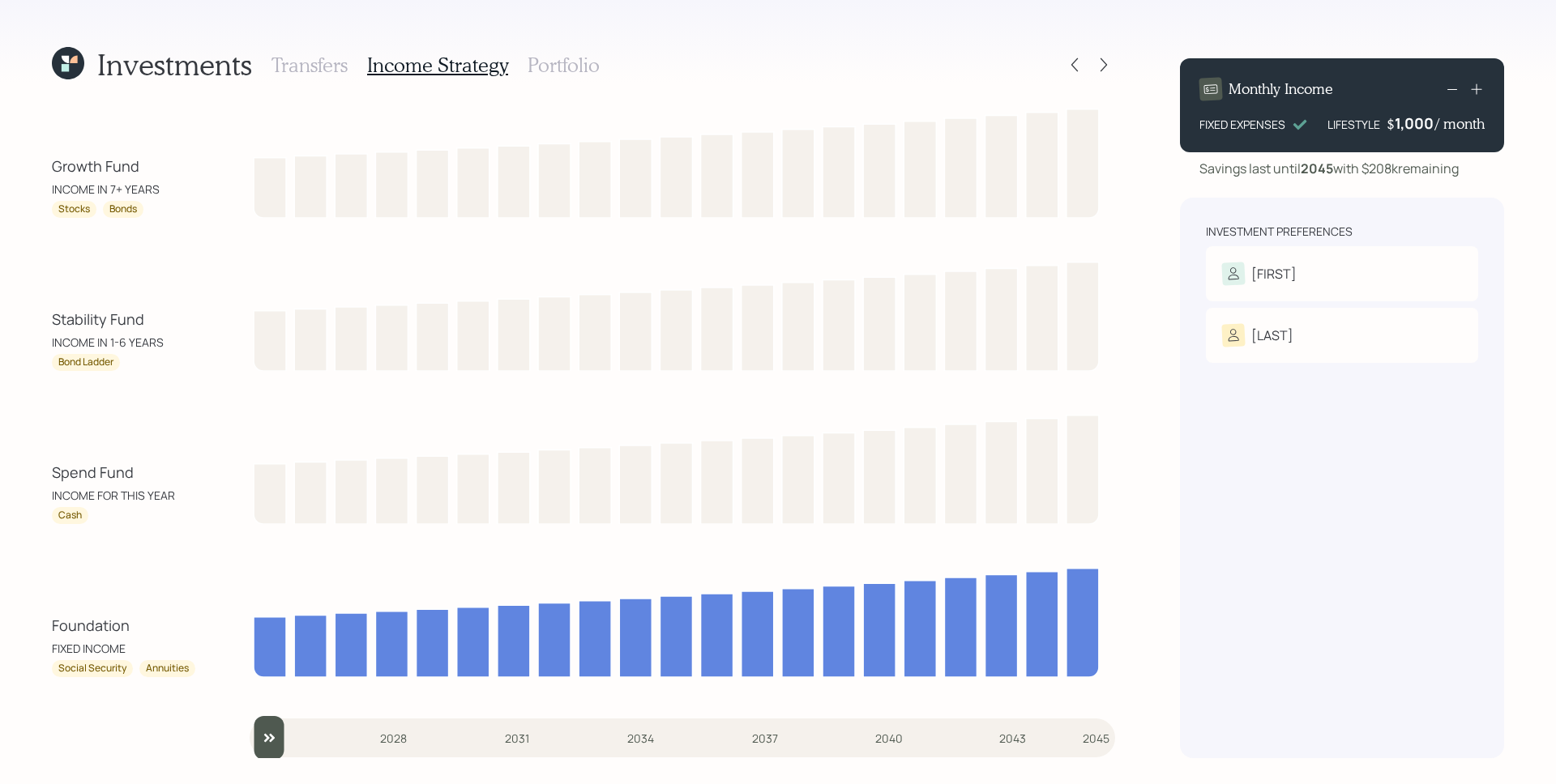 click on "Portfolio" at bounding box center (563, 65) 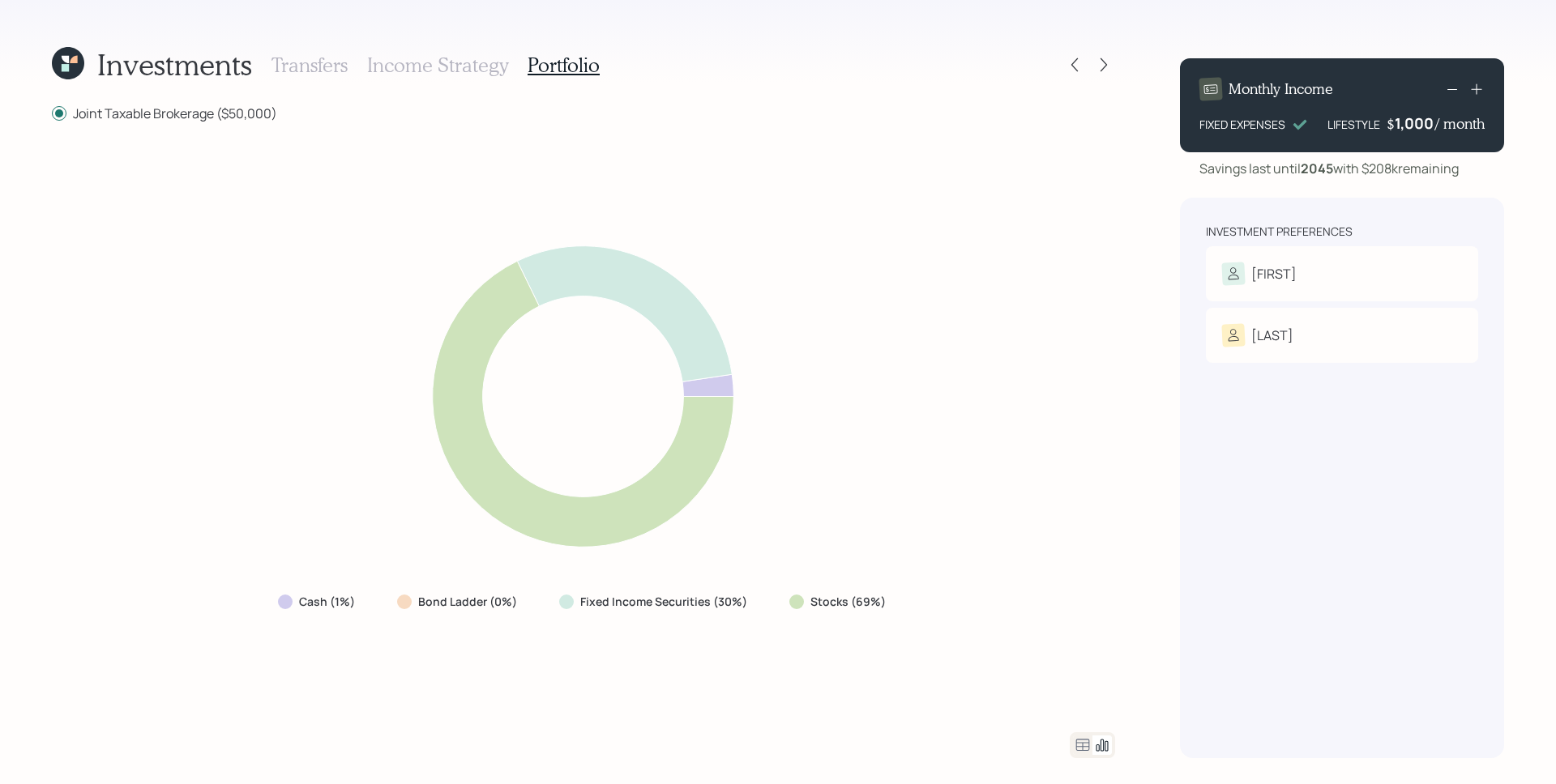 click 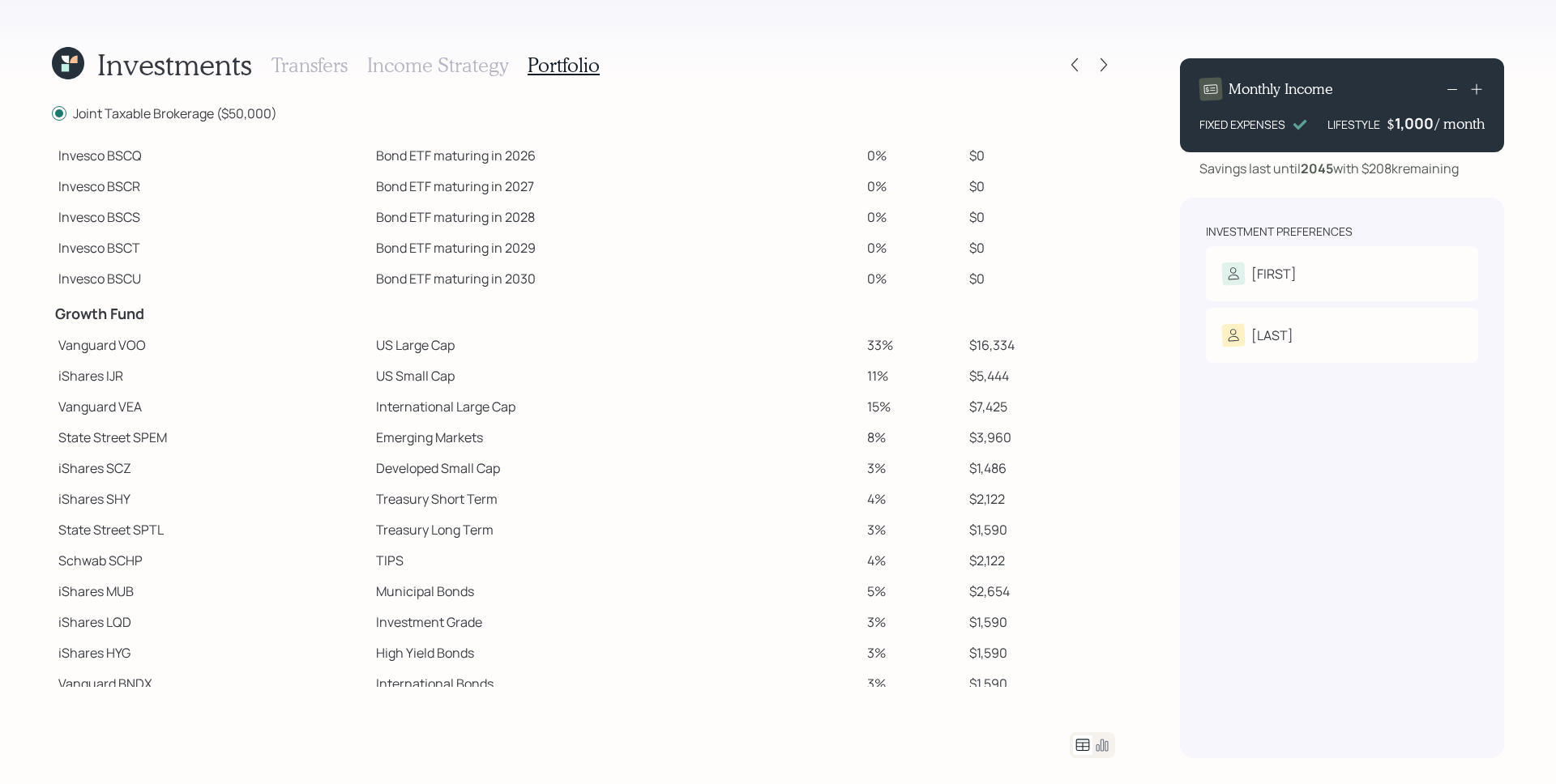 scroll, scrollTop: 177, scrollLeft: 0, axis: vertical 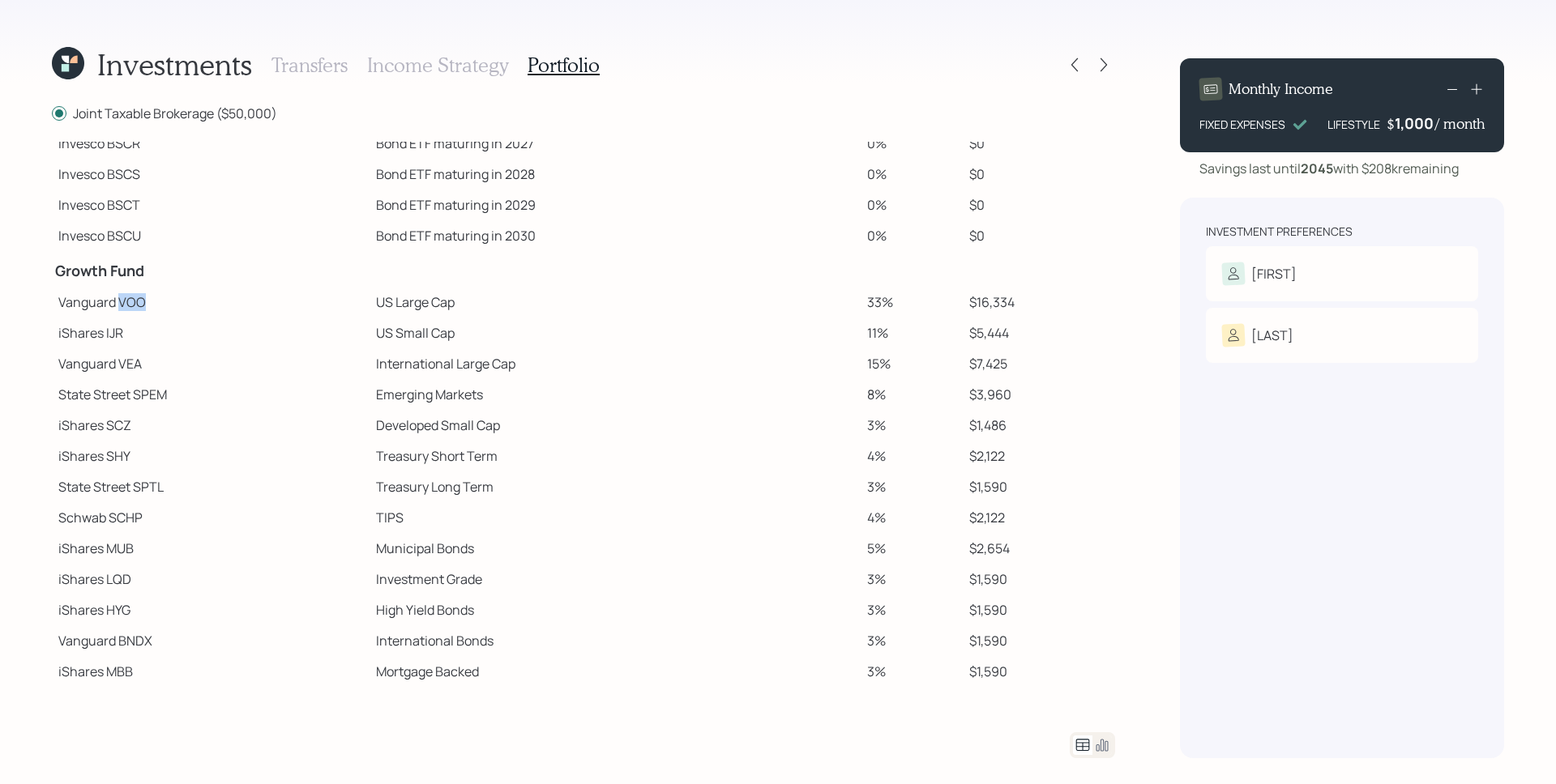drag, startPoint x: 121, startPoint y: 300, endPoint x: 143, endPoint y: 302, distance: 22.090722 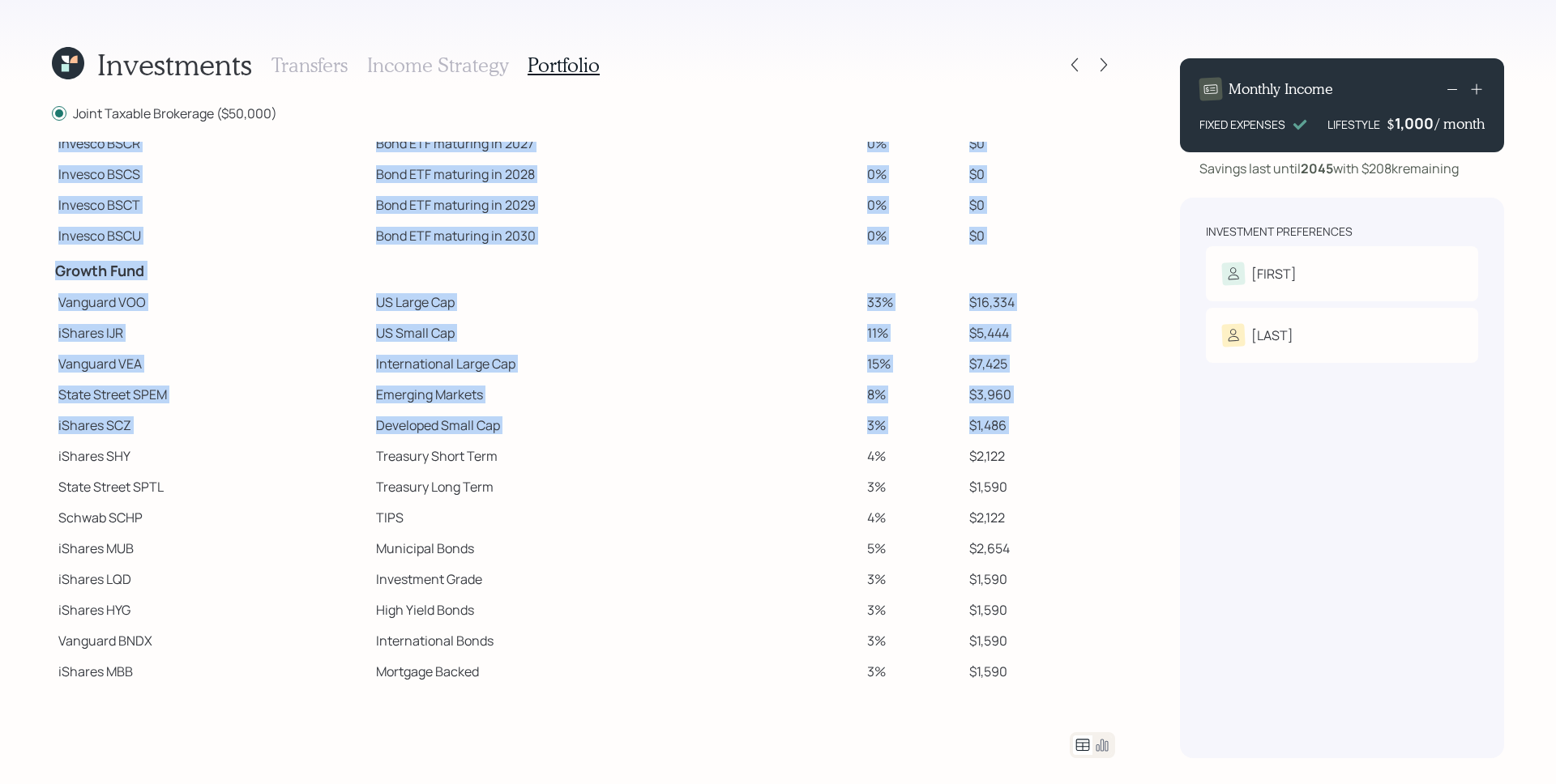 drag, startPoint x: 61, startPoint y: 456, endPoint x: 1129, endPoint y: 687, distance: 1092.6962 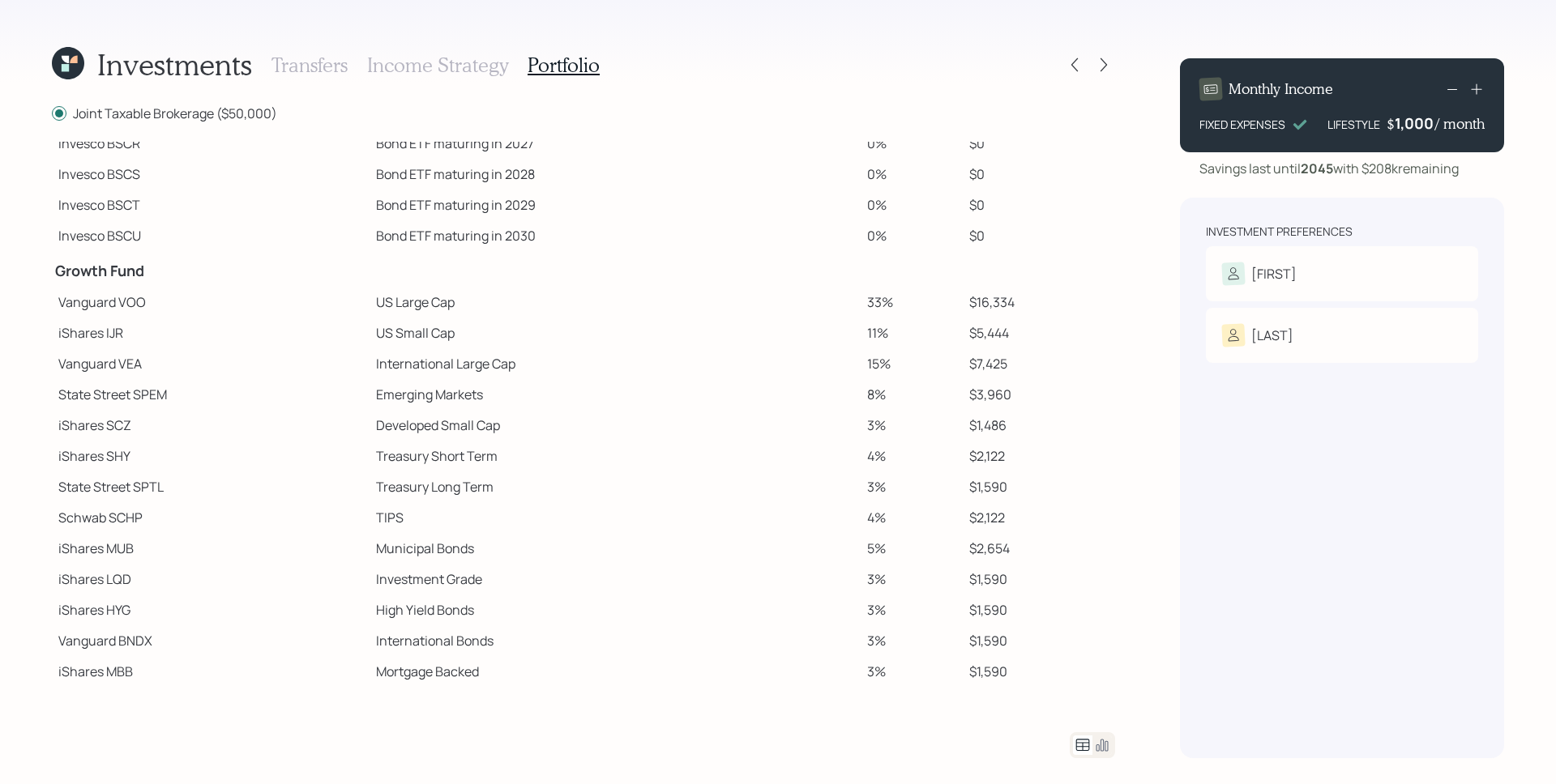 click on "33%" at bounding box center [911, 302] 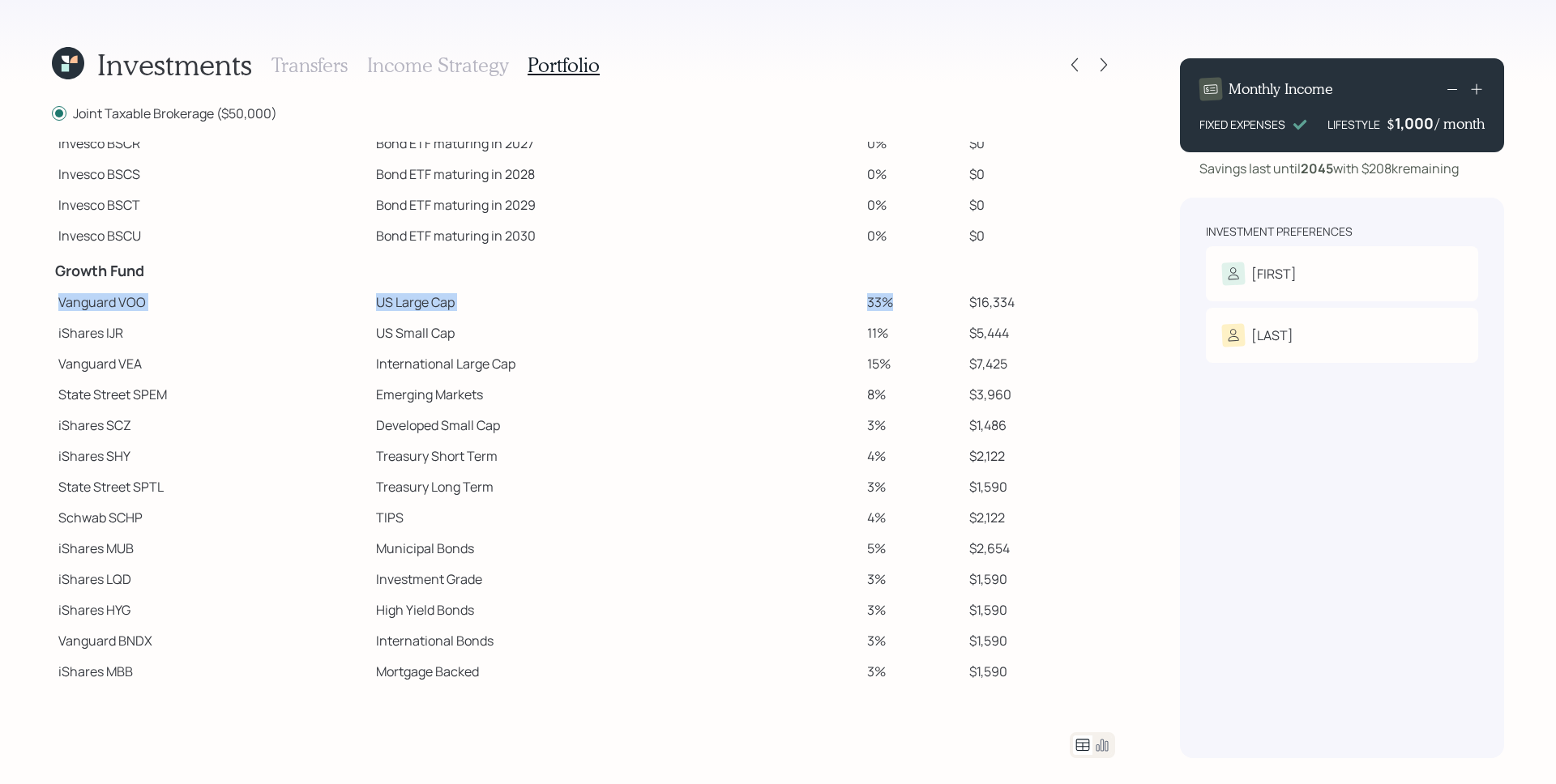 drag, startPoint x: 66, startPoint y: 304, endPoint x: 915, endPoint y: 305, distance: 849.0006 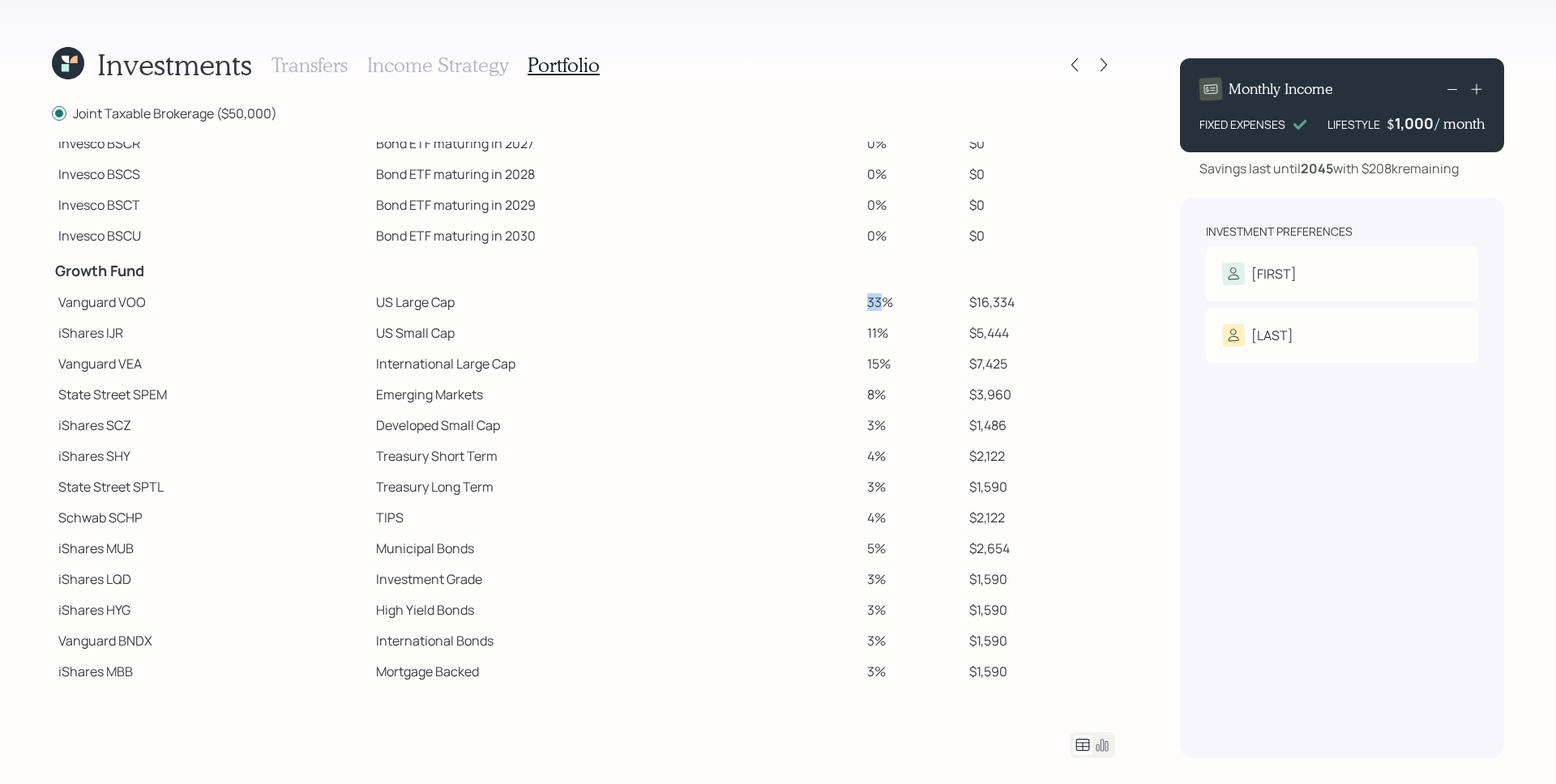 drag, startPoint x: 859, startPoint y: 303, endPoint x: 872, endPoint y: 305, distance: 13.152946 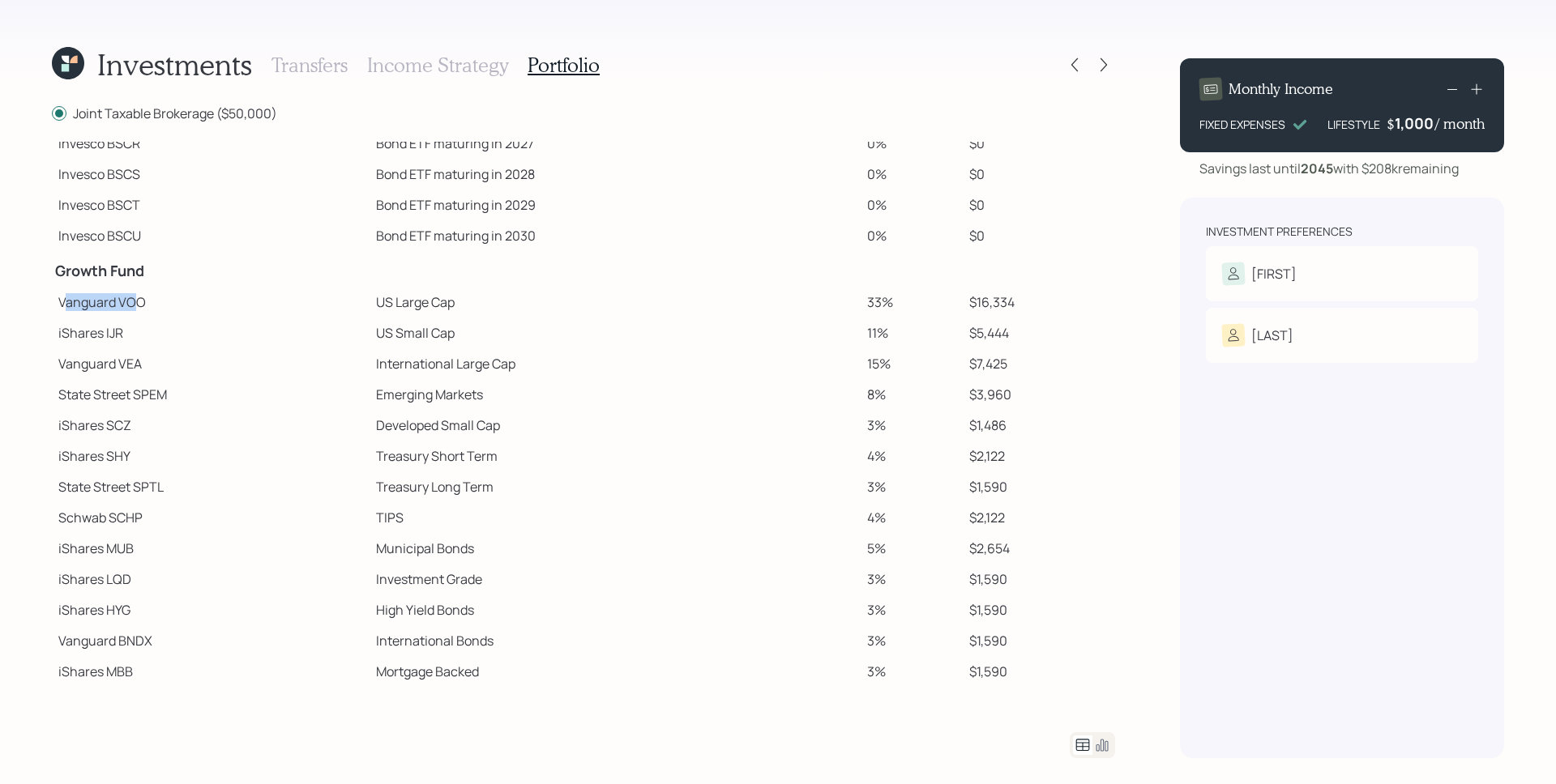 drag, startPoint x: 67, startPoint y: 306, endPoint x: 139, endPoint y: 300, distance: 72.24957 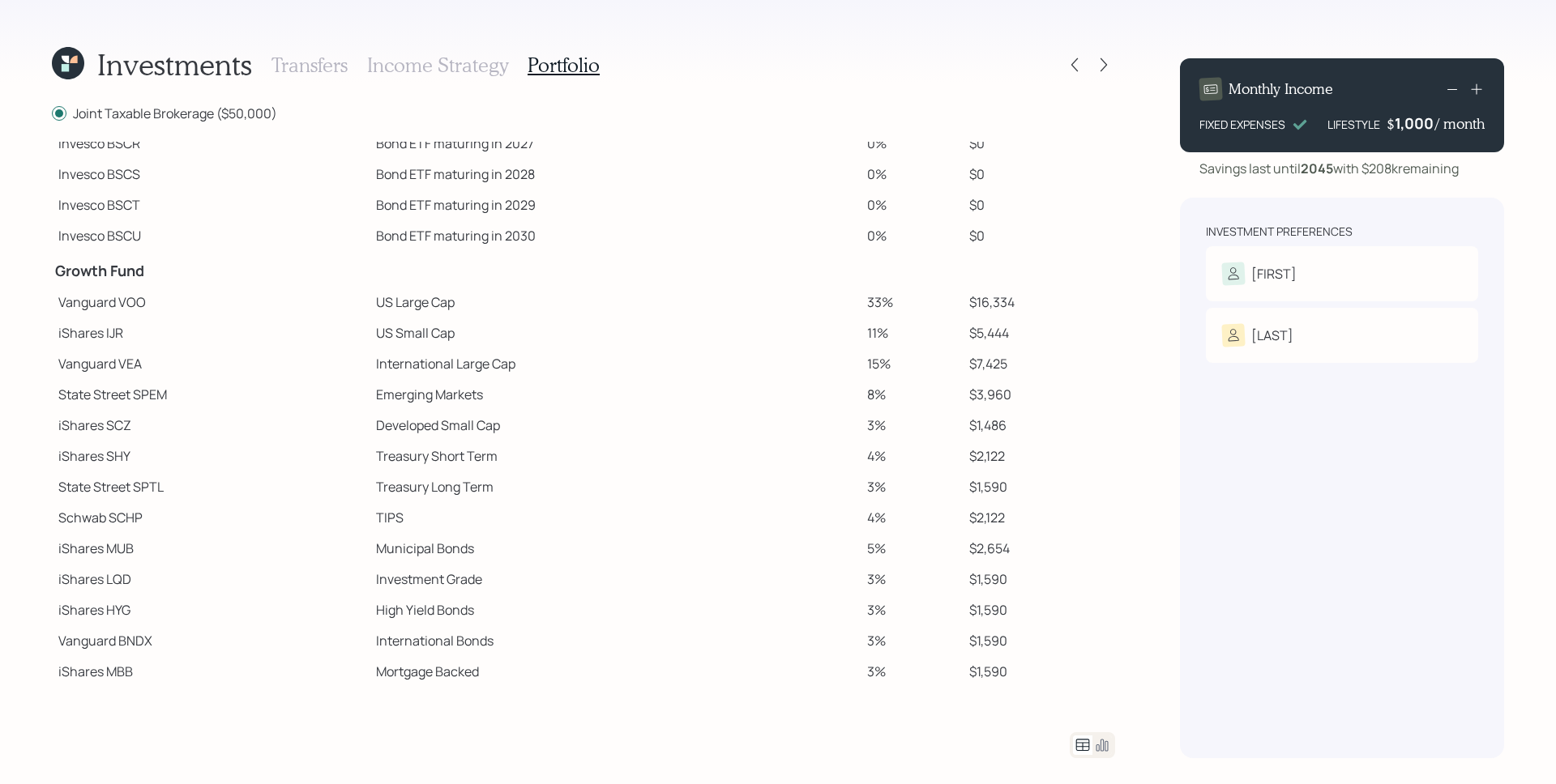 click on "Vanguard   VOO" at bounding box center [211, 302] 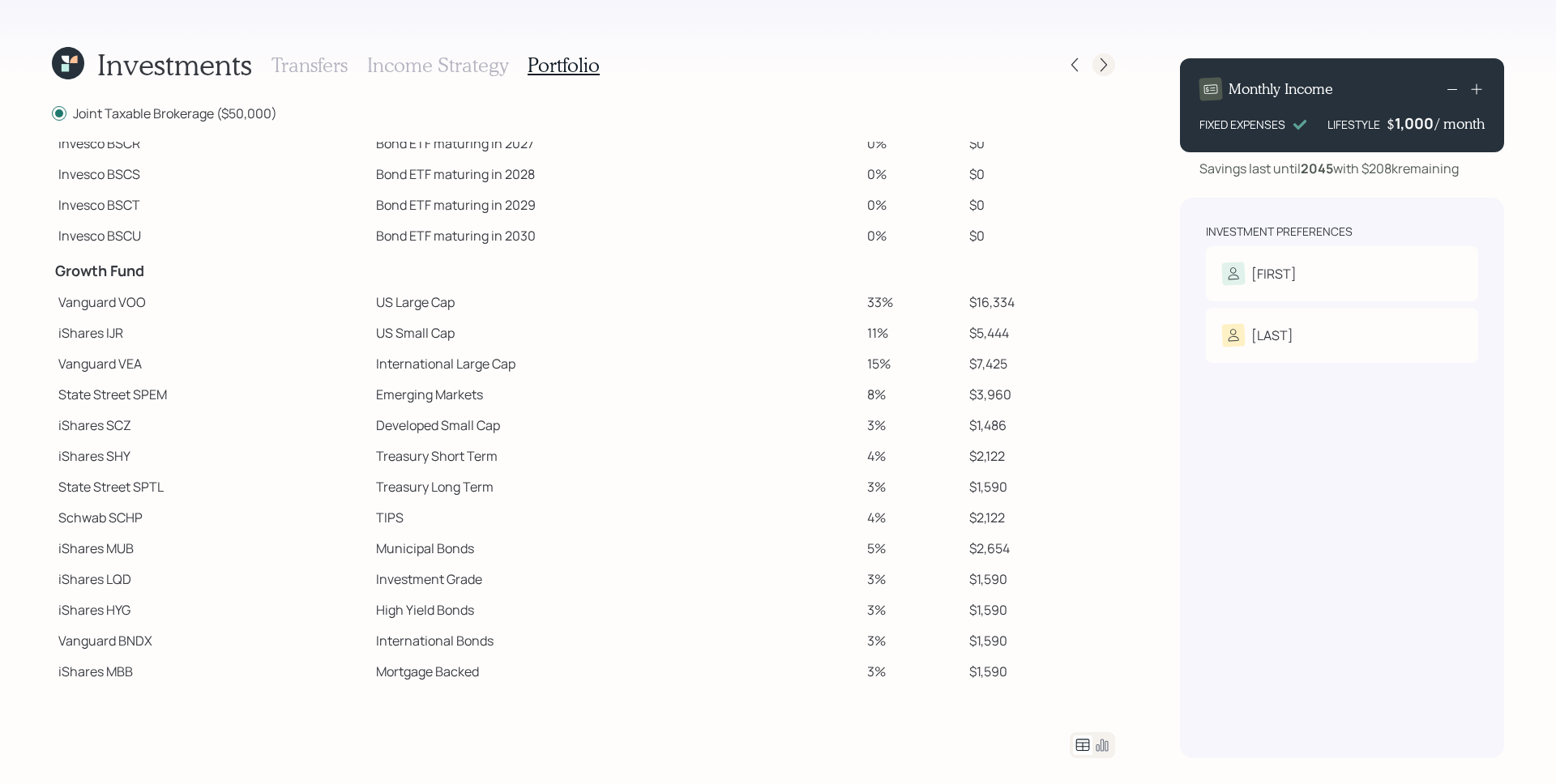 click 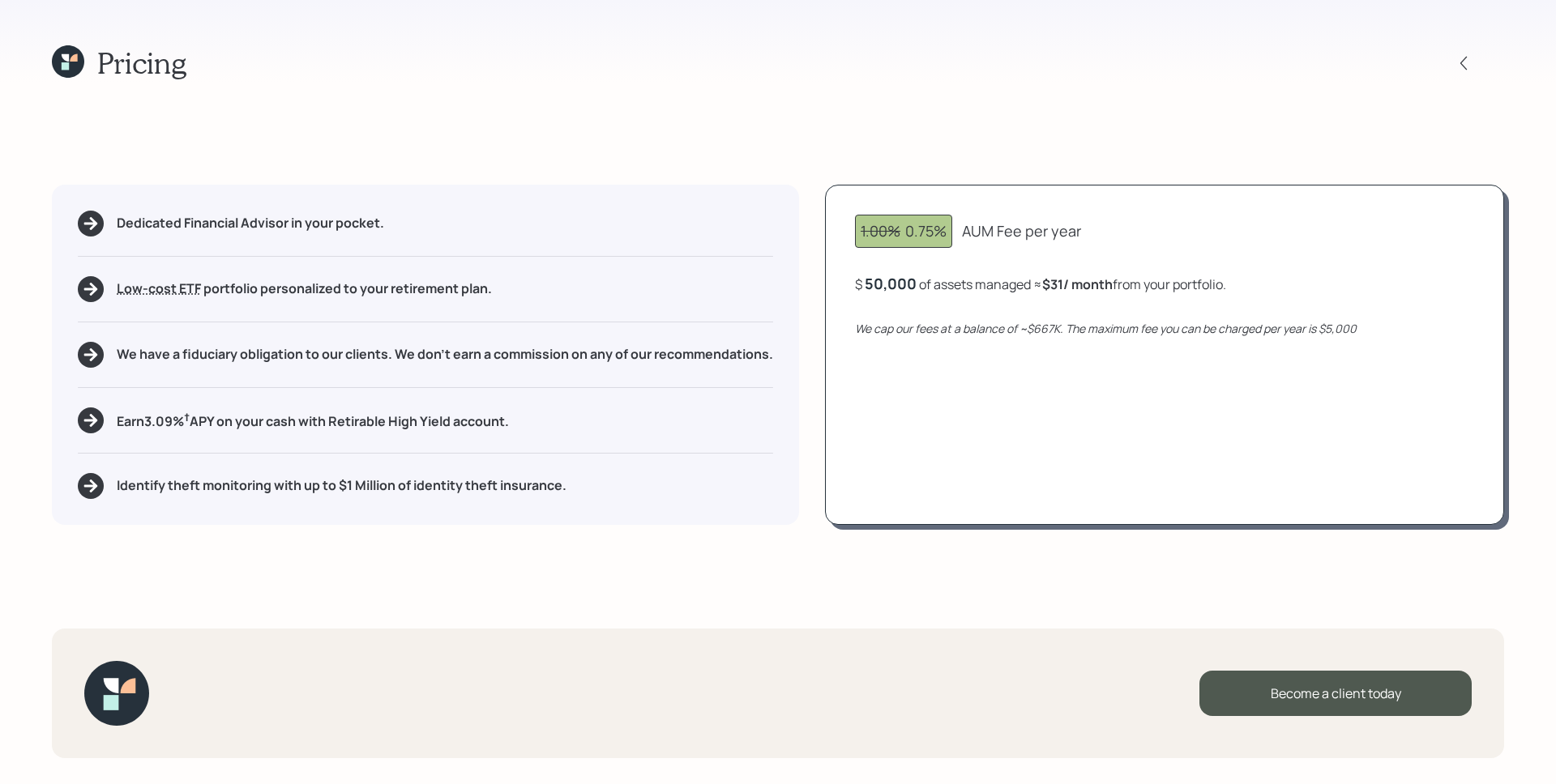 click on "1.00% 0.75%" at bounding box center [904, 231] 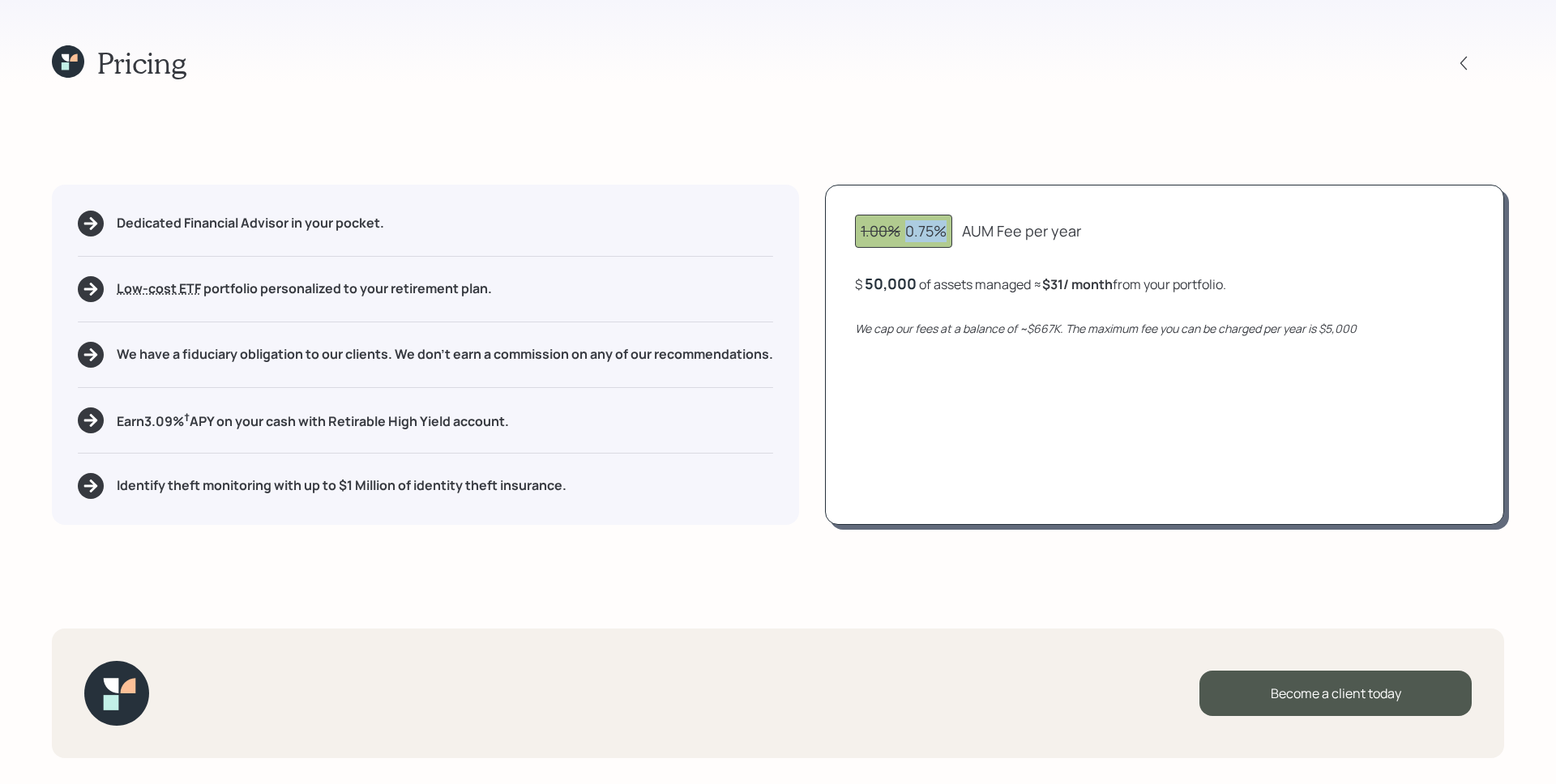 drag, startPoint x: 908, startPoint y: 228, endPoint x: 943, endPoint y: 232, distance: 35.22783 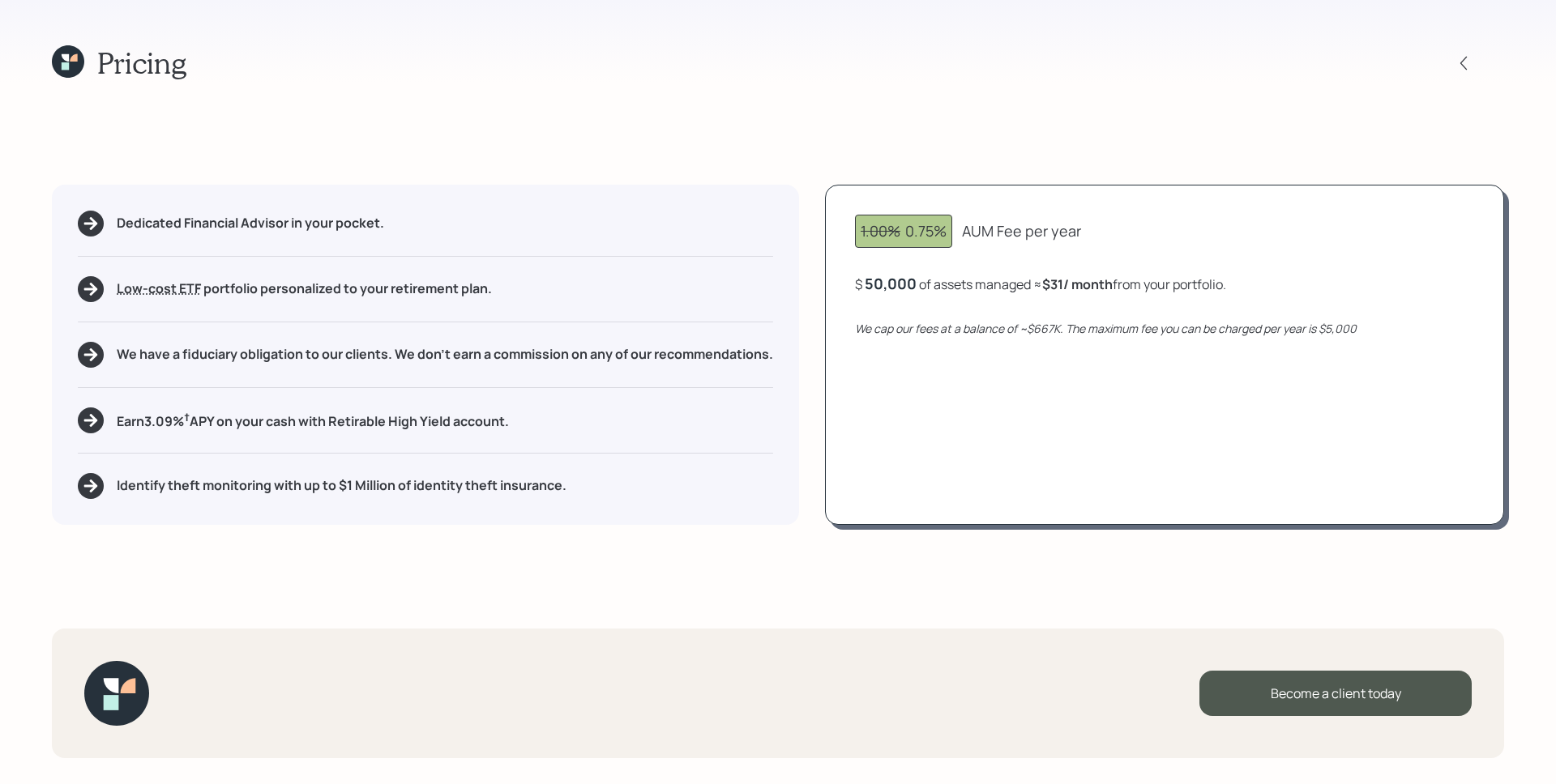 click on "1.00% 0.75% AUM Fee per year $   50,000   of assets managed ≈  $31  / month  from your portfolio . We cap our fees at a balance of ~$667K. The maximum fee you can be charged per year is $5,000" at bounding box center [1165, 355] 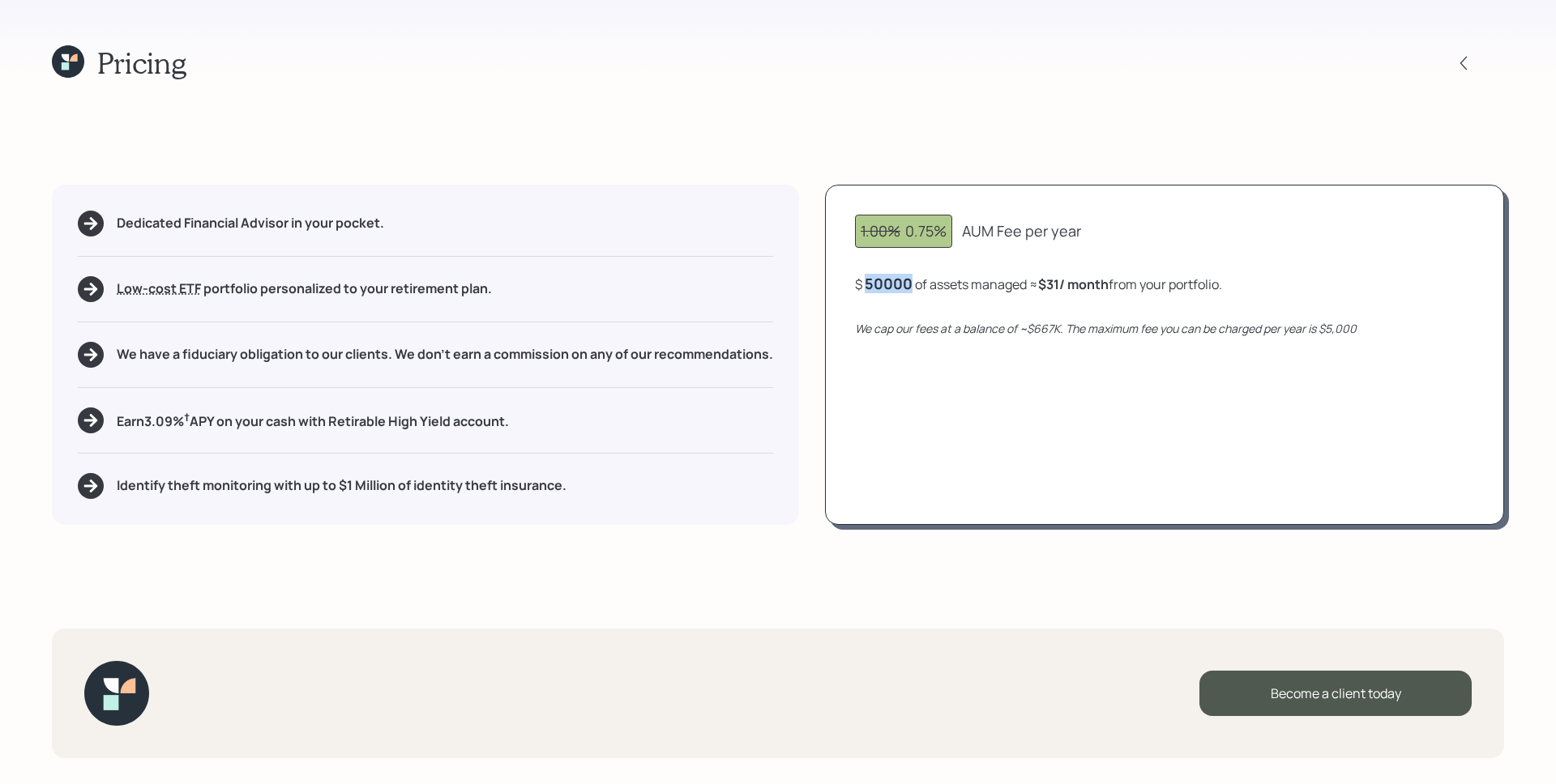 drag, startPoint x: 866, startPoint y: 285, endPoint x: 930, endPoint y: 283, distance: 64.03124 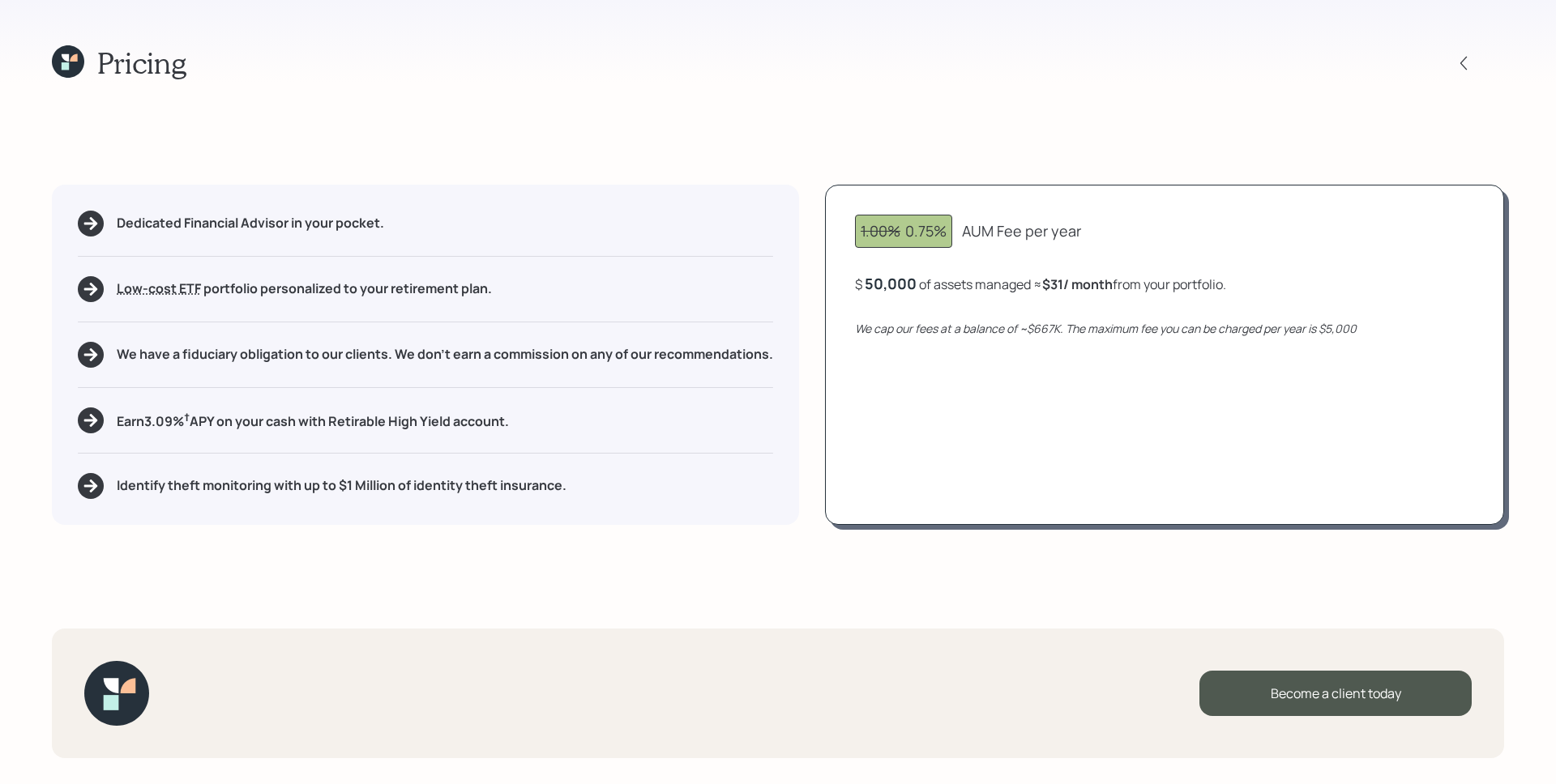 click on "1.00% 0.75% AUM Fee per year $   50,000   of assets managed ≈  $31  / month  from your portfolio . We cap our fees at a balance of ~$667K. The maximum fee you can be charged per year is $5,000" at bounding box center (1165, 355) 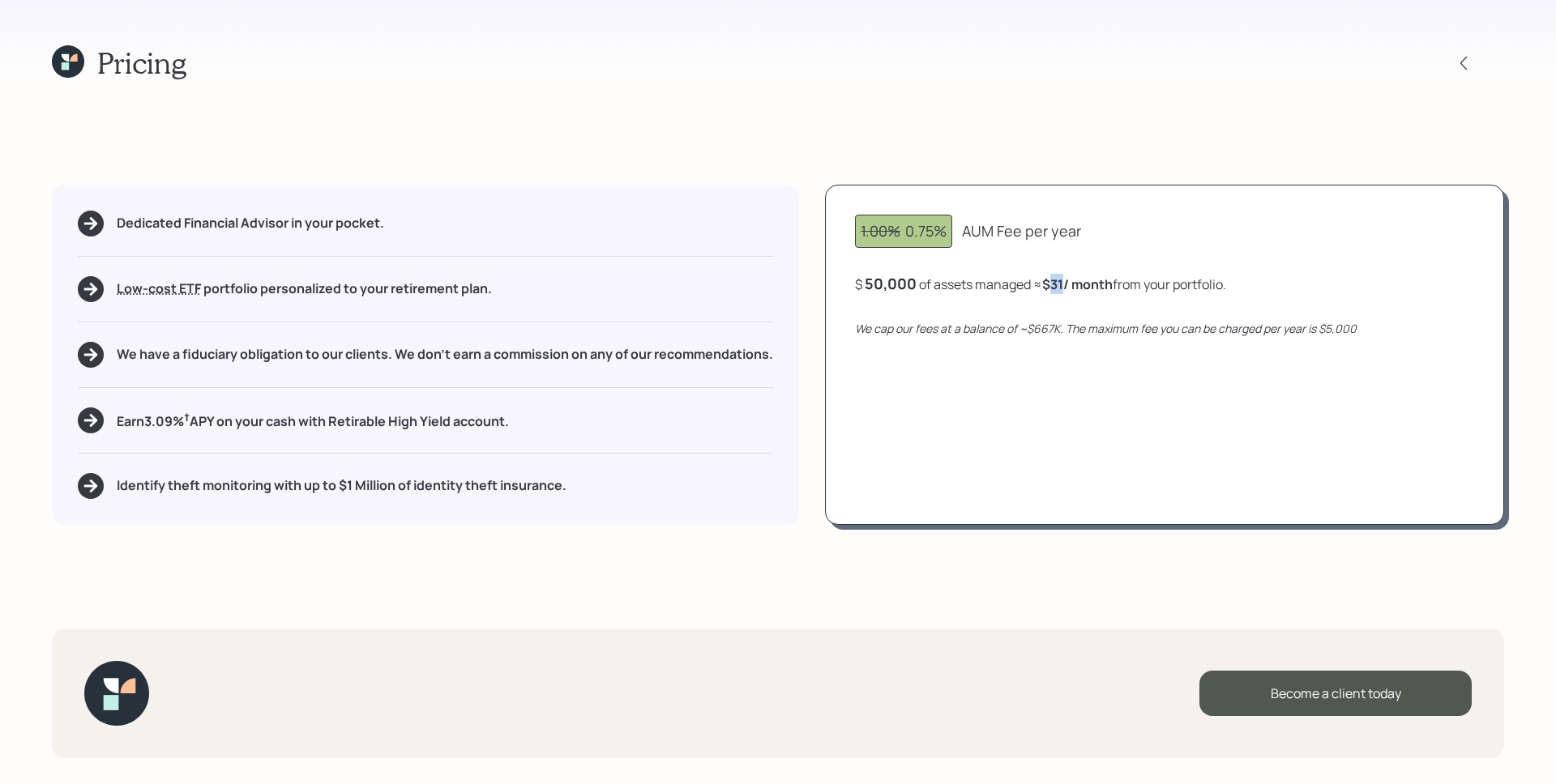 drag, startPoint x: 1056, startPoint y: 284, endPoint x: 1068, endPoint y: 286, distance: 12.165525 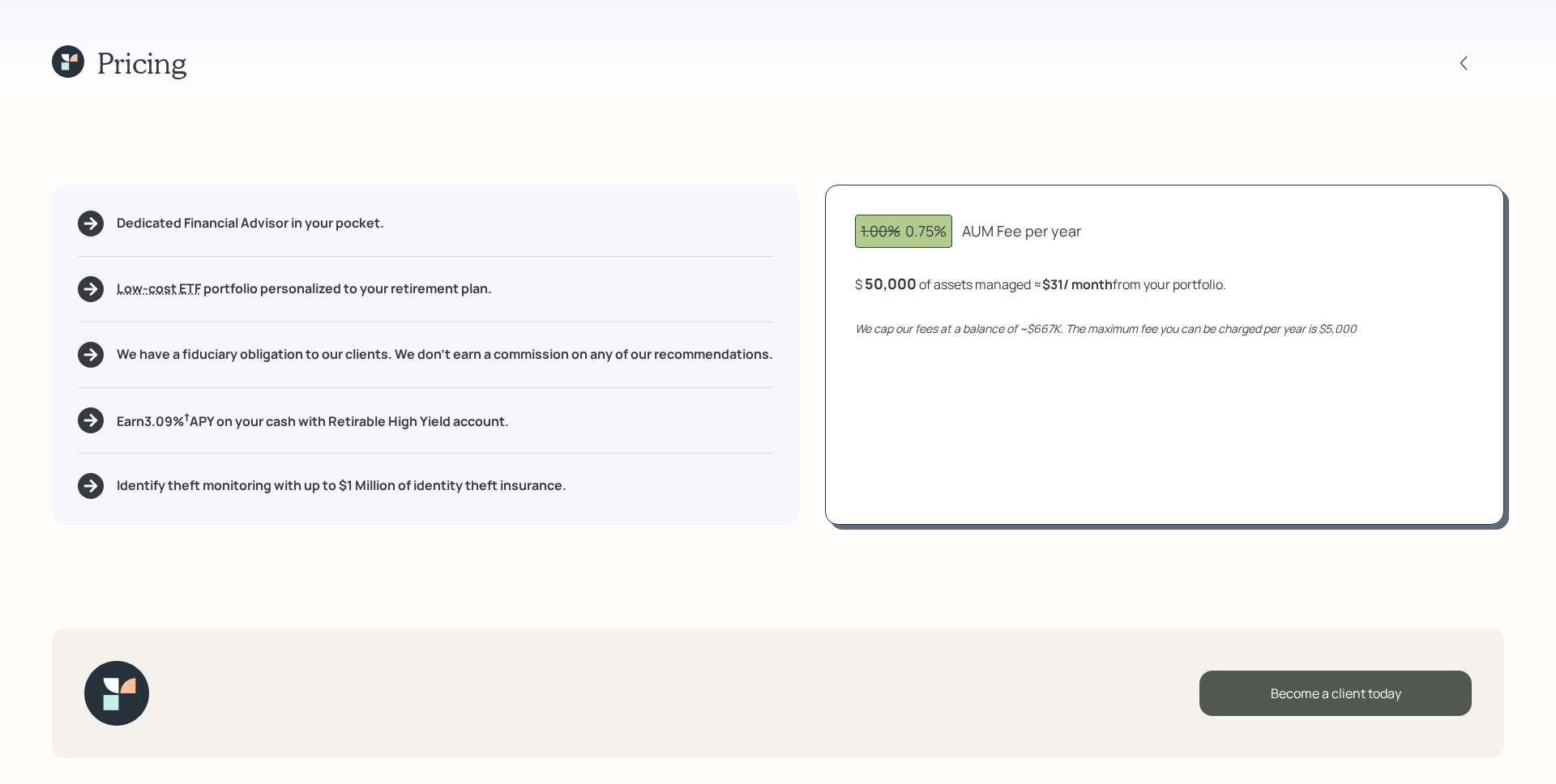 click on "1.00% 0.75% AUM Fee per year $   50,000   of assets managed ≈  $31  / month  from your portfolio . We cap our fees at a balance of ~$667K. The maximum fee you can be charged per year is $5,000" at bounding box center [1165, 355] 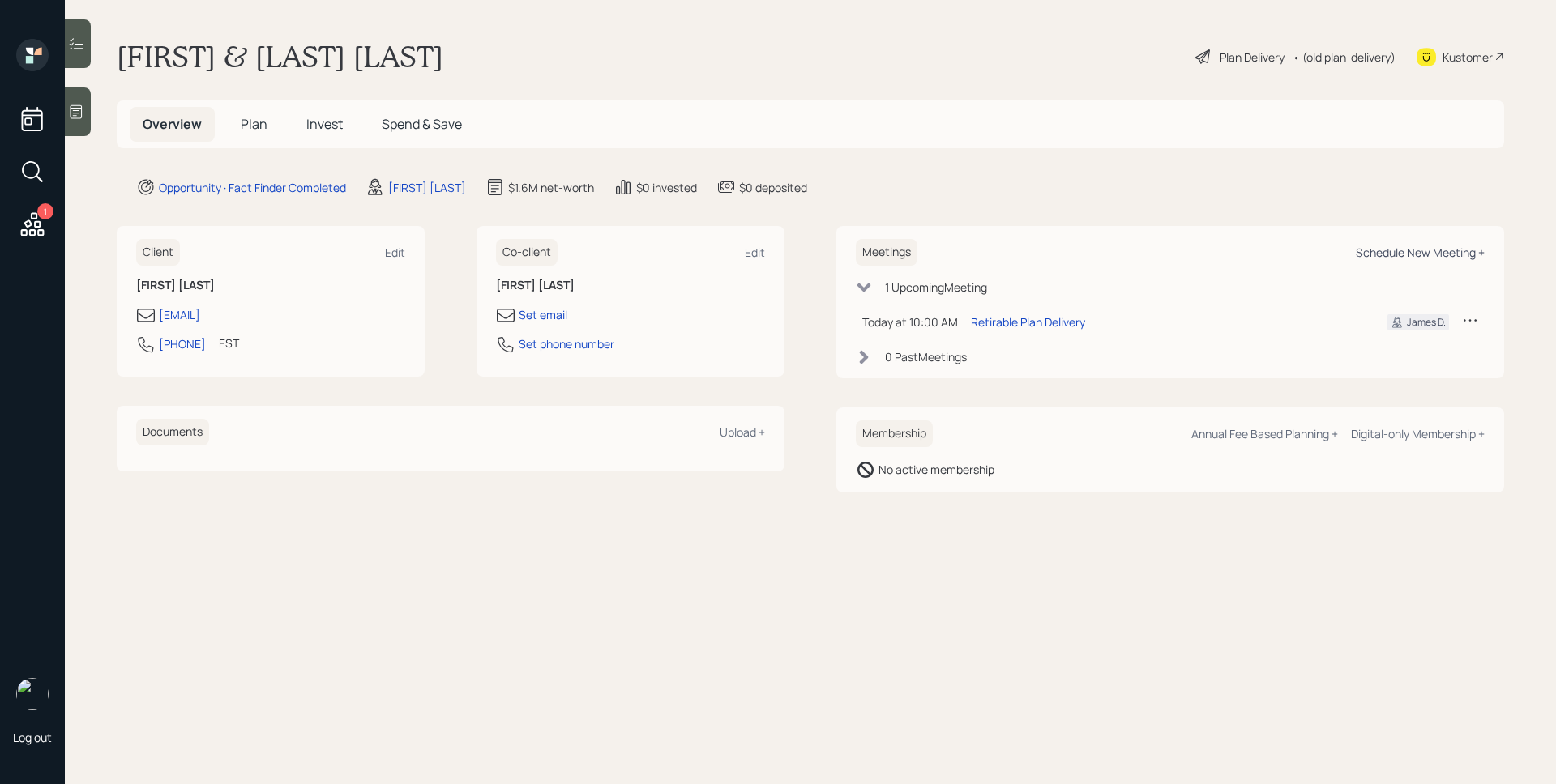 click on "Schedule New Meeting +" at bounding box center [1420, 252] 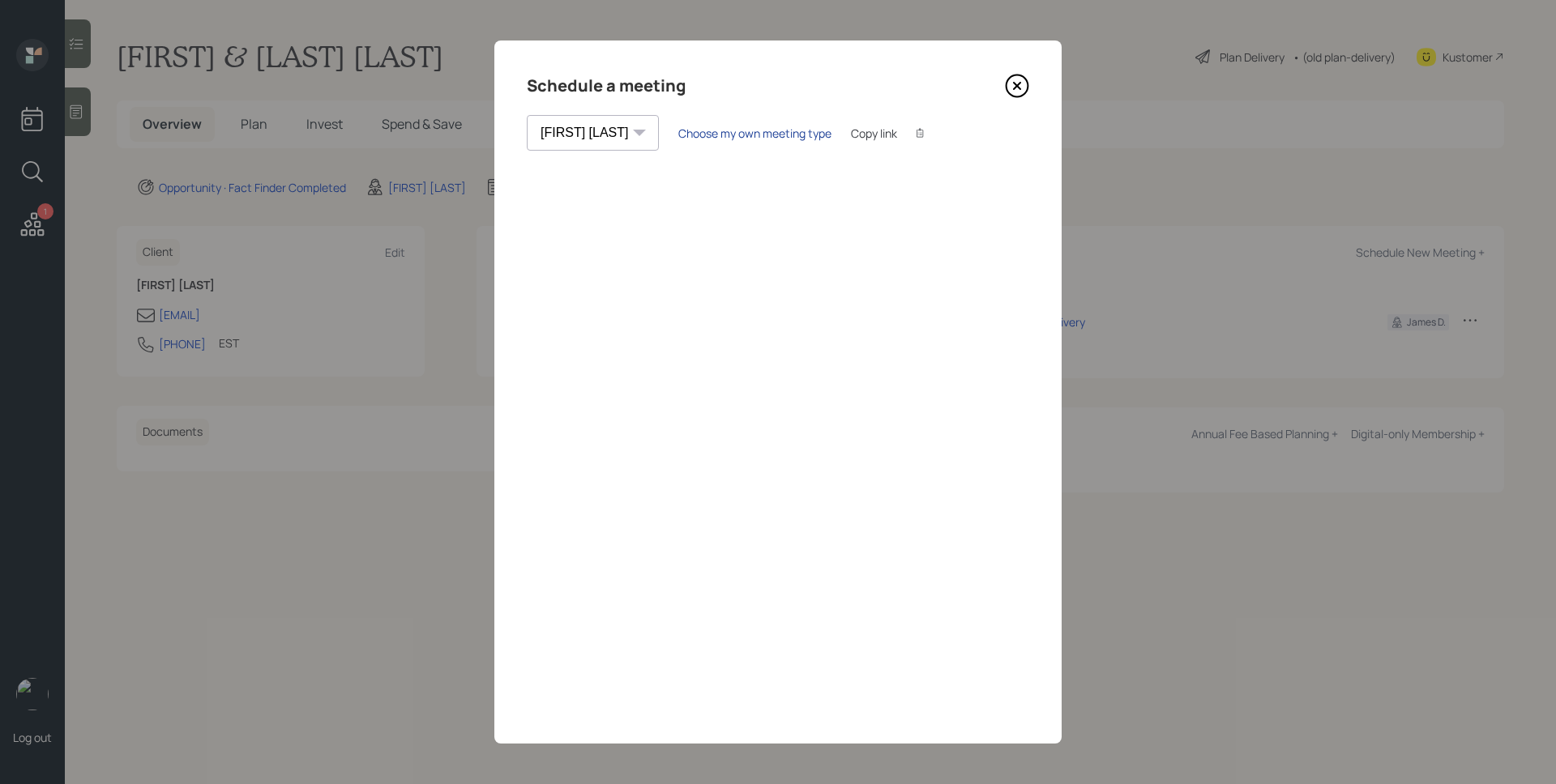 click on "Choose my own meeting type" at bounding box center [754, 133] 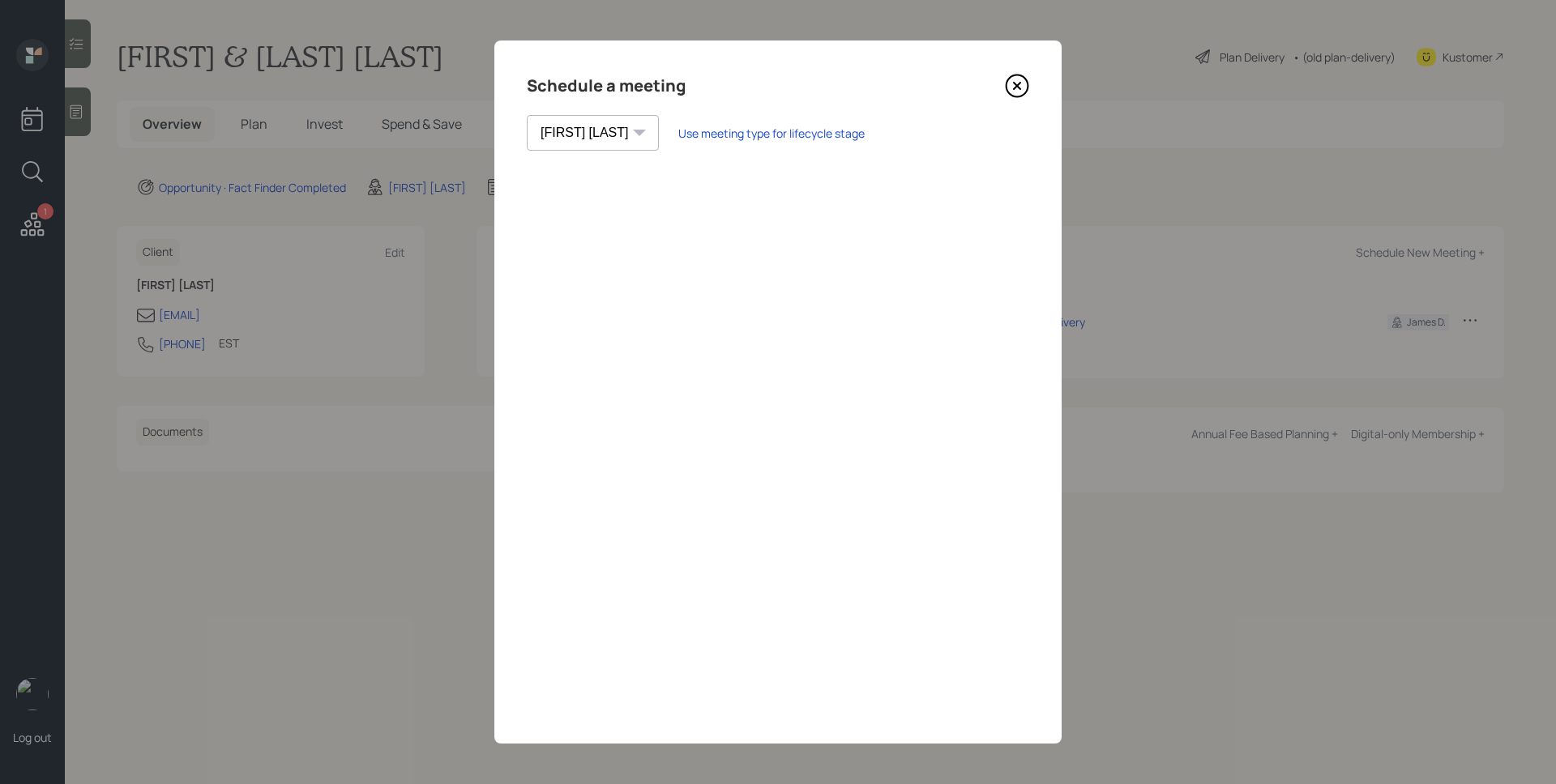 click 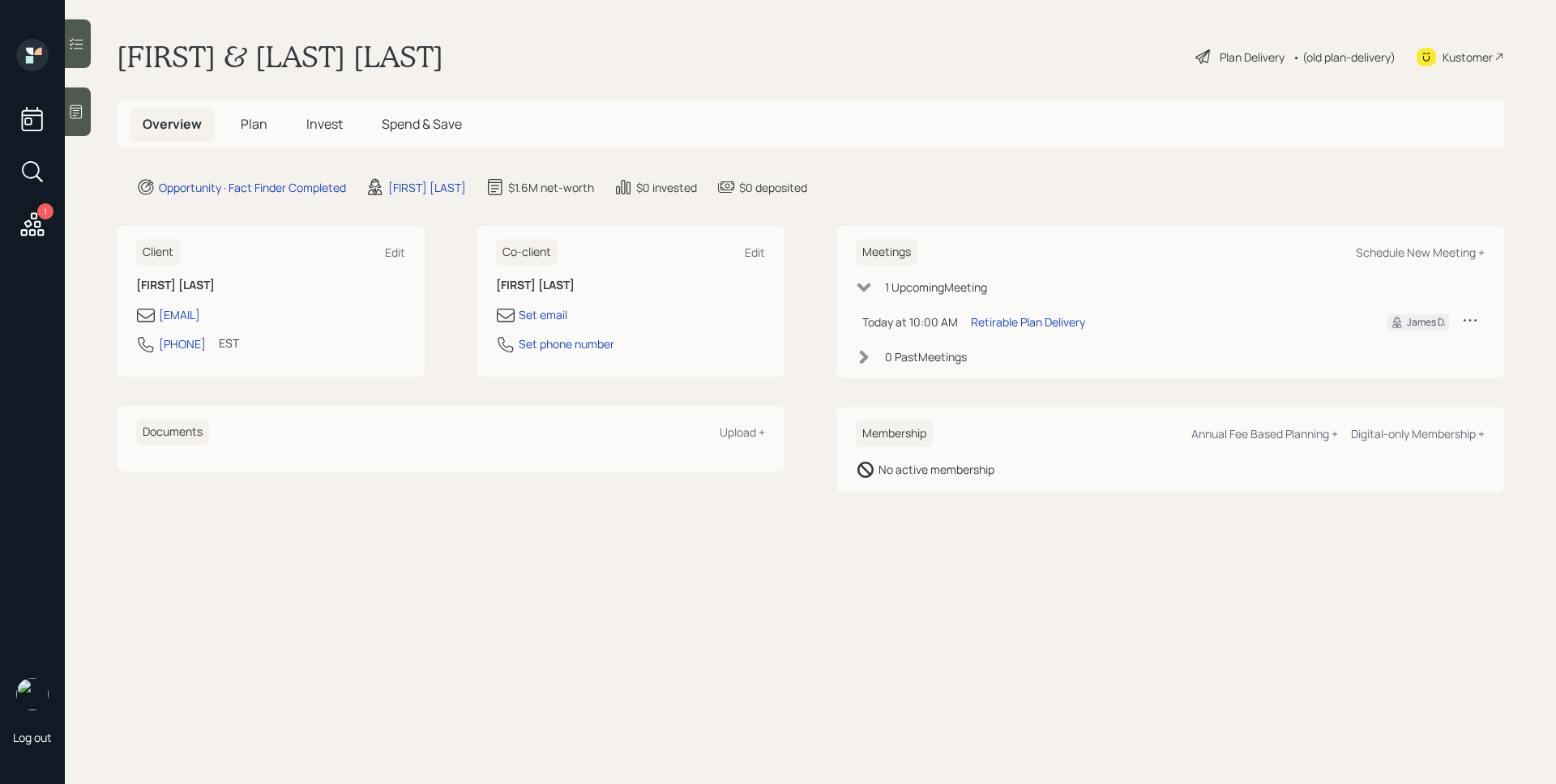 click on "Plan" at bounding box center [254, 124] 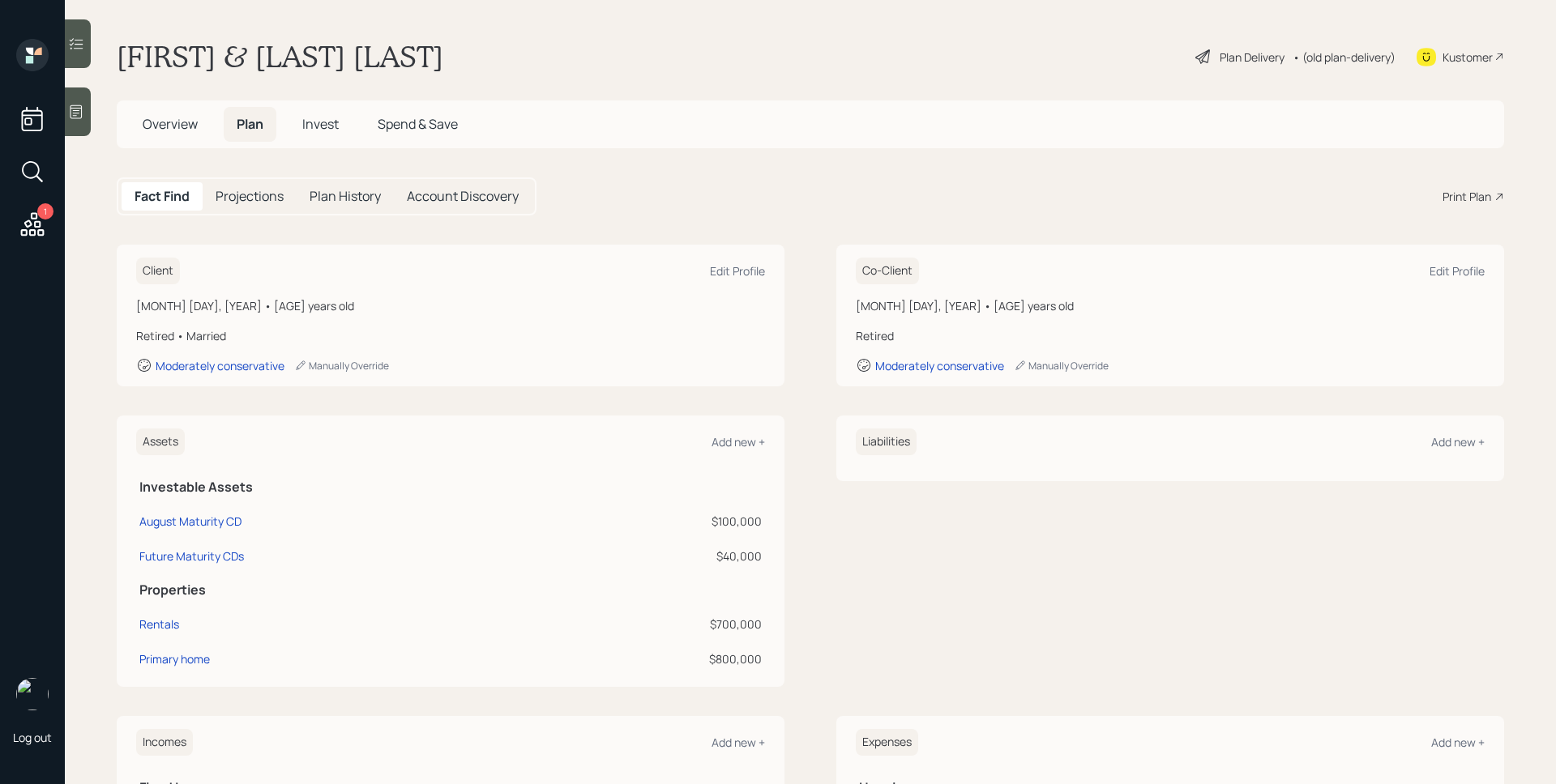 click 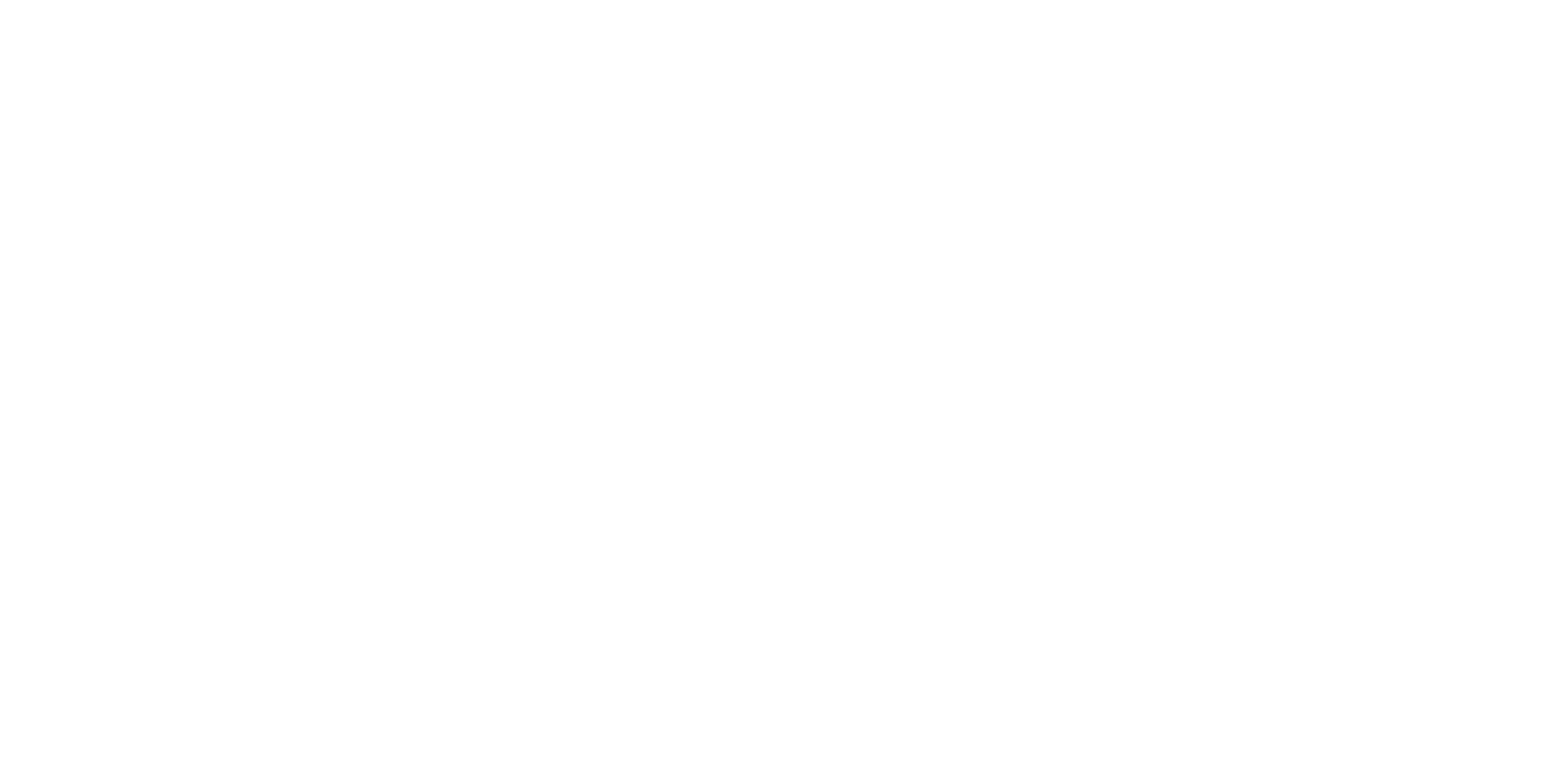 scroll, scrollTop: 0, scrollLeft: 0, axis: both 